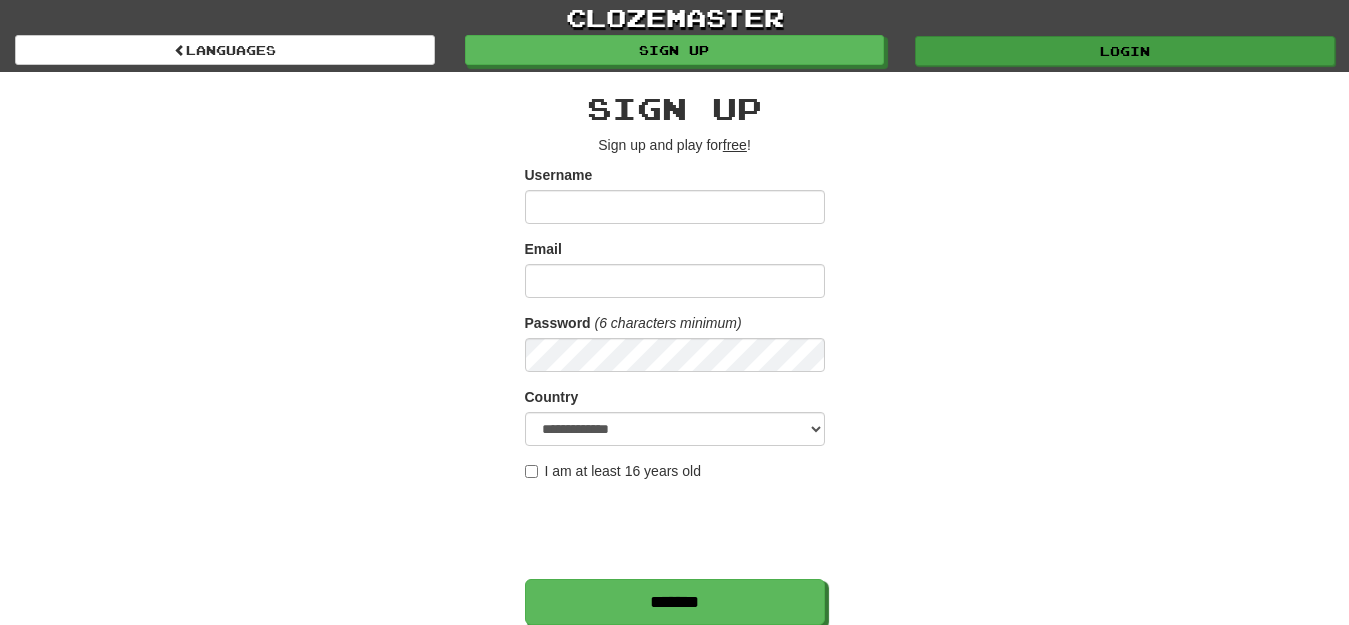 scroll, scrollTop: 0, scrollLeft: 0, axis: both 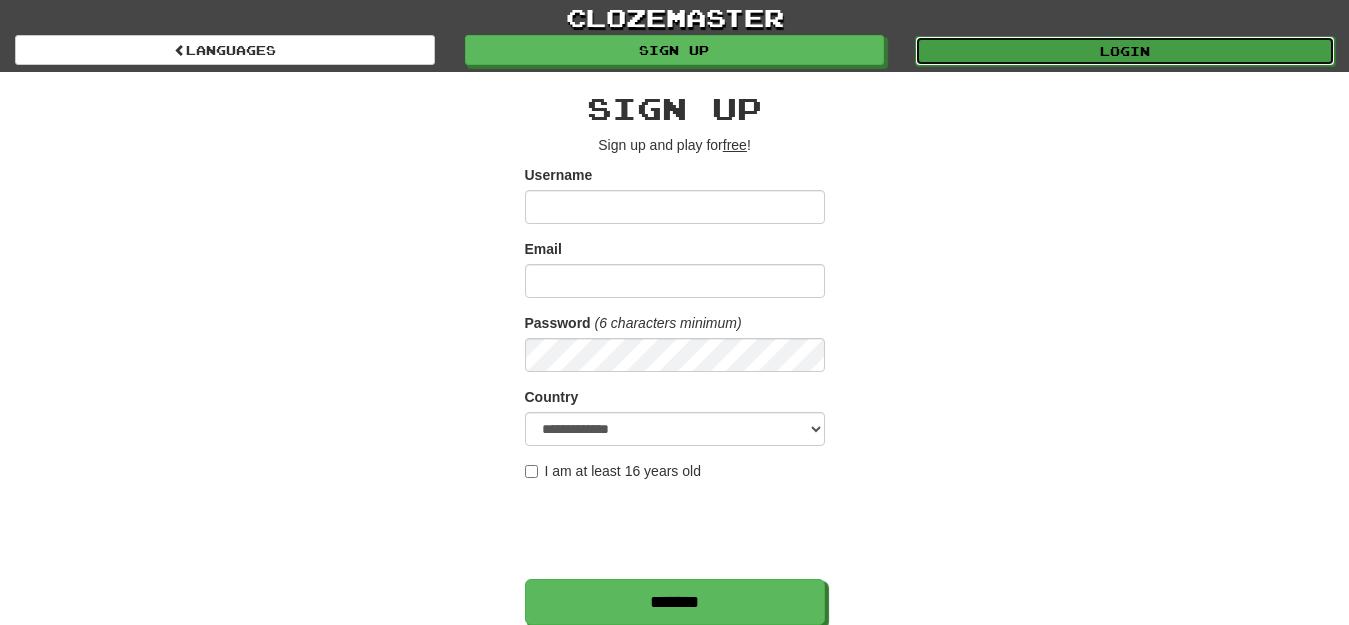 click on "Login" at bounding box center (1125, 51) 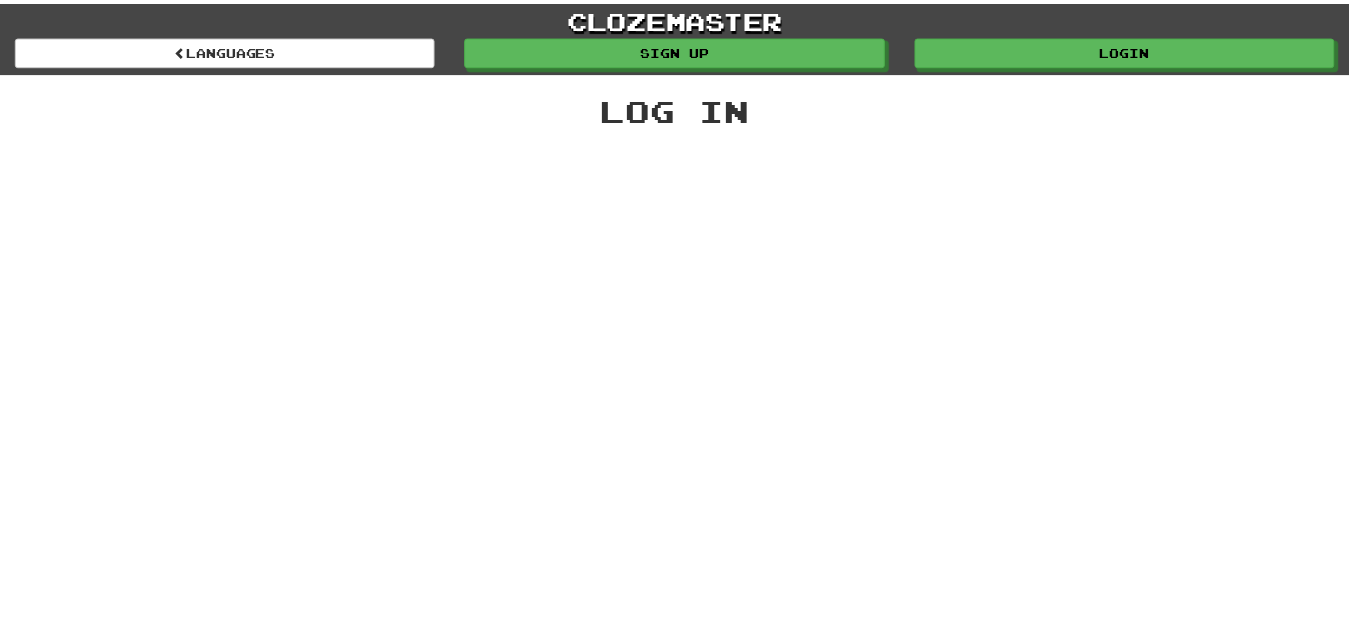 scroll, scrollTop: 0, scrollLeft: 0, axis: both 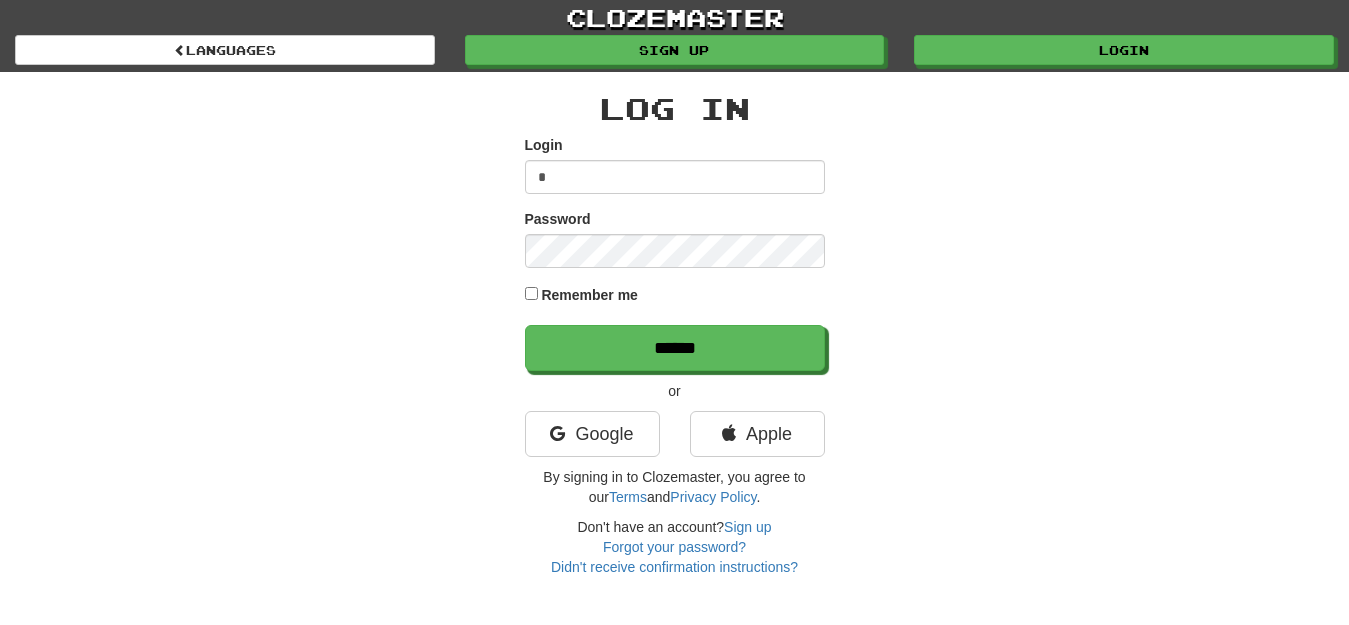 type on "***" 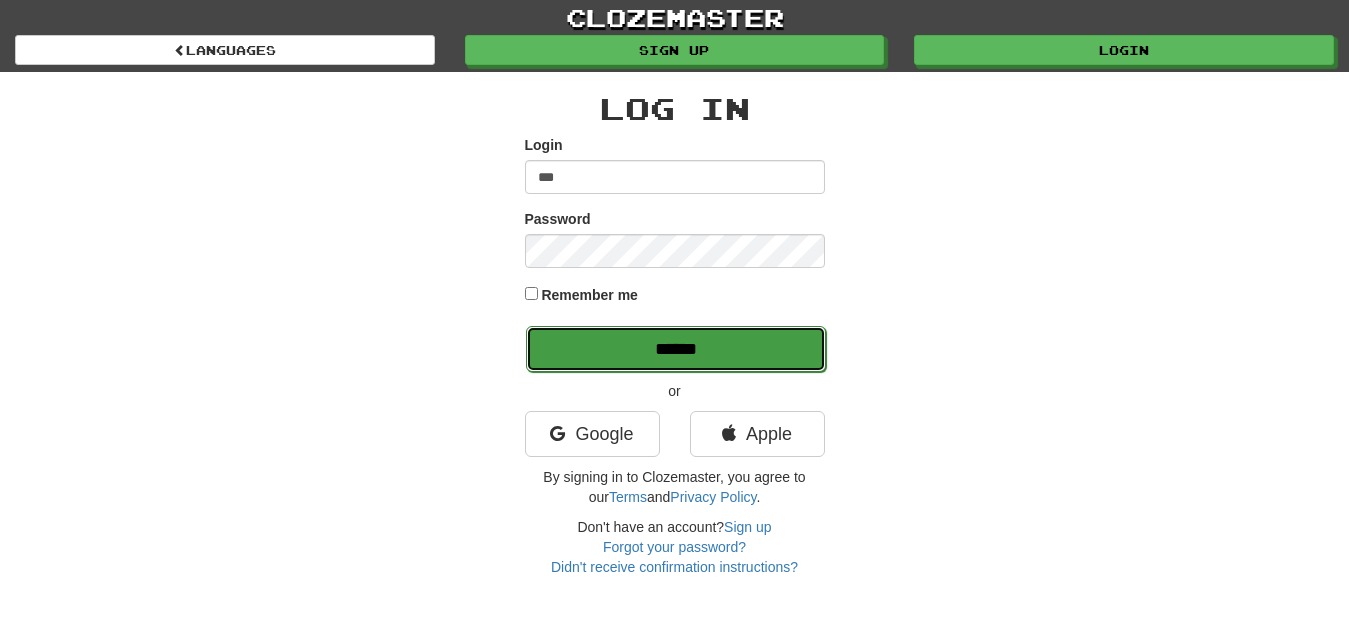 click on "******" at bounding box center [676, 349] 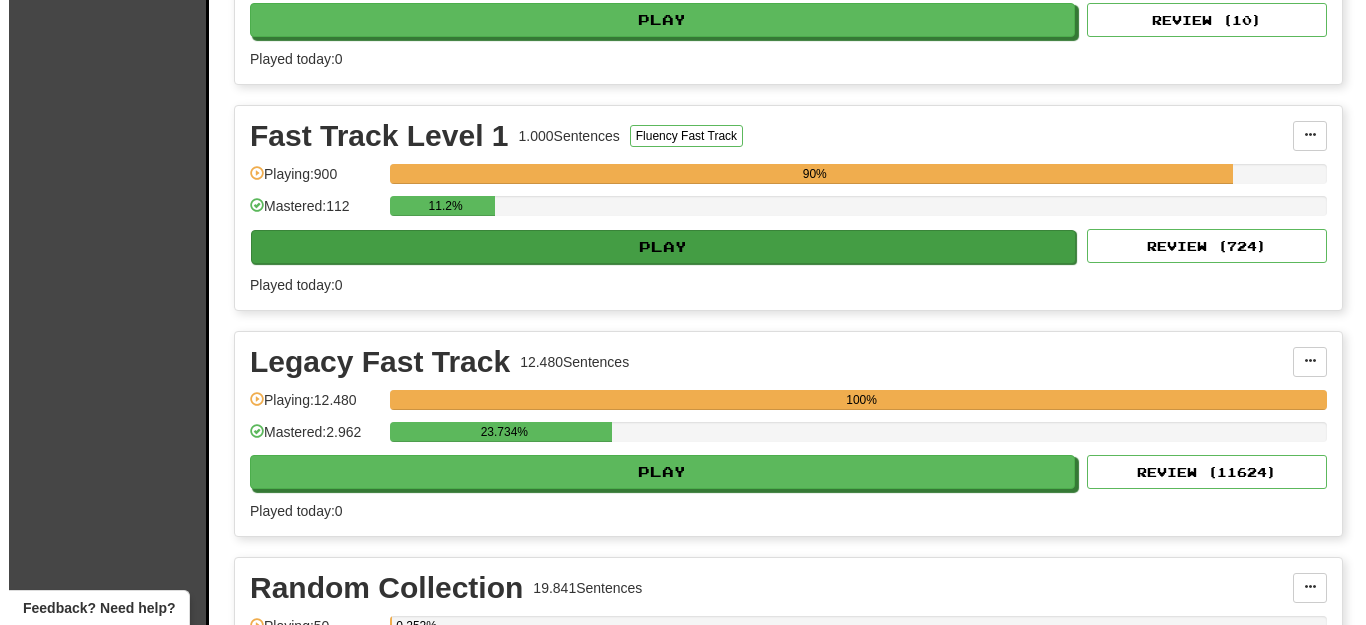 scroll, scrollTop: 600, scrollLeft: 0, axis: vertical 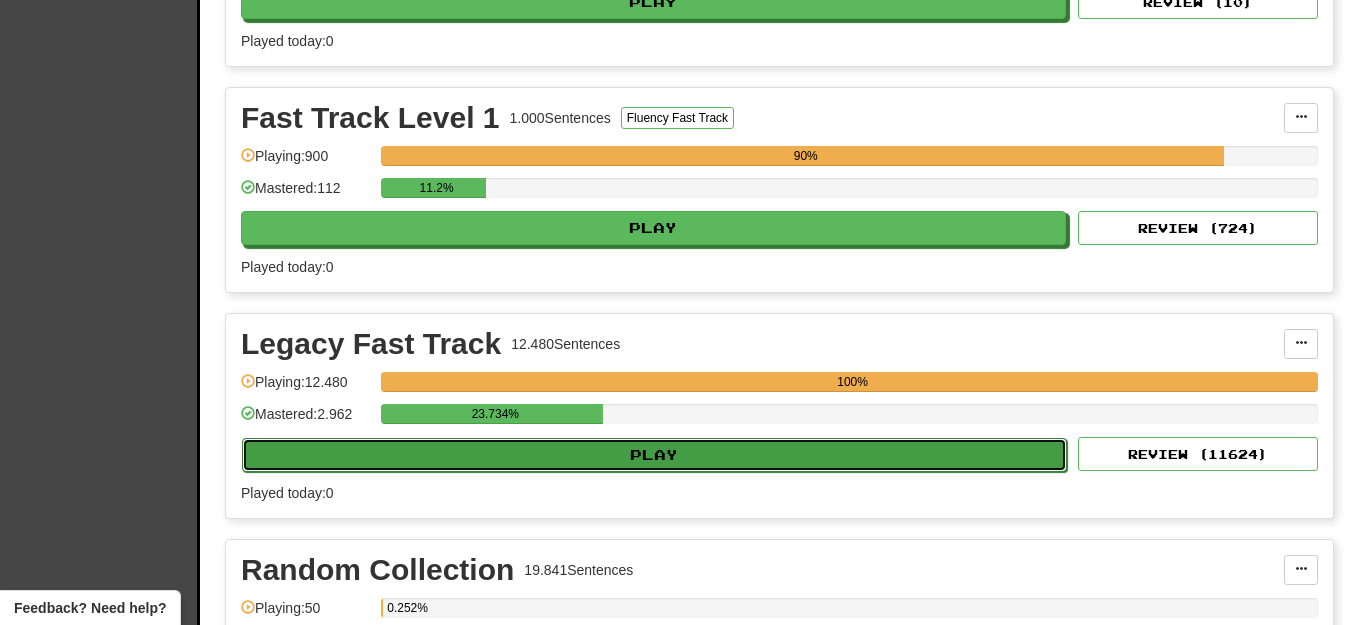 click on "Play" at bounding box center [654, 455] 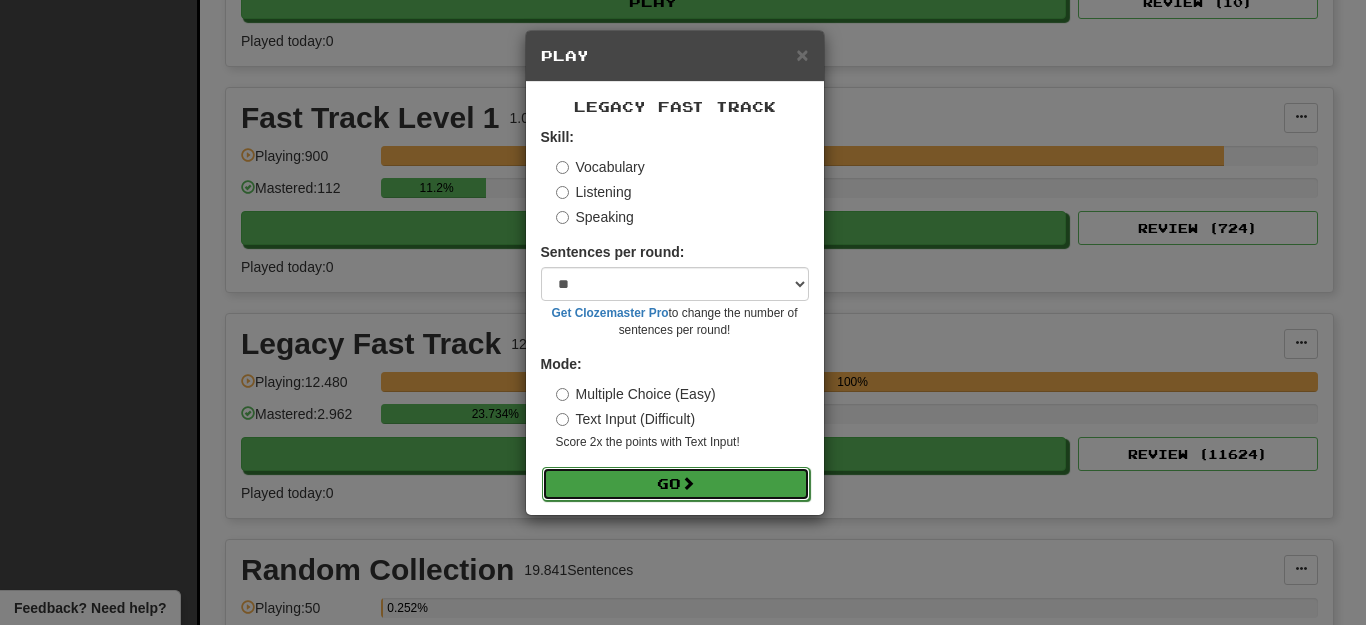 click on "Go" at bounding box center [676, 484] 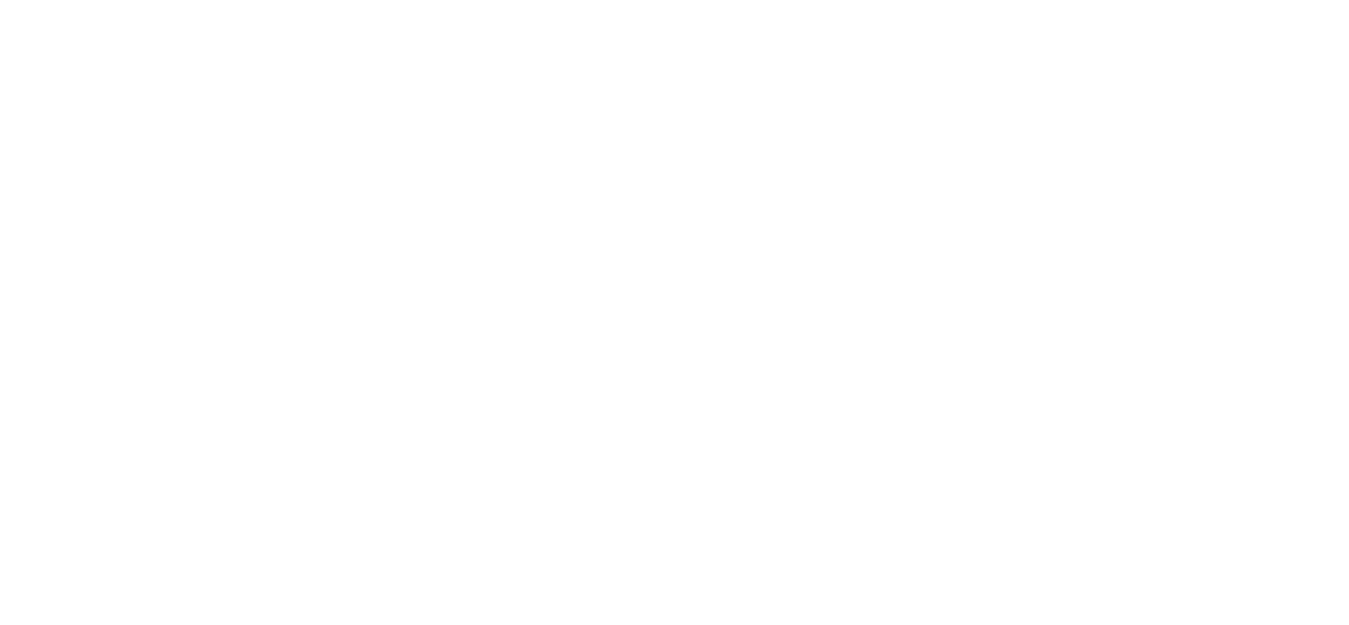 scroll, scrollTop: 0, scrollLeft: 0, axis: both 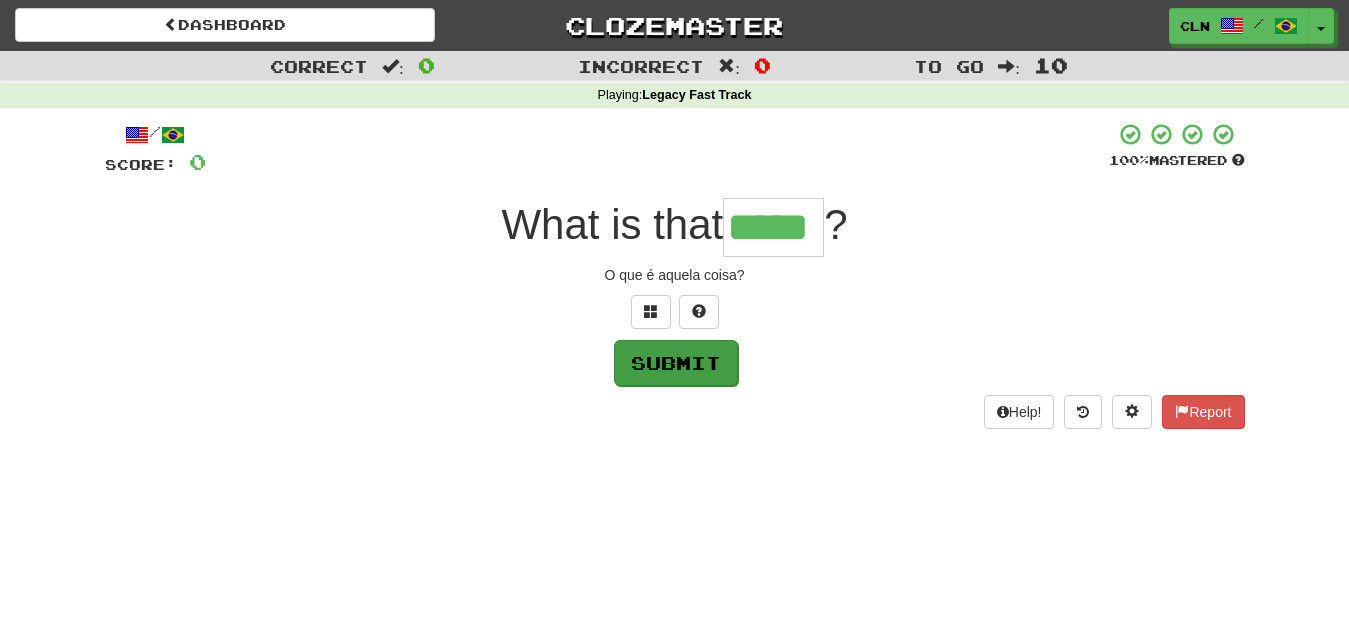 type on "*****" 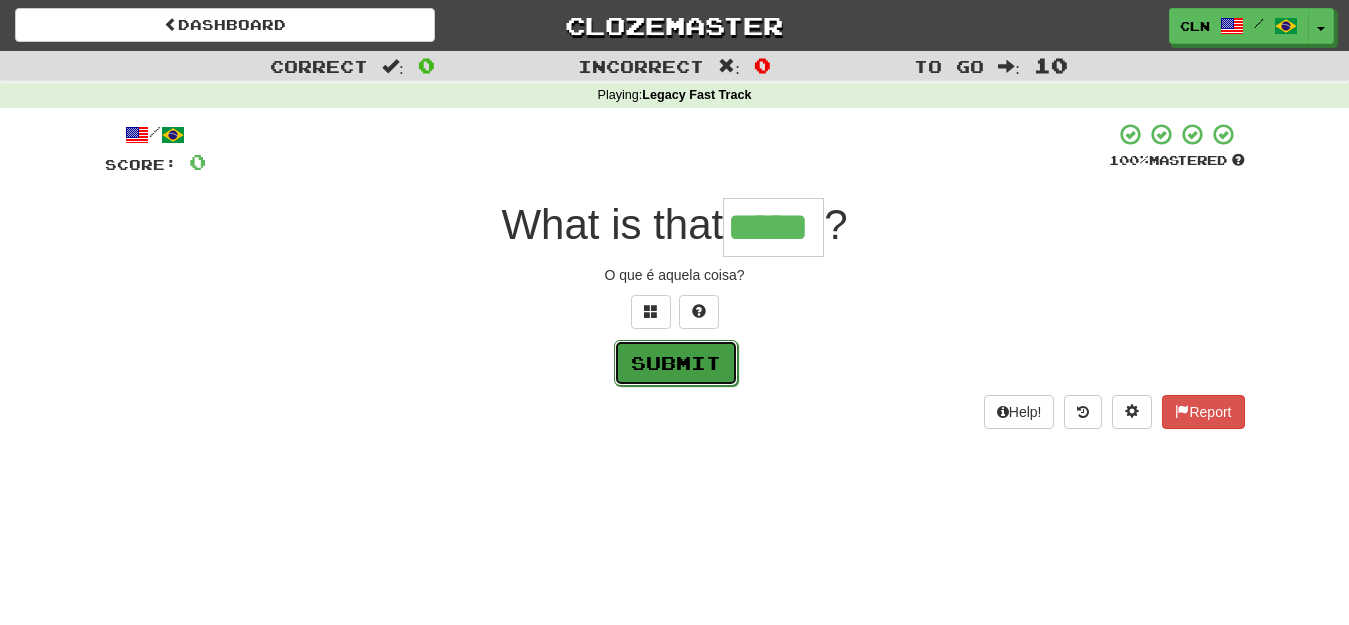 click on "Submit" at bounding box center [676, 363] 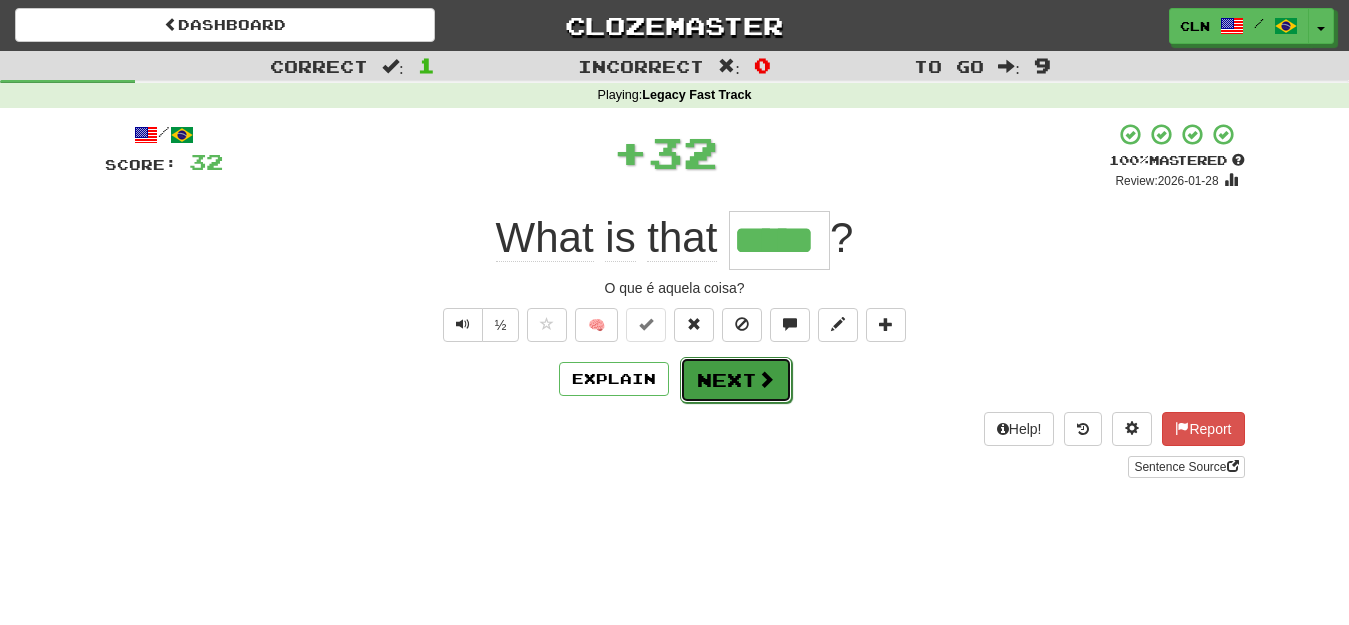 click on "Next" at bounding box center (736, 380) 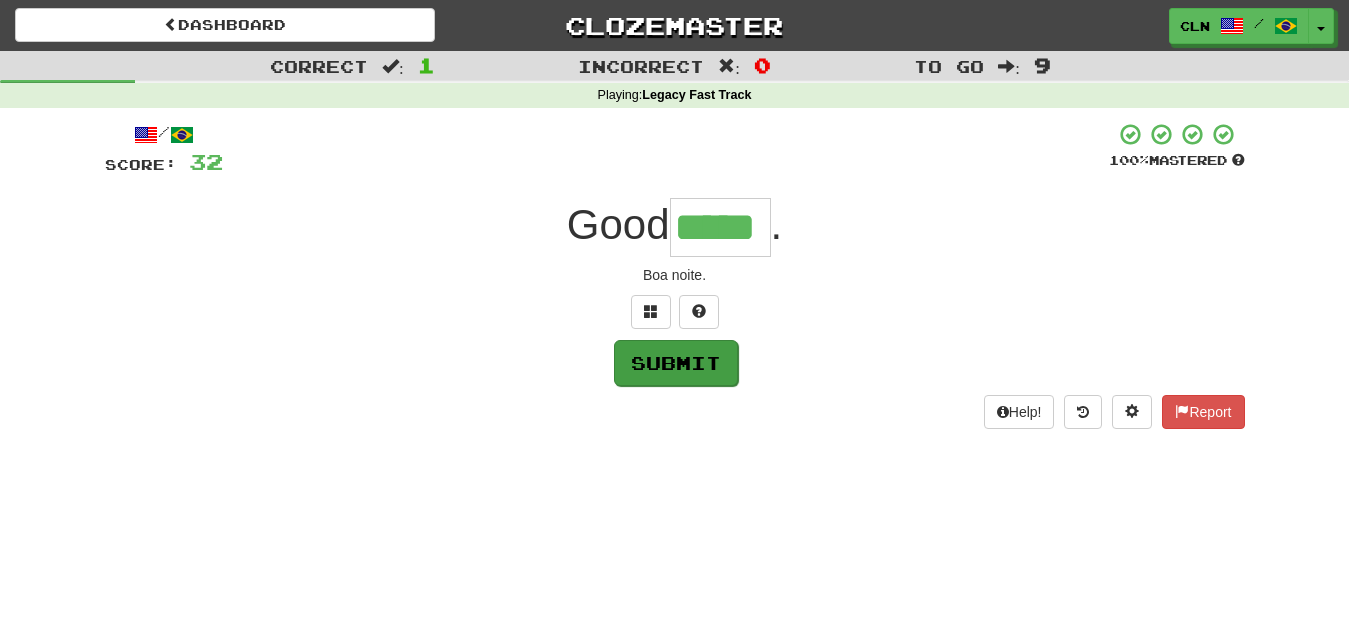 type on "*****" 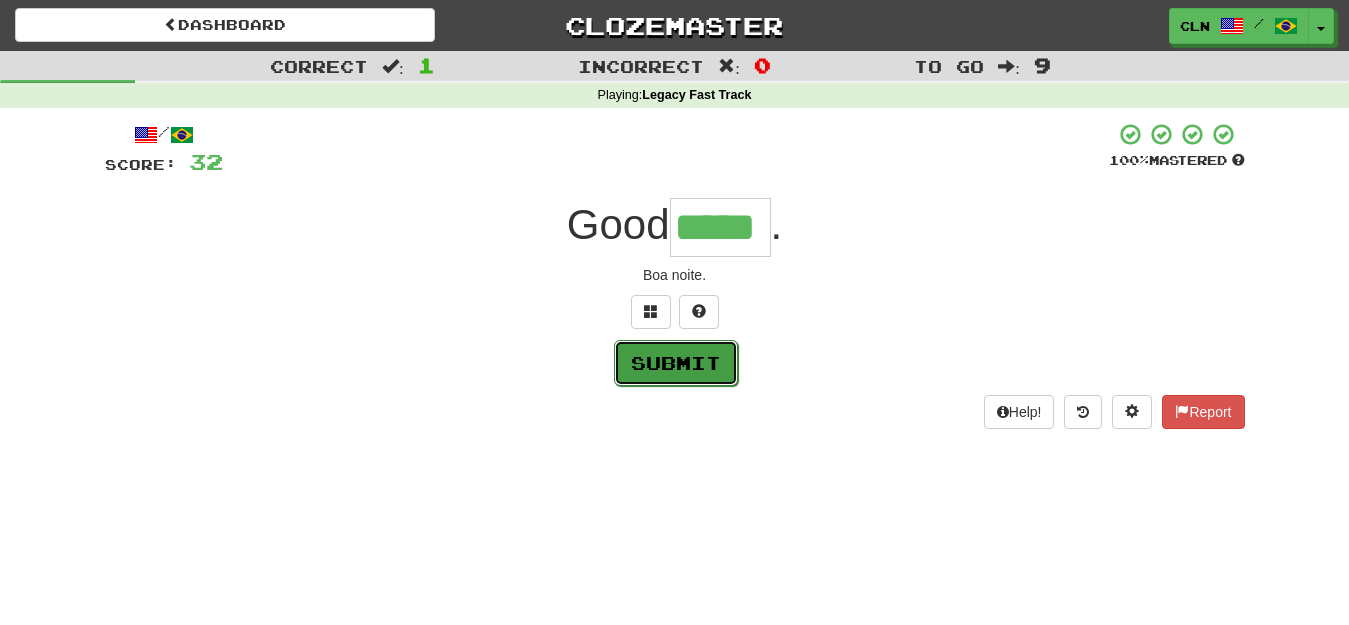 click on "Submit" at bounding box center (676, 363) 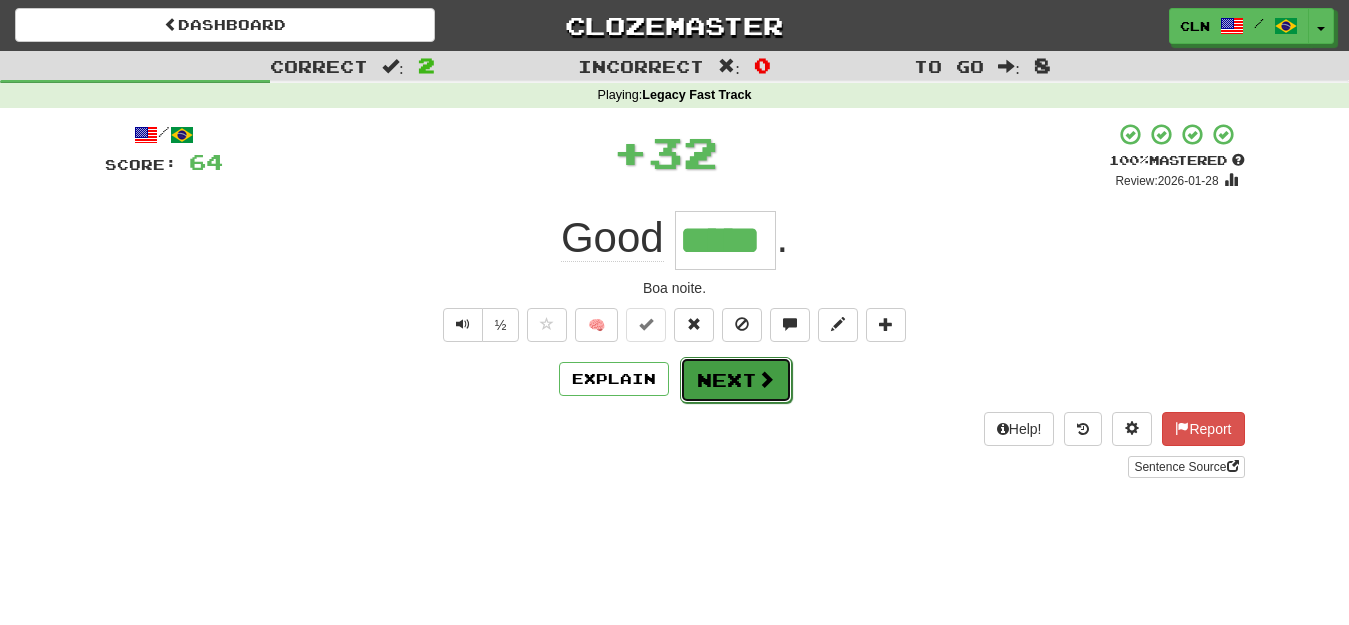 click on "Next" at bounding box center [736, 380] 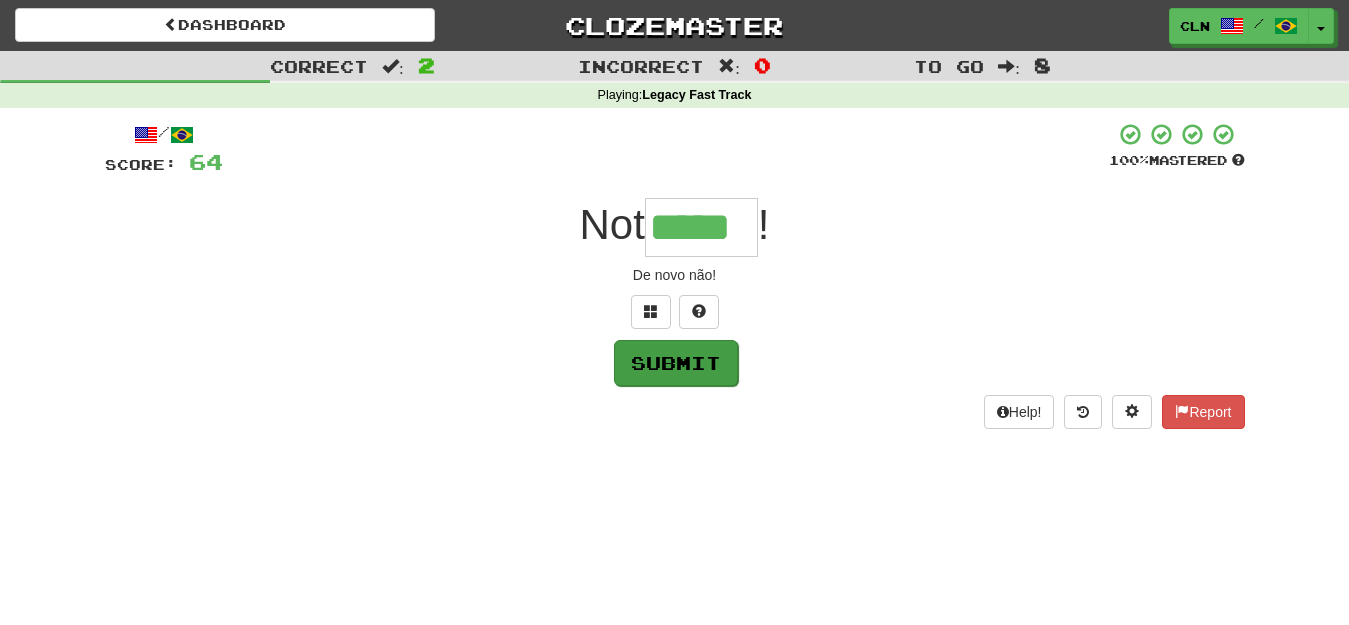 type on "*****" 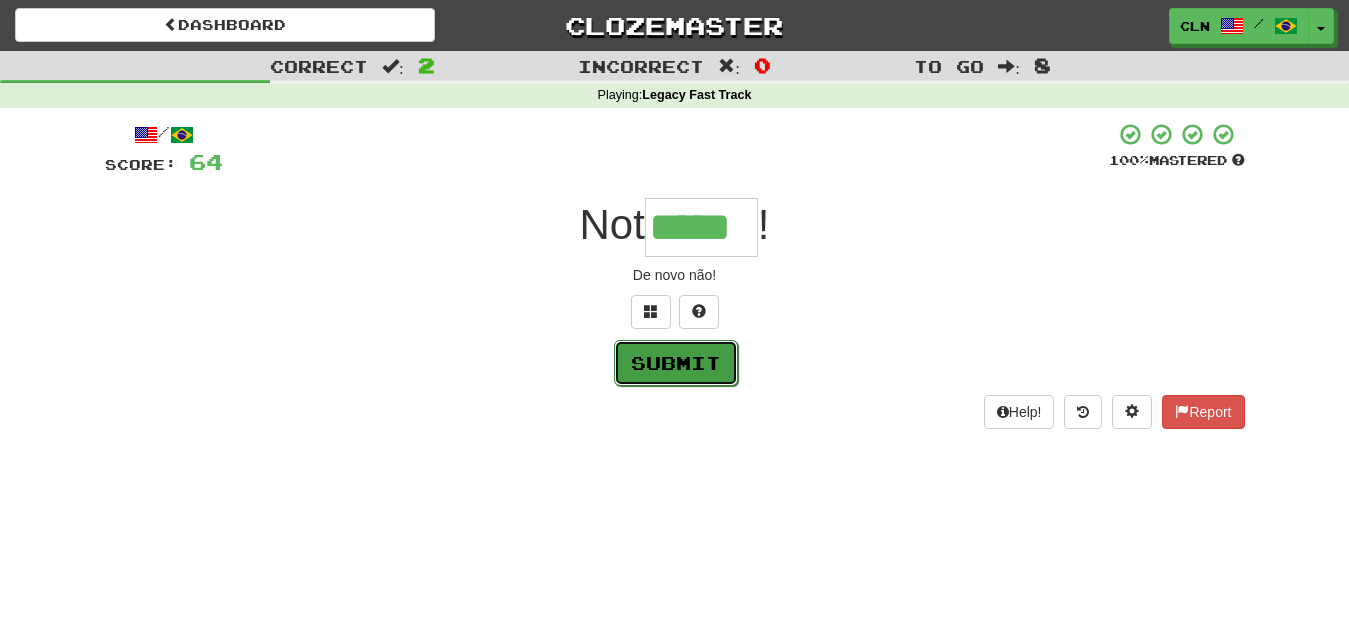 click on "Submit" at bounding box center (676, 363) 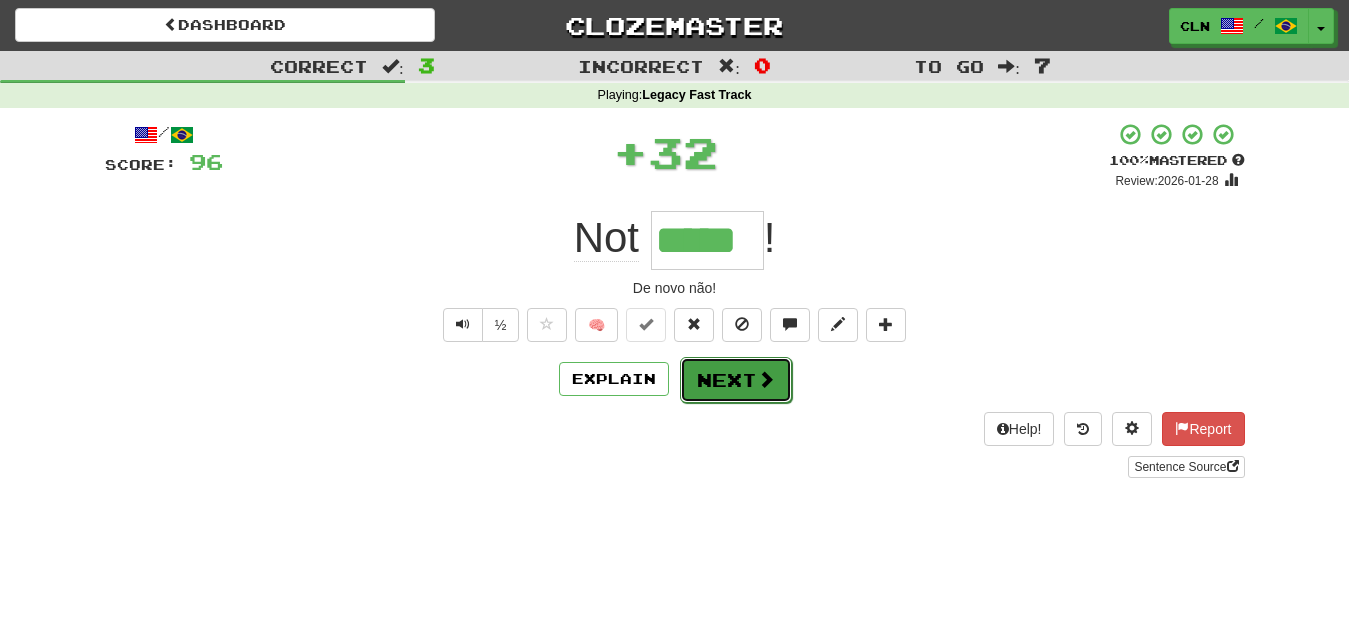 click on "Next" at bounding box center [736, 380] 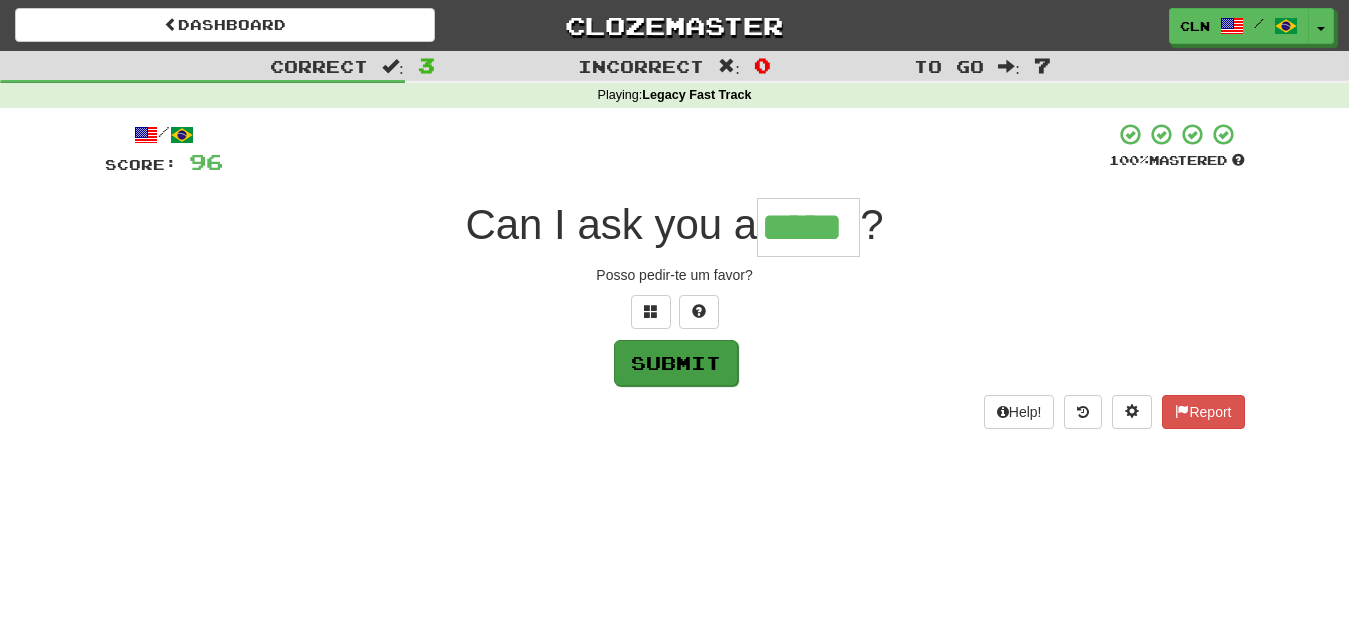 type on "*****" 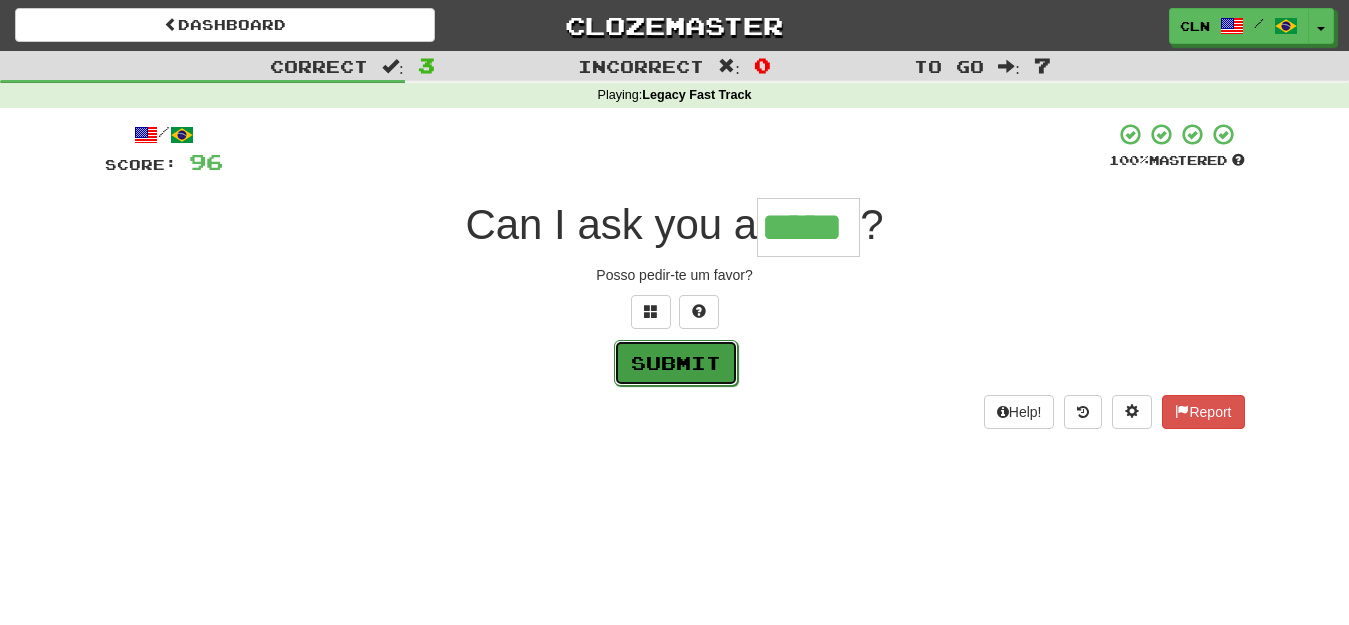 click on "Submit" at bounding box center (676, 363) 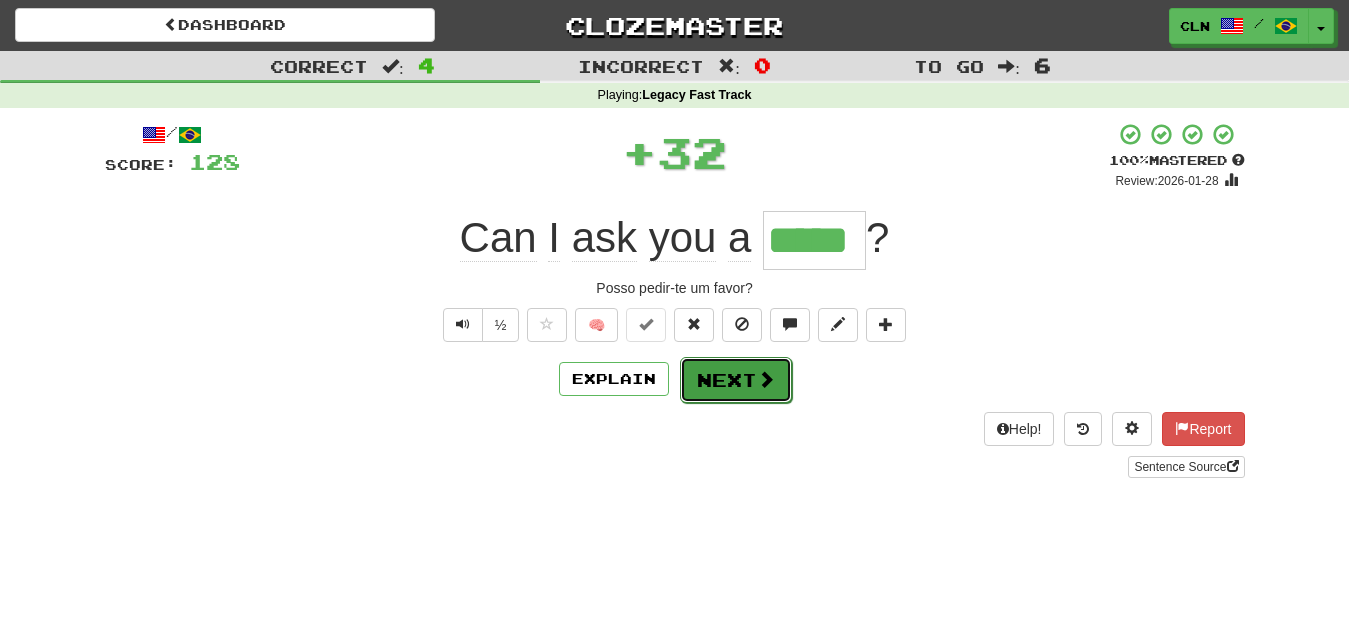 click on "Next" at bounding box center [736, 380] 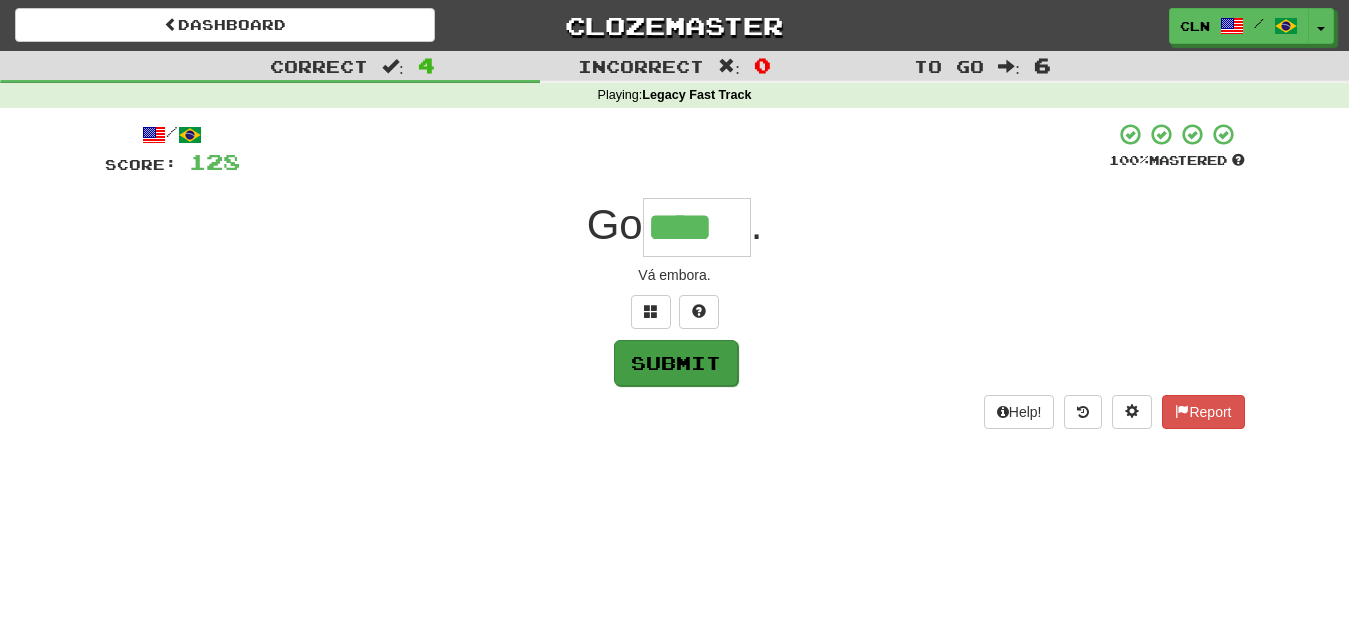 type on "****" 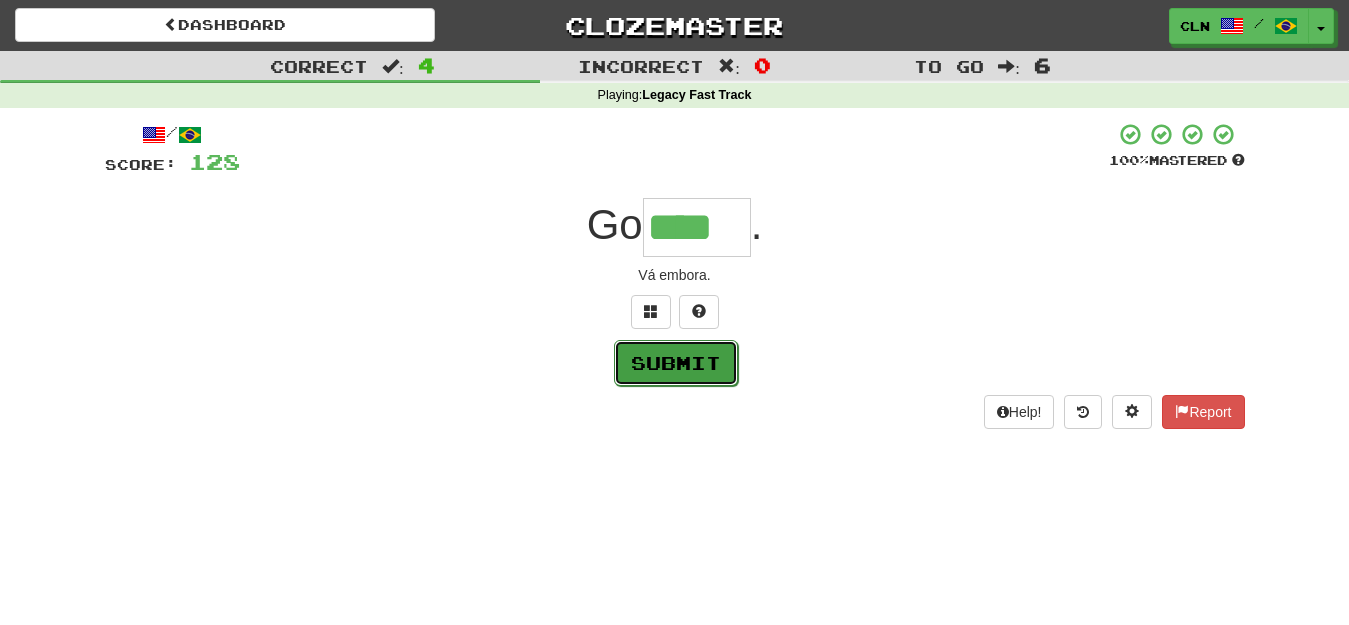 click on "Submit" at bounding box center (676, 363) 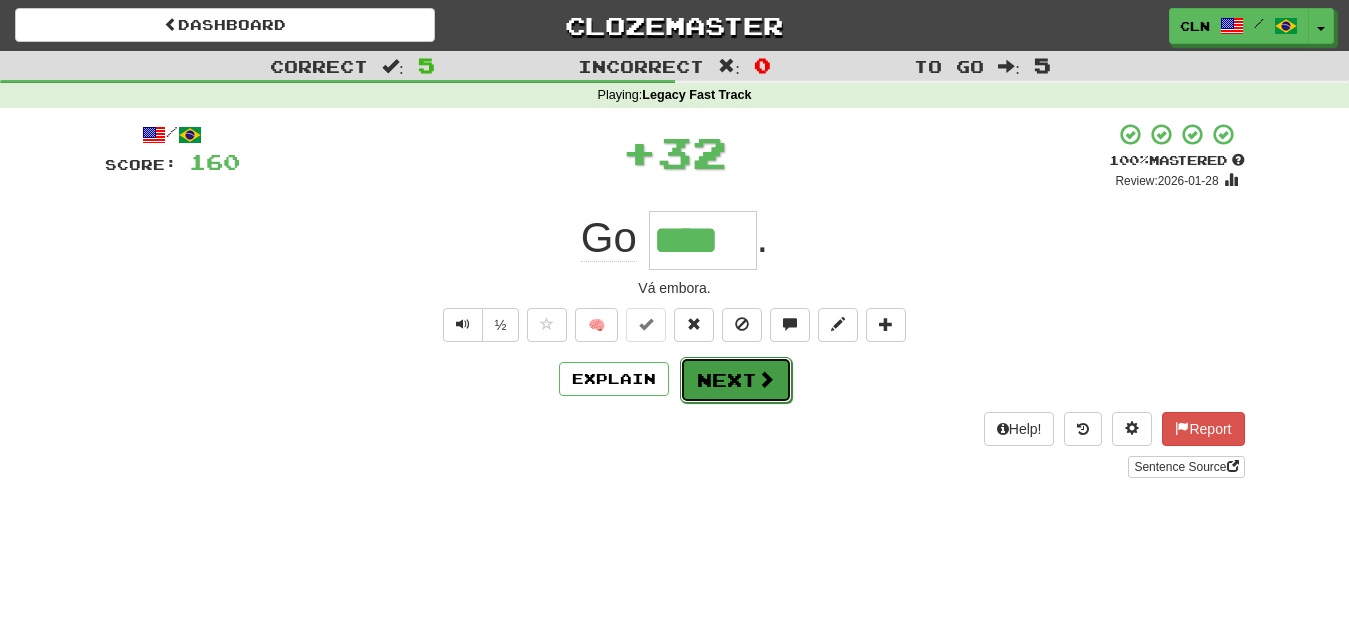 click on "Next" at bounding box center (736, 380) 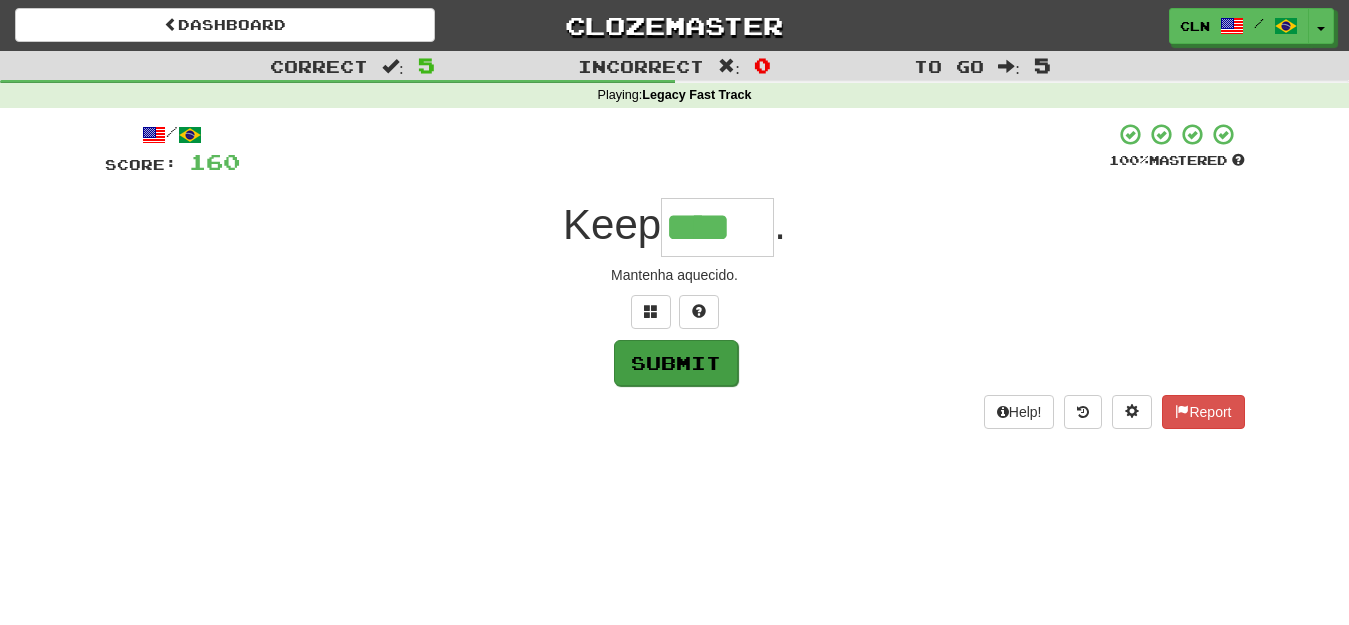 type on "****" 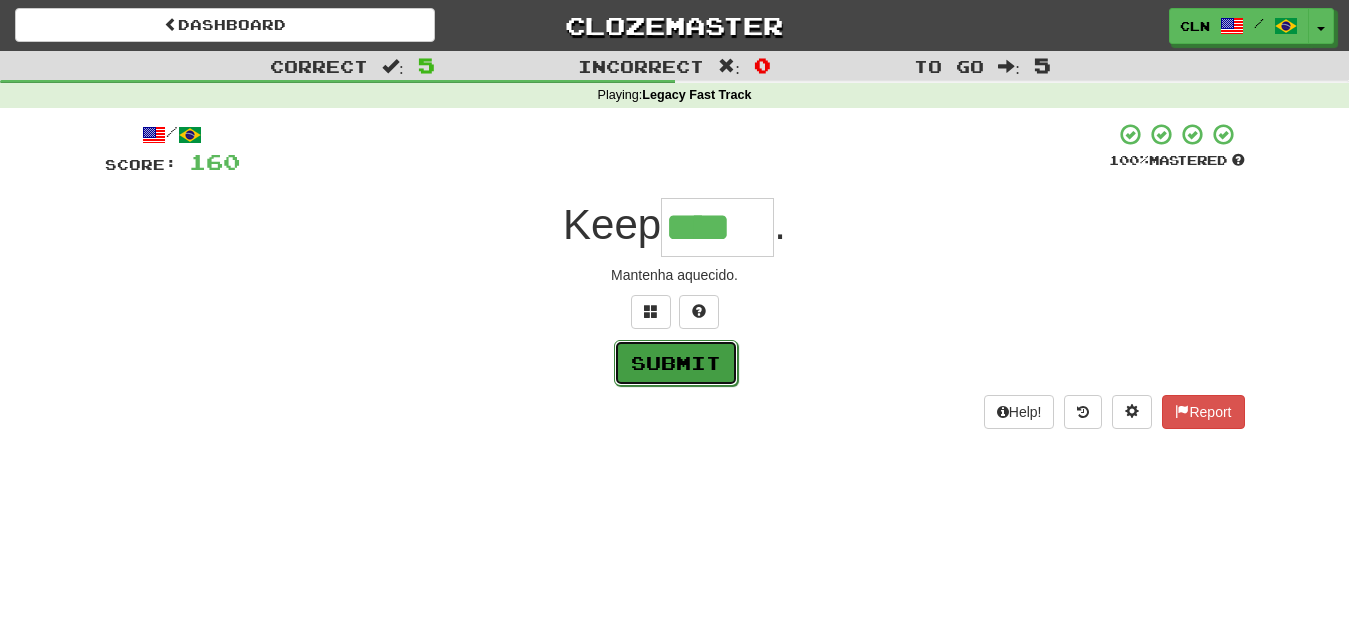 click on "Submit" at bounding box center (676, 363) 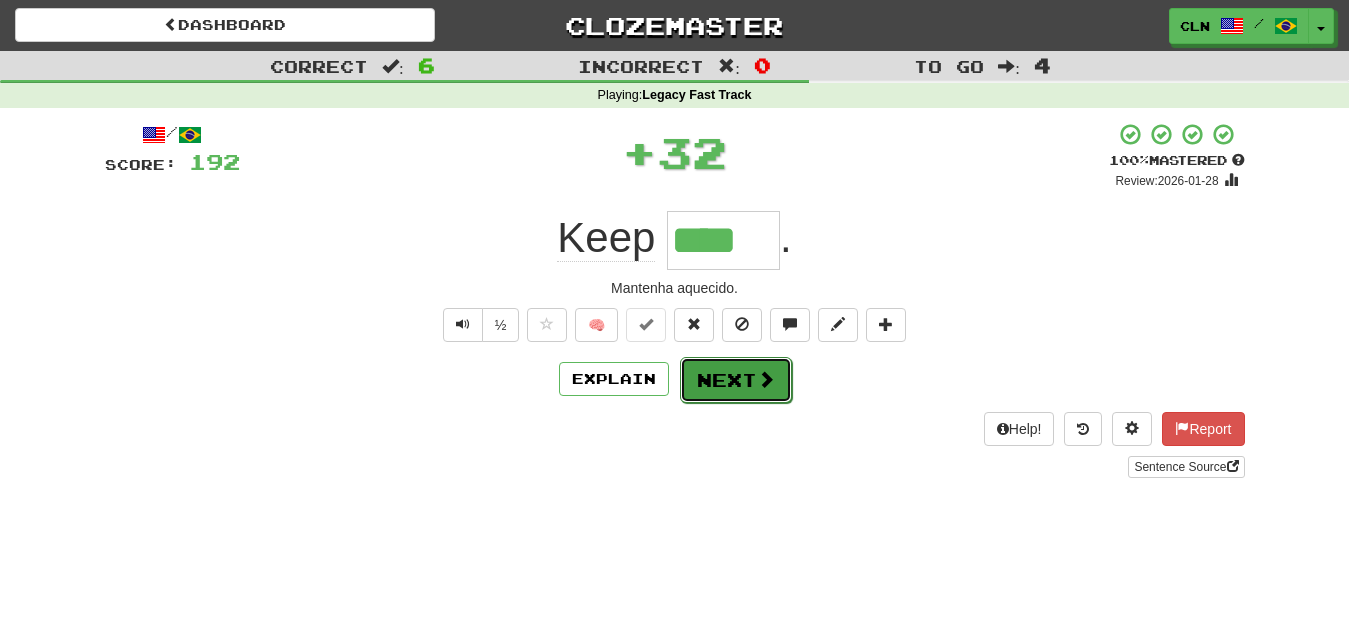 click on "Next" at bounding box center (736, 380) 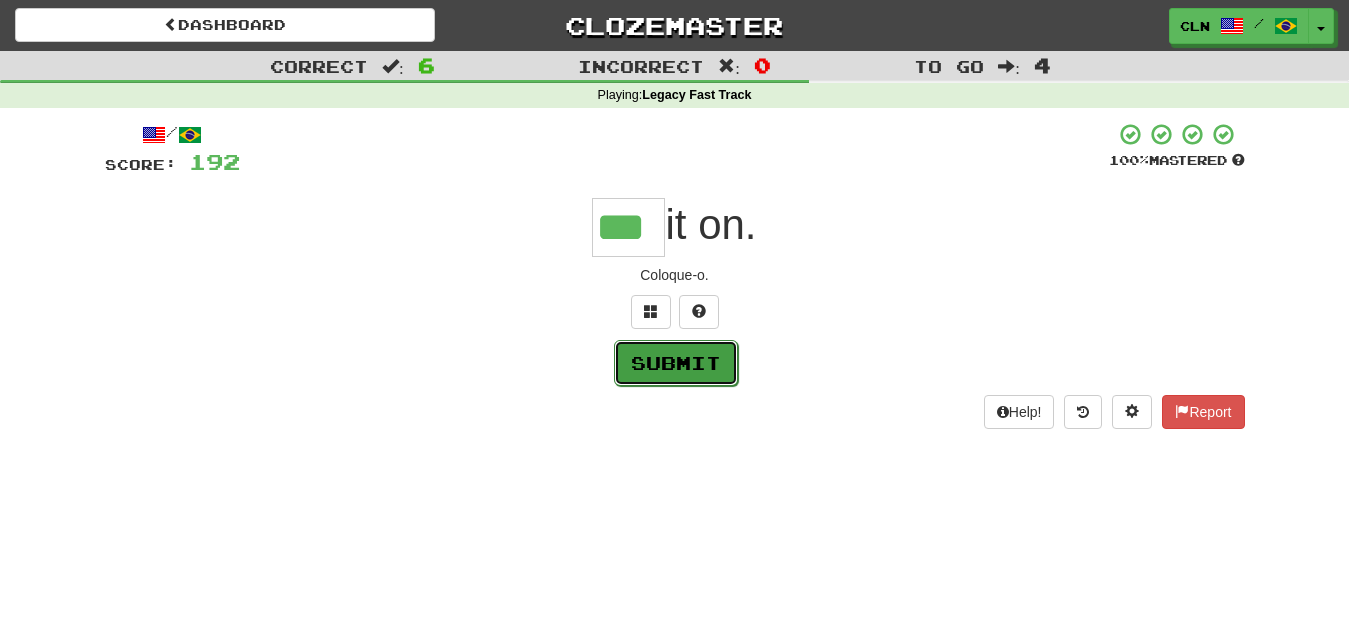 click on "Submit" at bounding box center (676, 363) 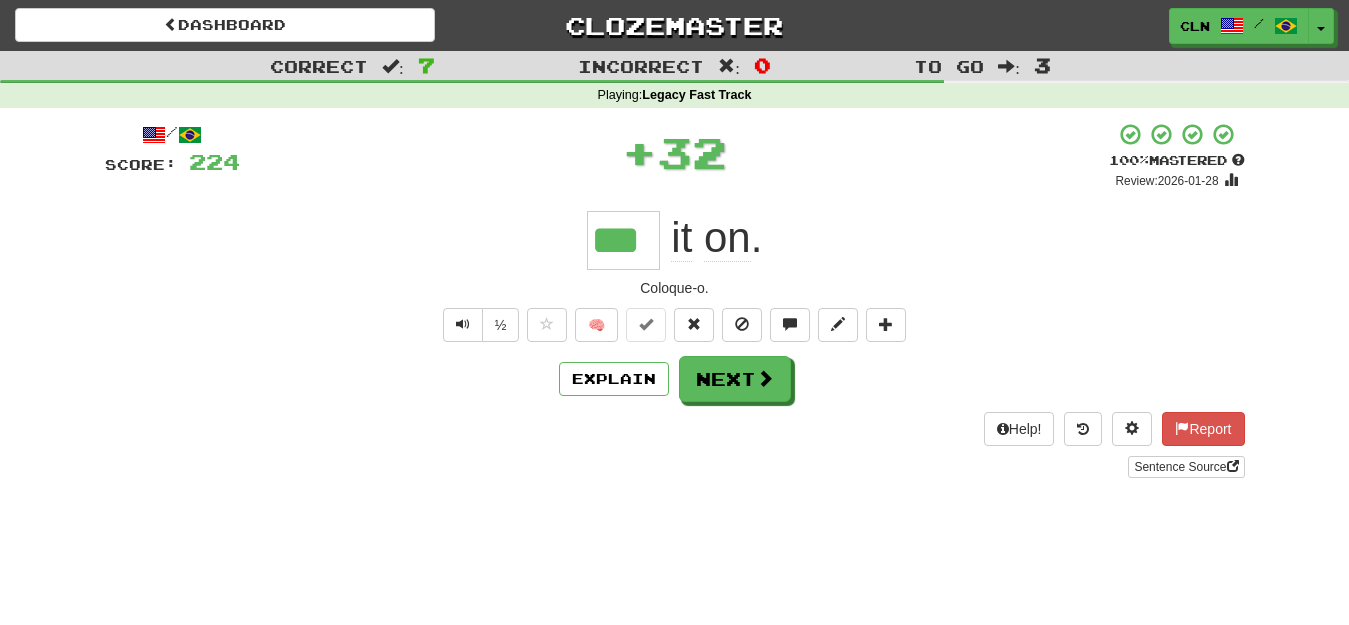 type on "***" 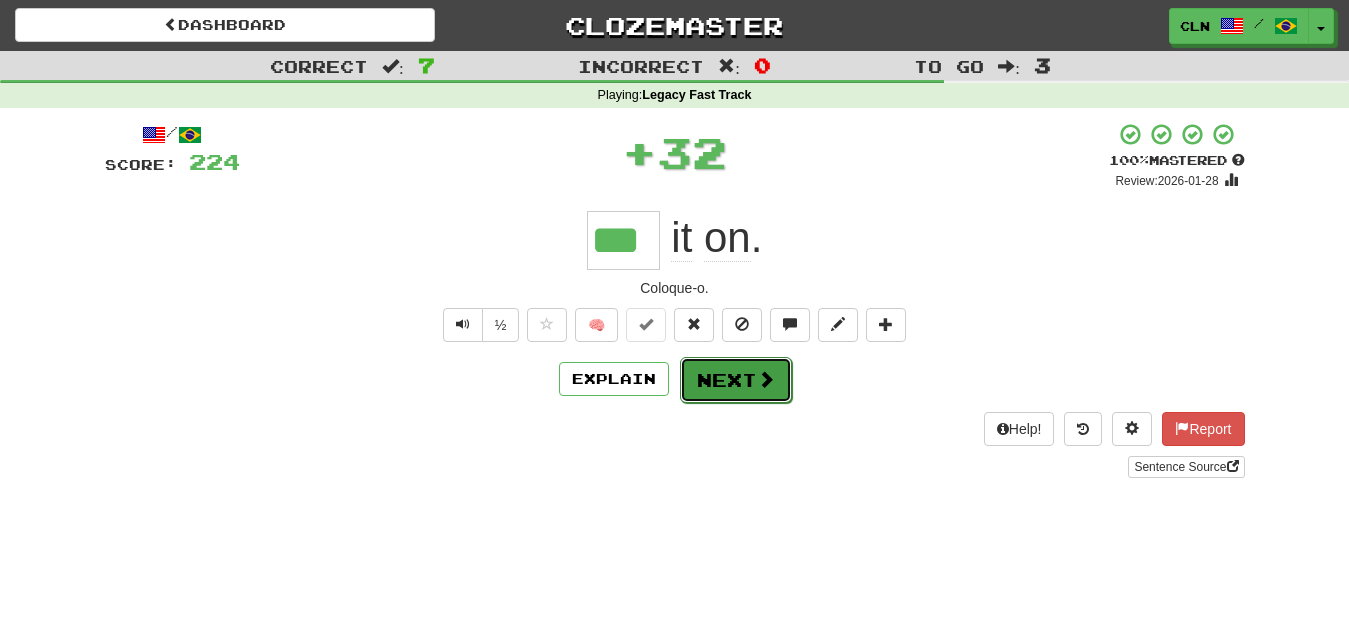 click on "Next" at bounding box center [736, 380] 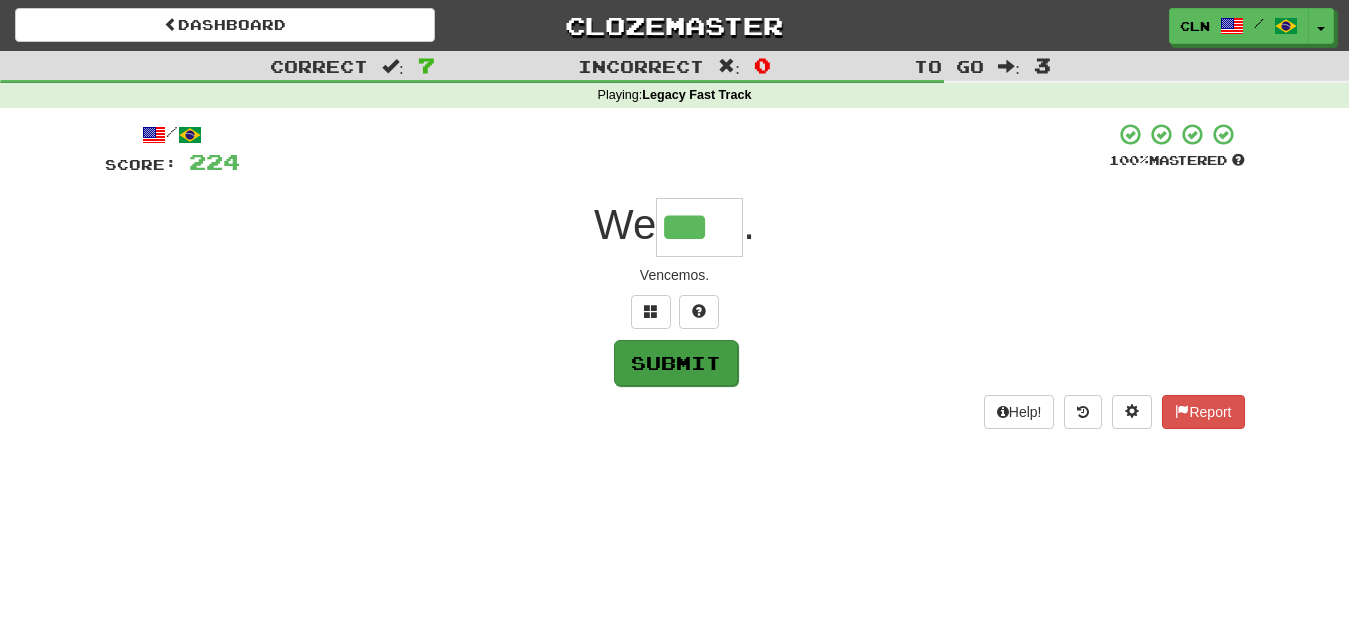 type on "***" 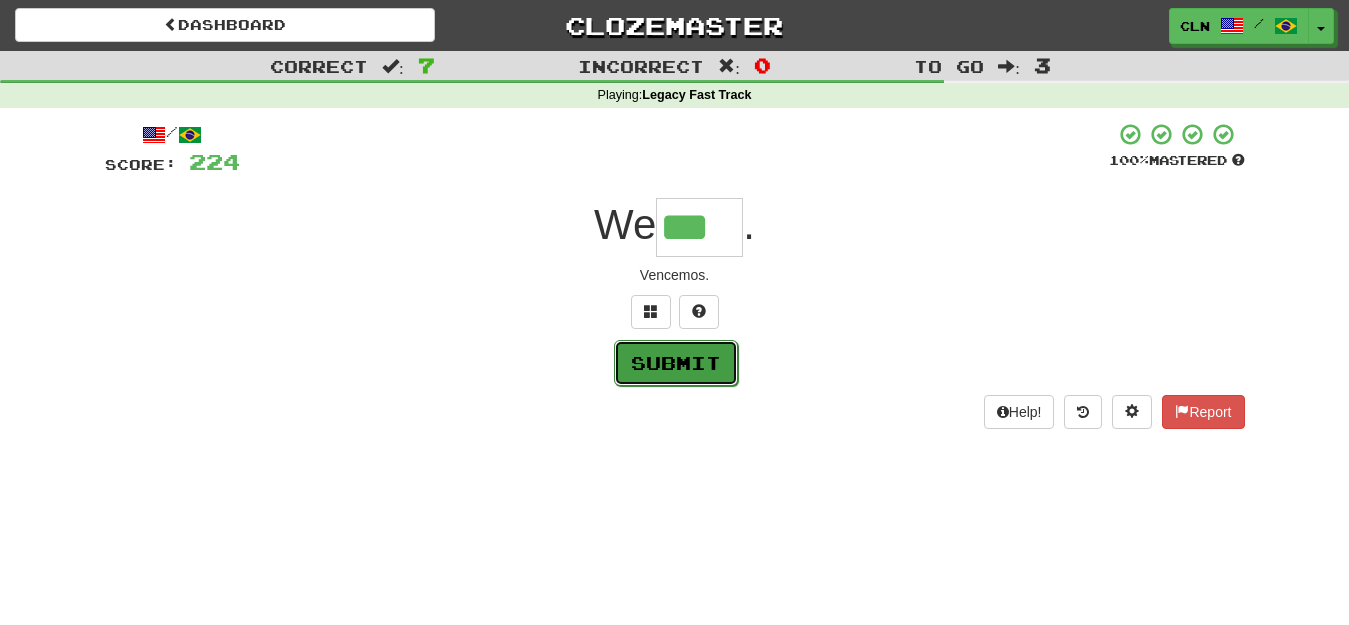 click on "Submit" at bounding box center (676, 363) 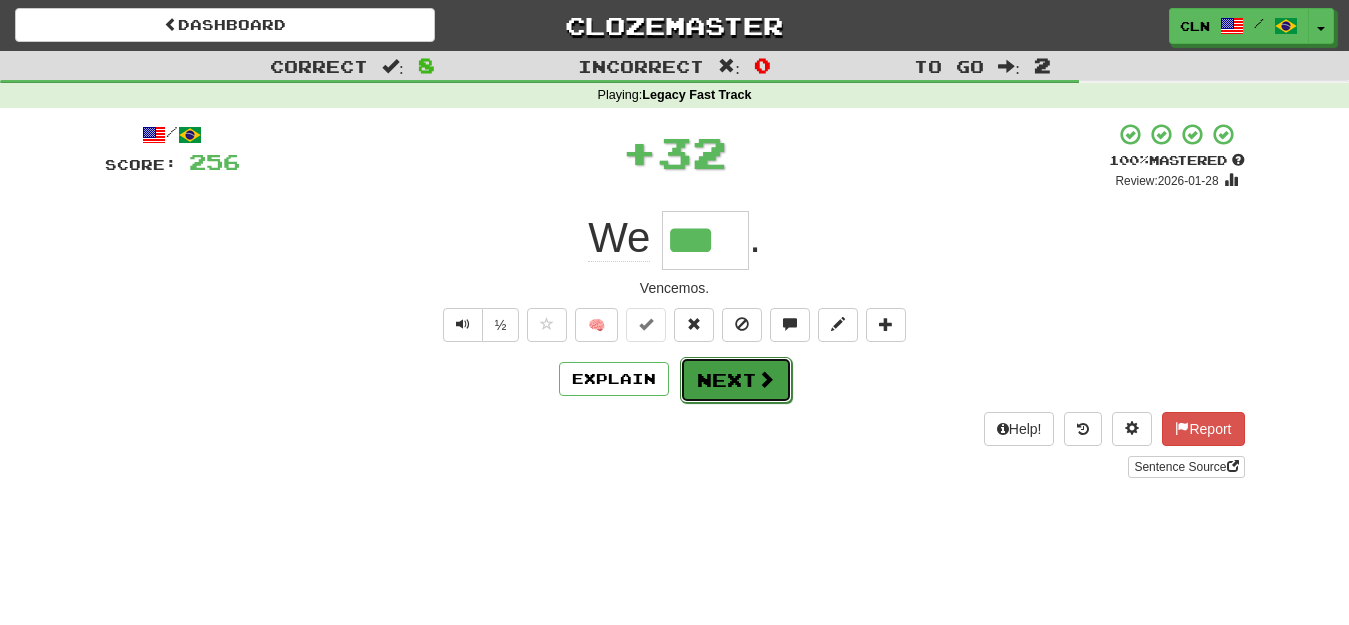 click on "Next" at bounding box center [736, 380] 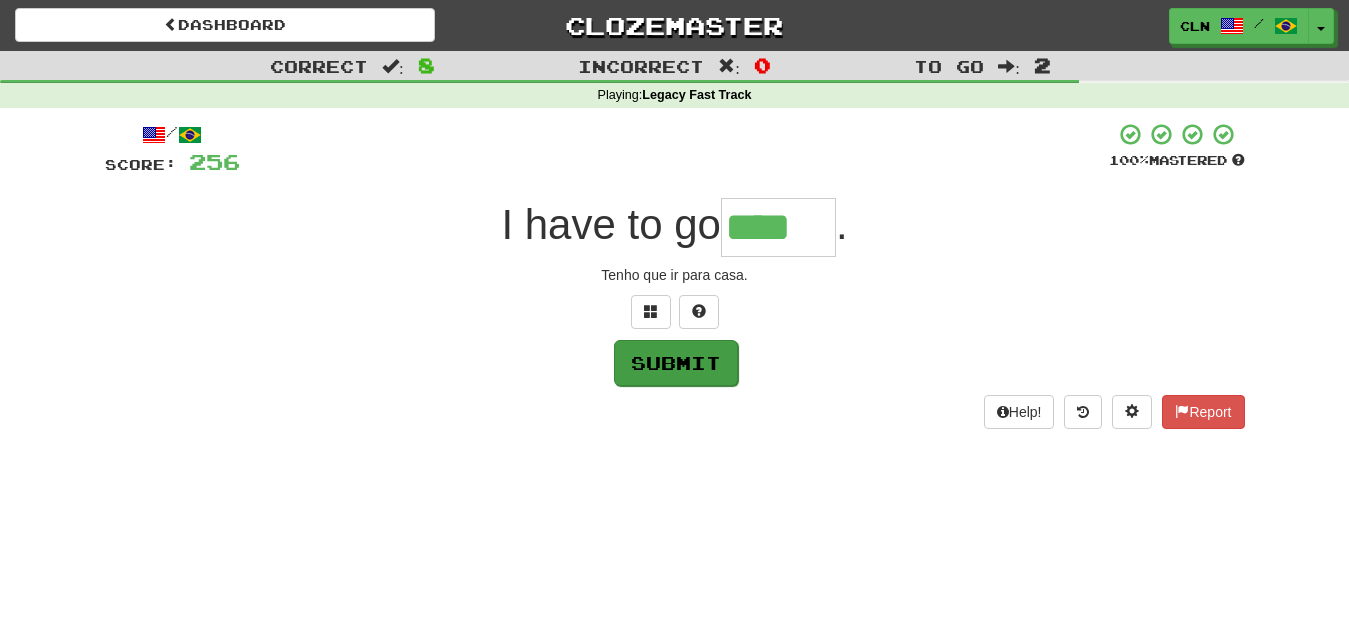 type on "****" 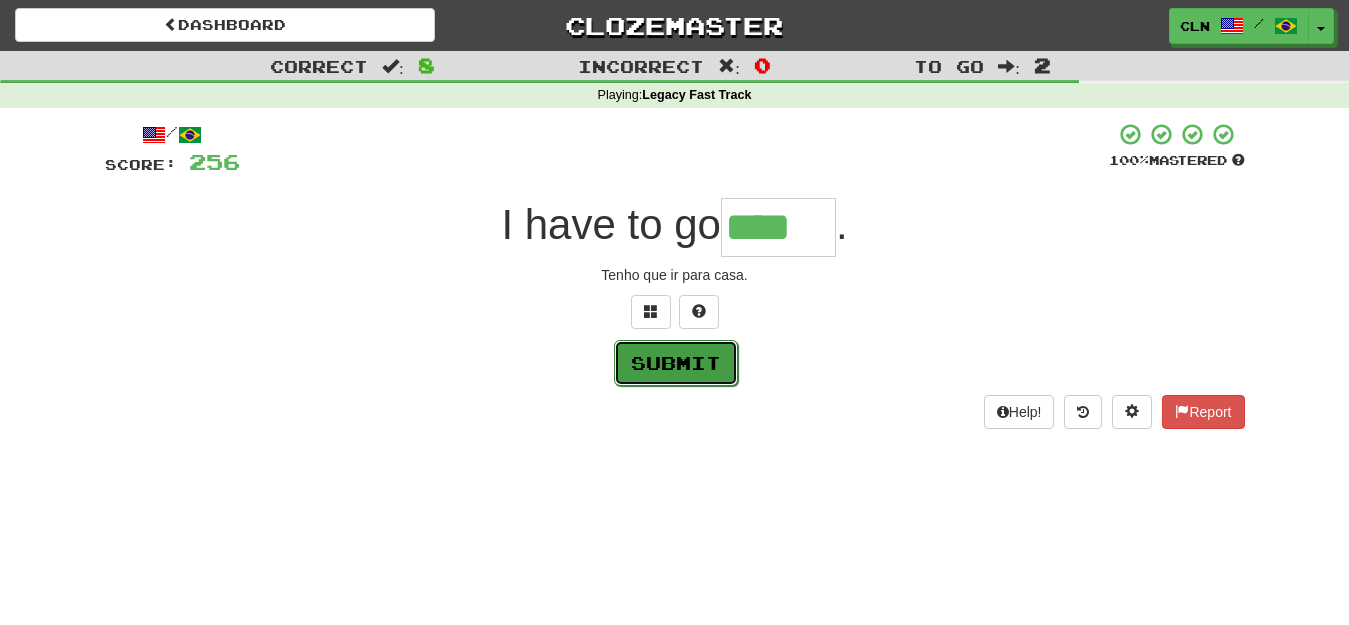 click on "Submit" at bounding box center [676, 363] 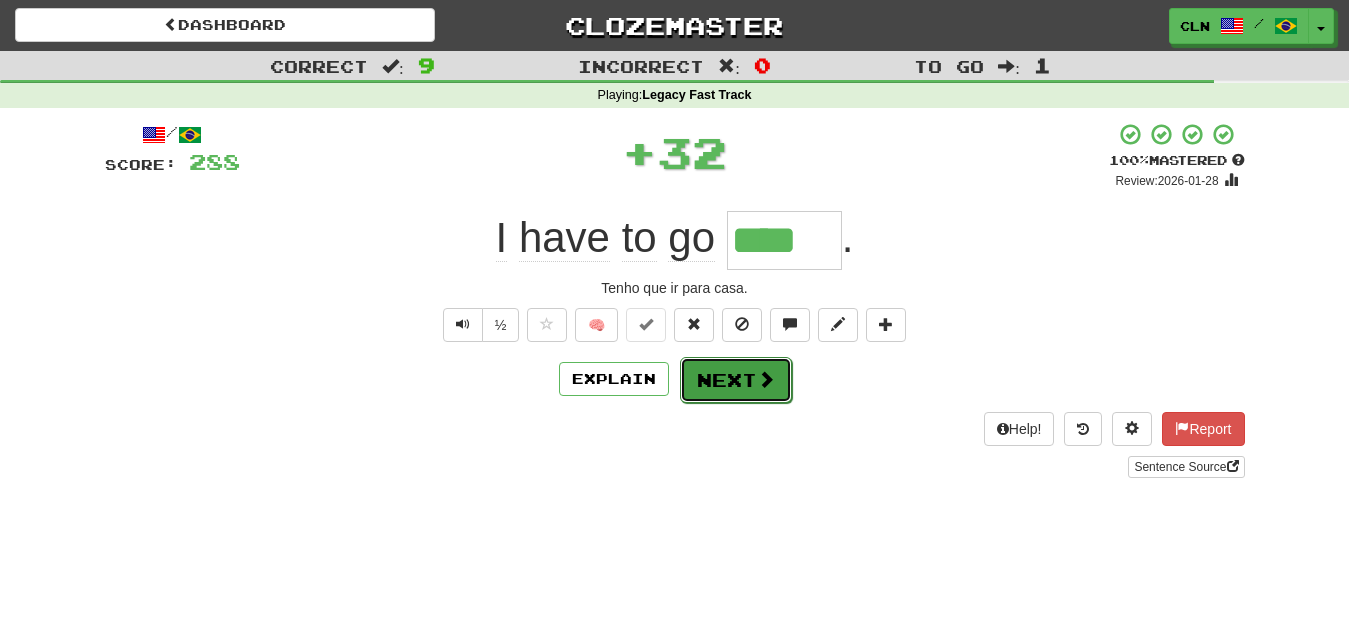 click on "Next" at bounding box center (736, 380) 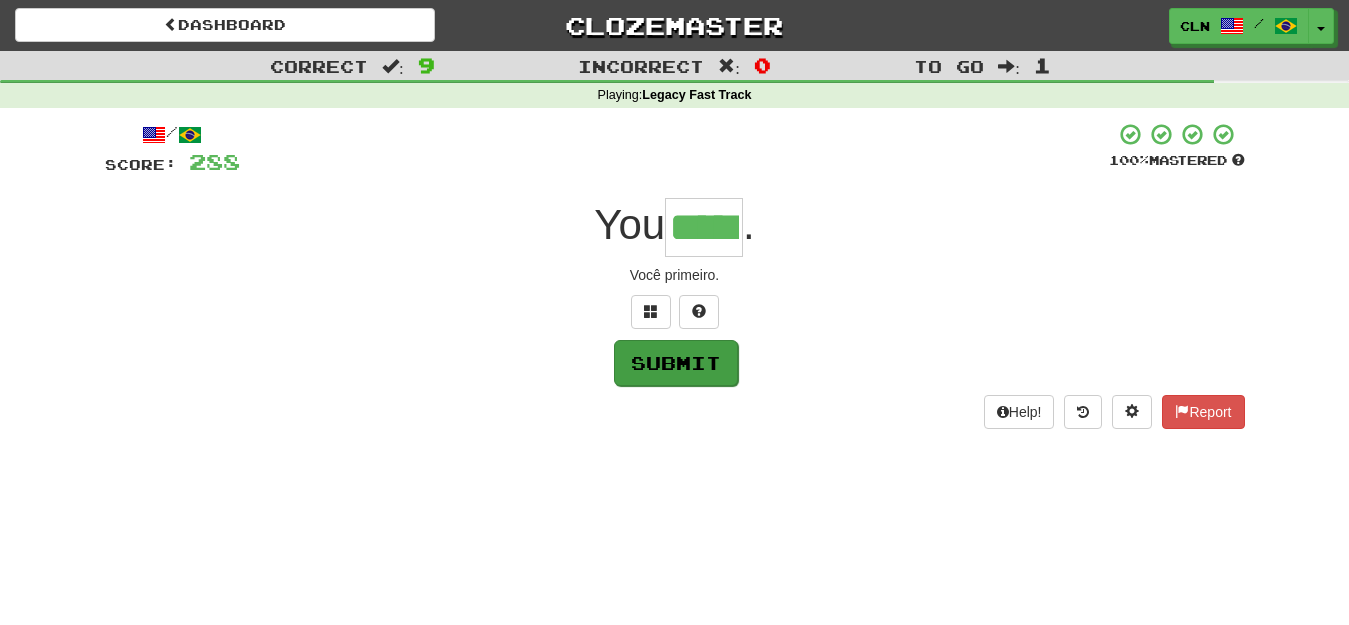 type on "*****" 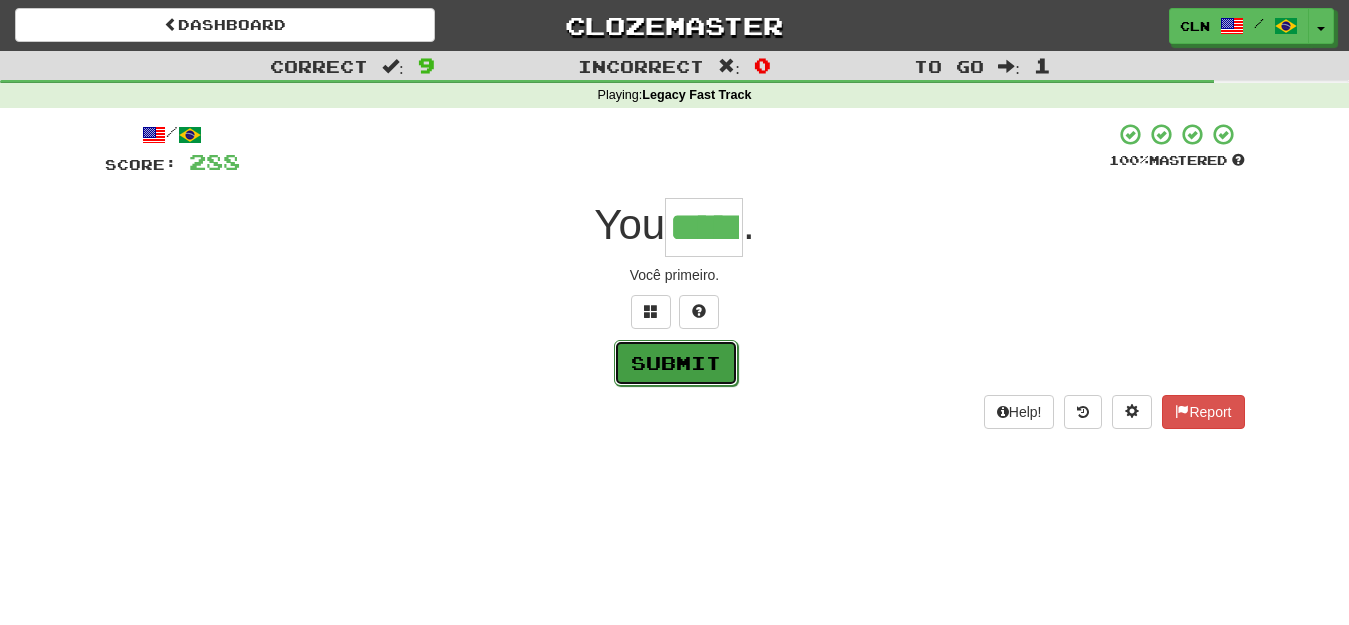 click on "Submit" at bounding box center [676, 363] 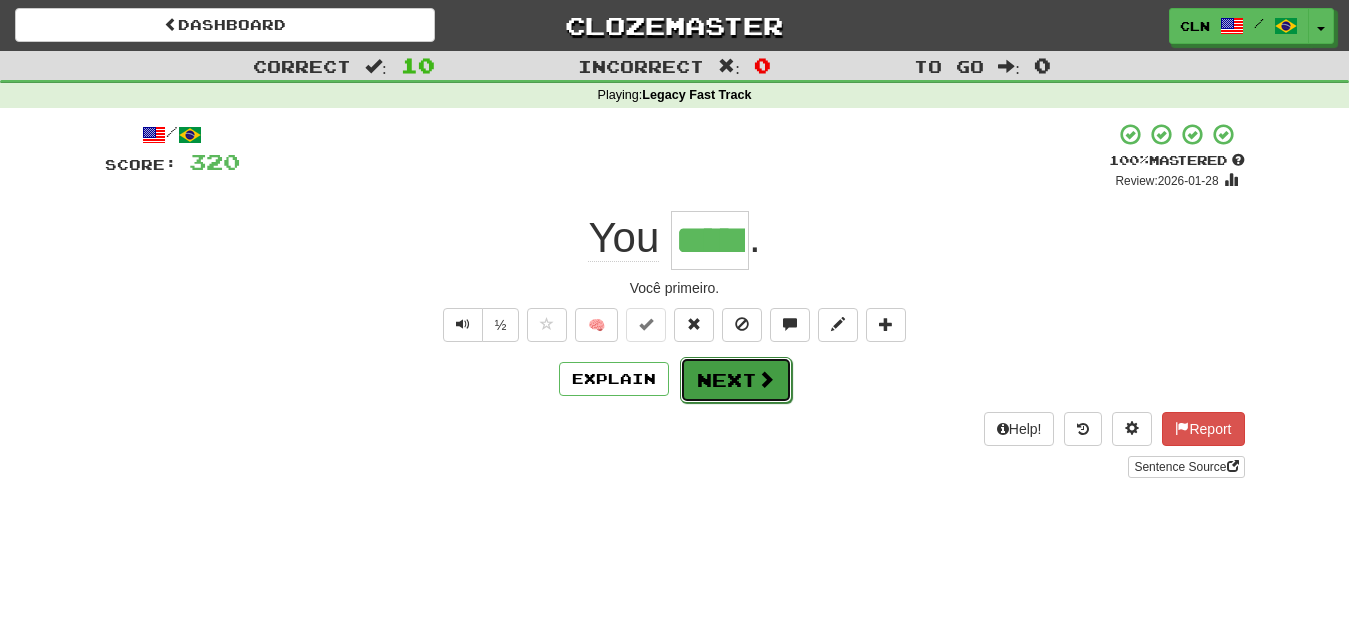 click on "Next" at bounding box center (736, 380) 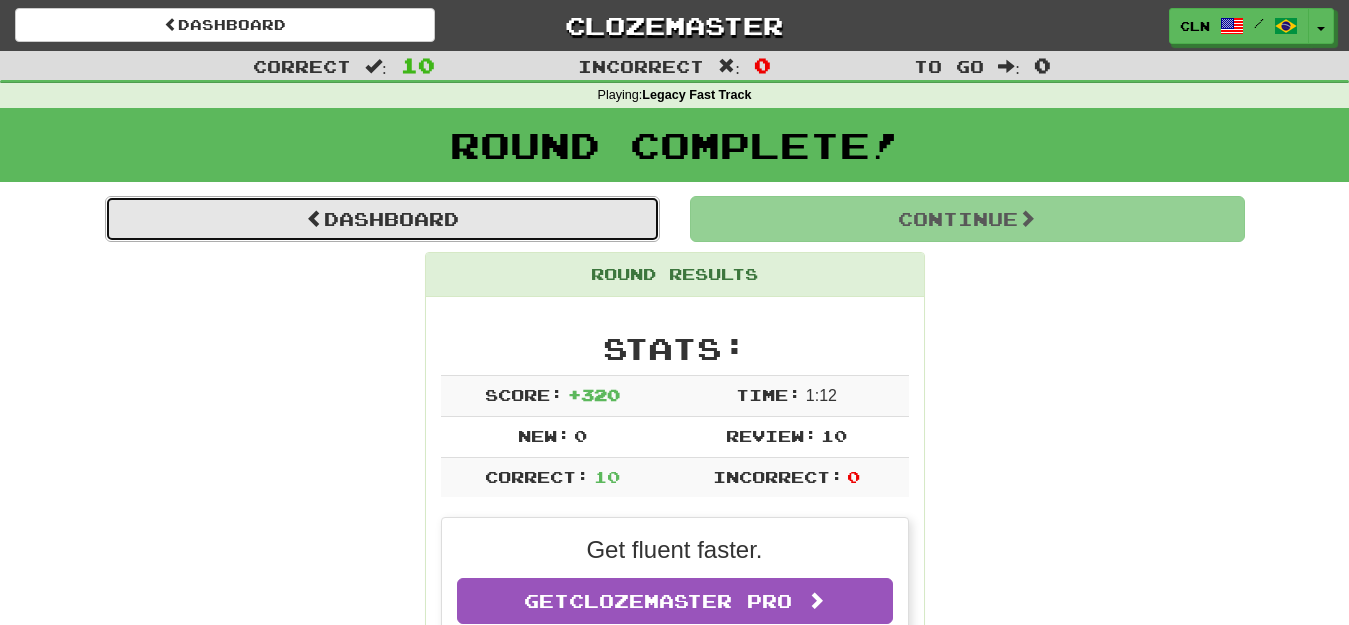 click on "Dashboard" at bounding box center (382, 219) 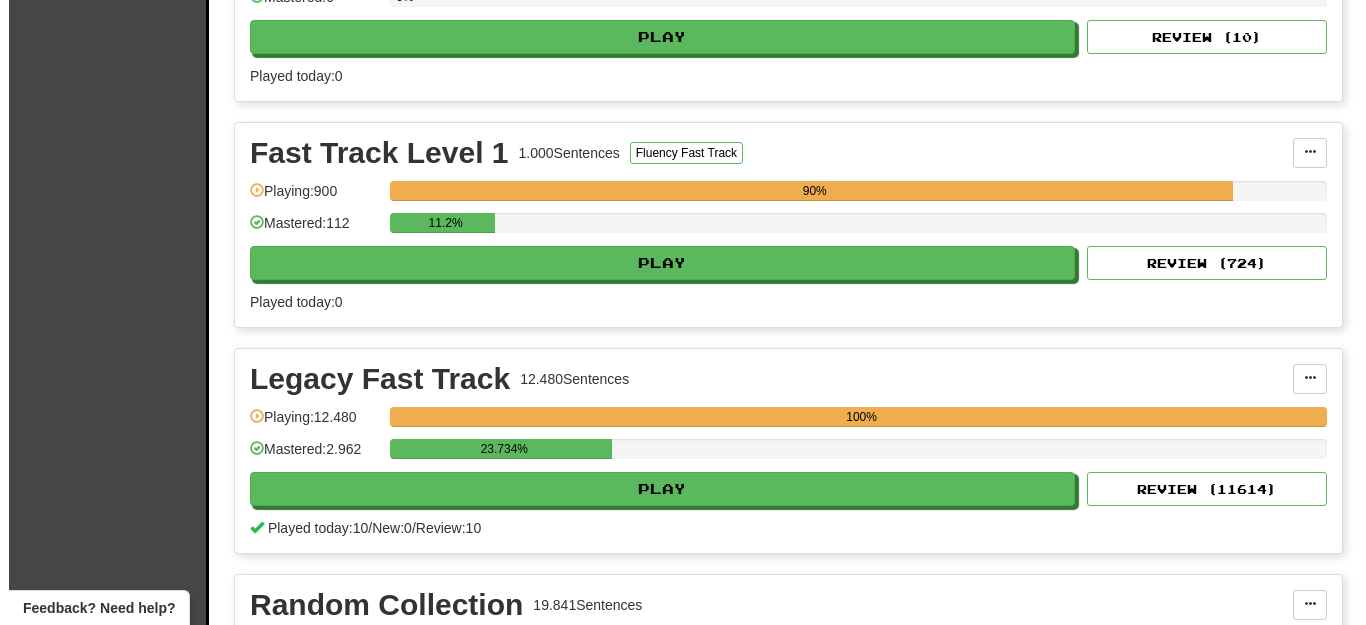 scroll, scrollTop: 600, scrollLeft: 0, axis: vertical 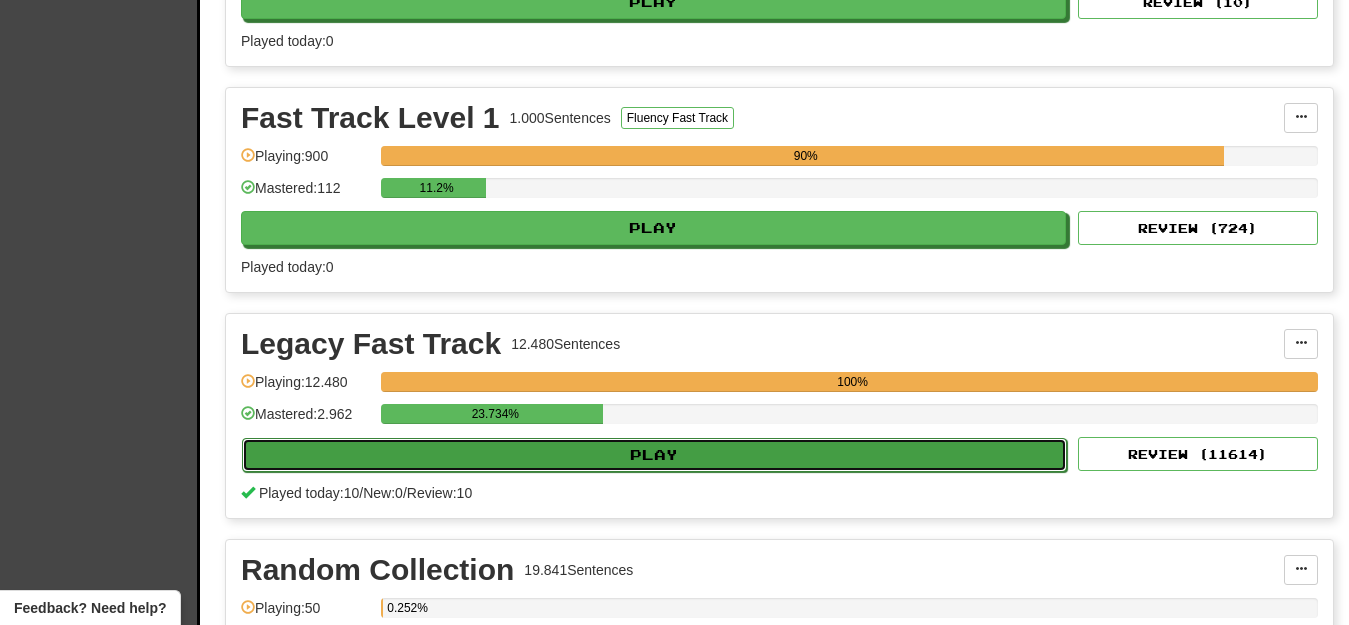 click on "Play" at bounding box center (654, 455) 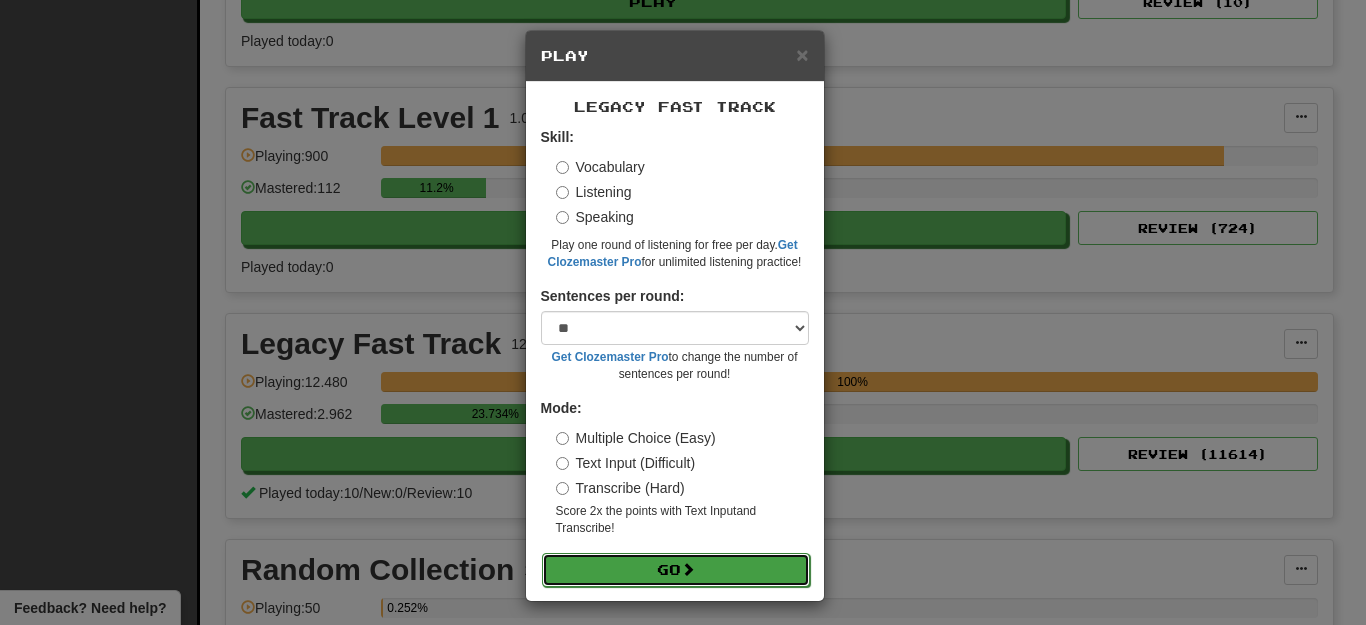 click on "Go" at bounding box center (676, 570) 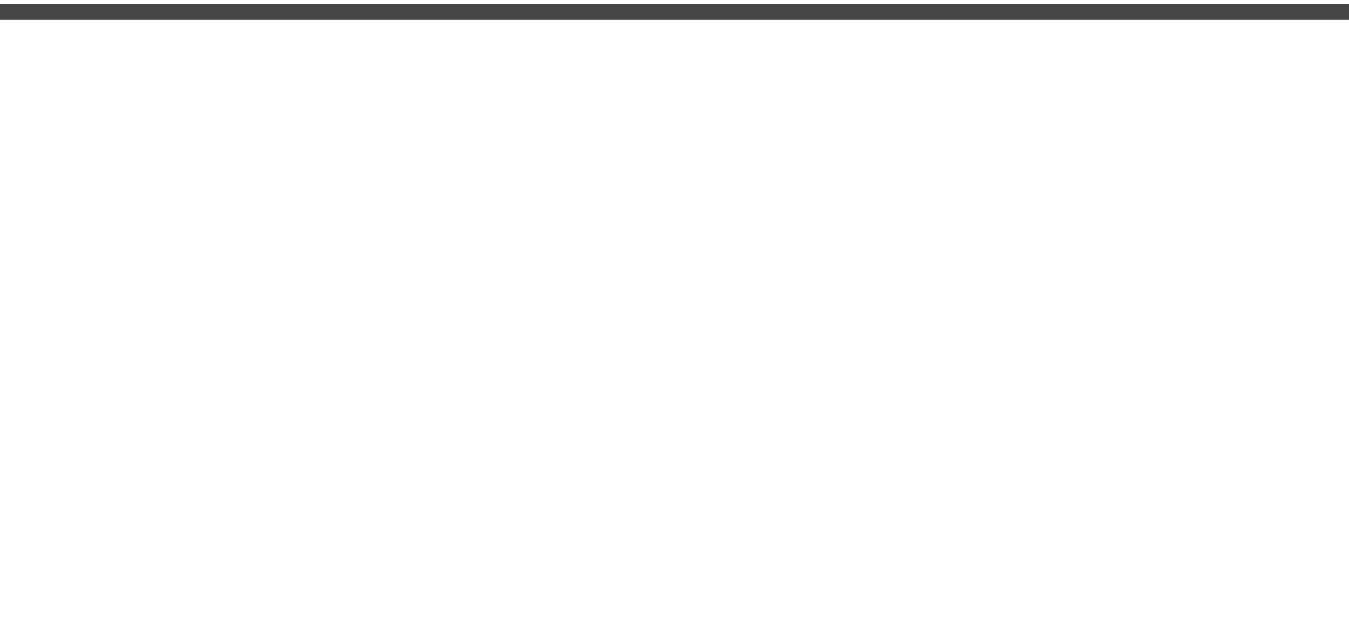 scroll, scrollTop: 0, scrollLeft: 0, axis: both 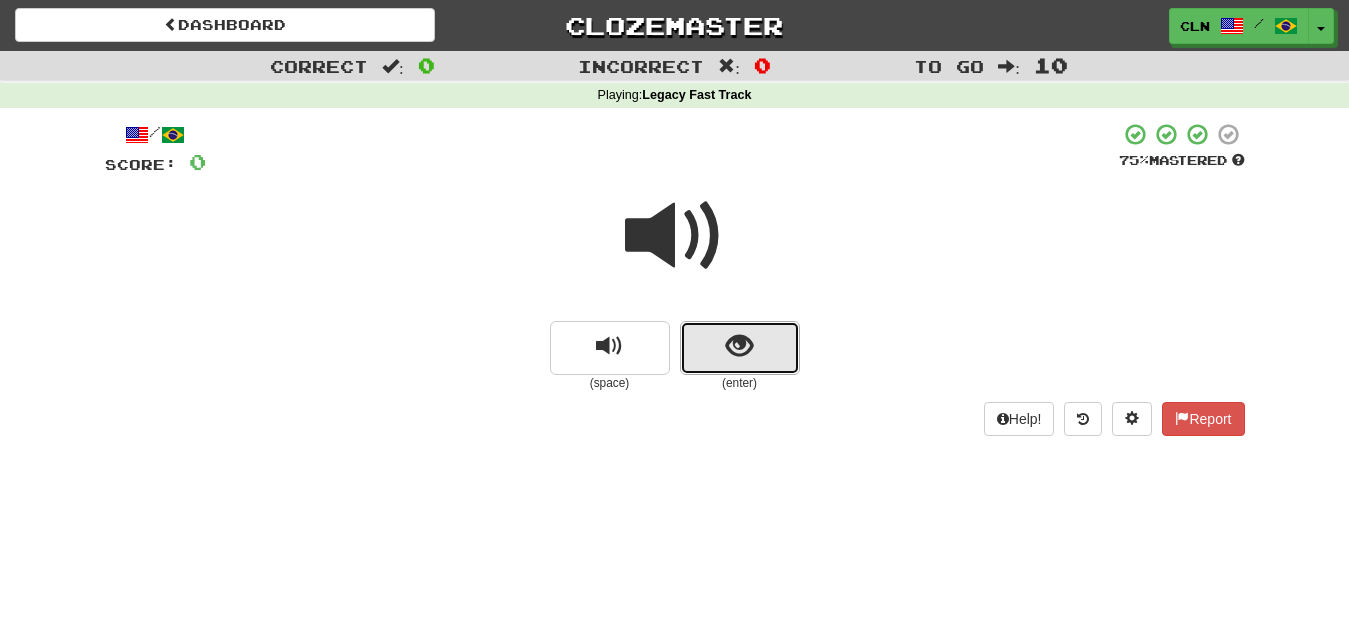 click at bounding box center (739, 346) 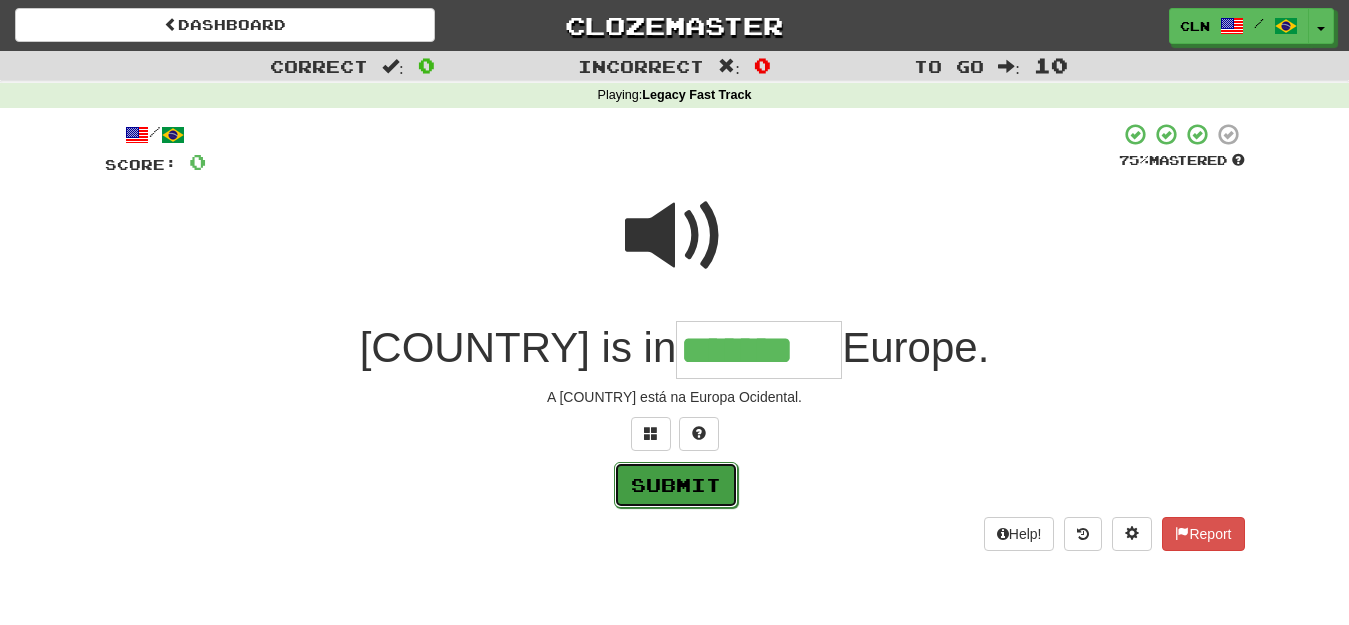 click on "Submit" at bounding box center [676, 485] 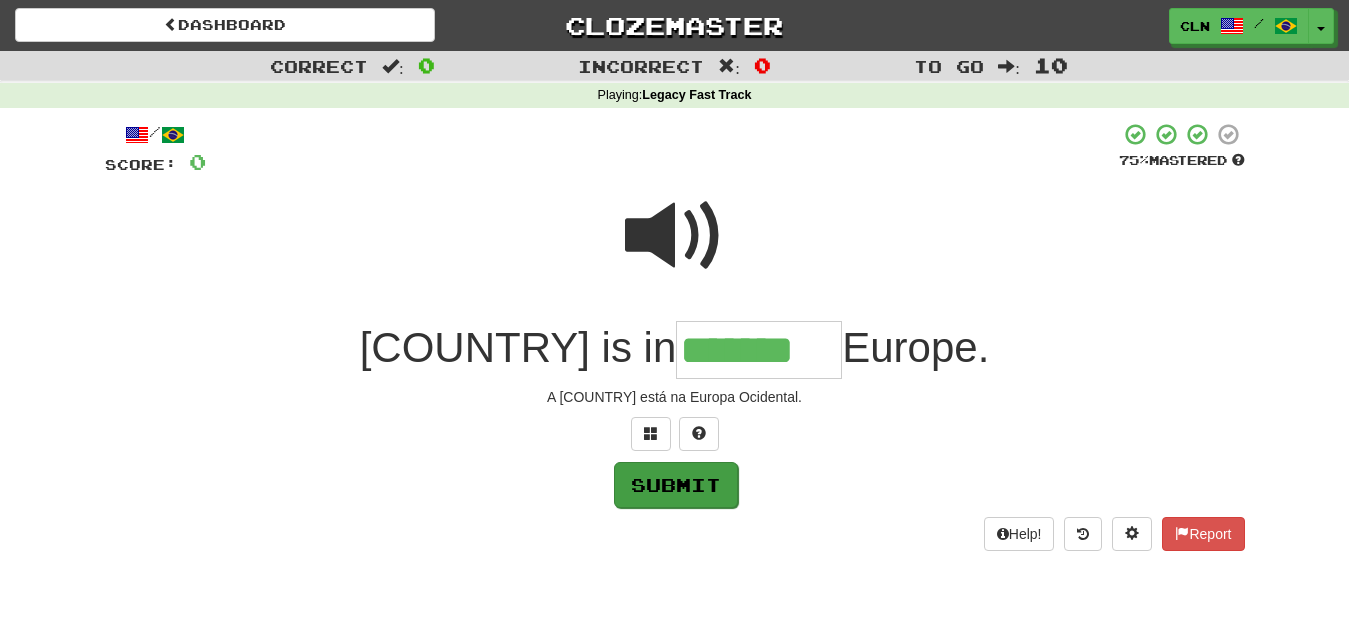 type on "*******" 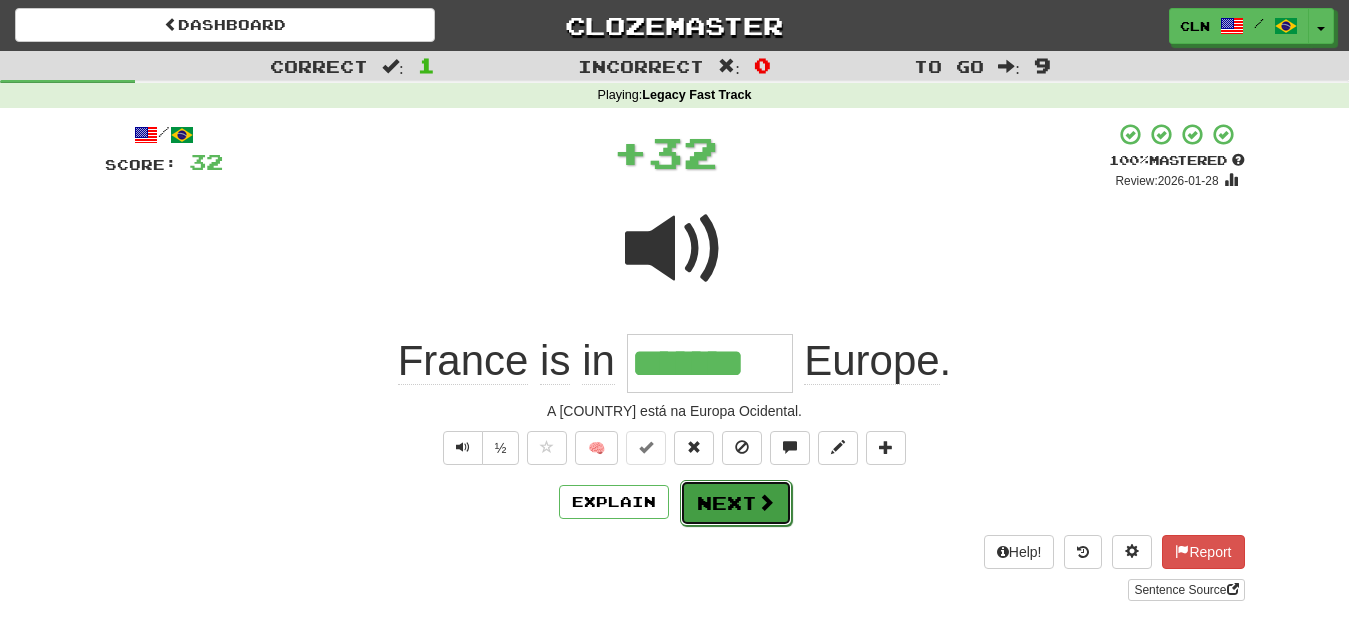 click on "Next" at bounding box center (736, 503) 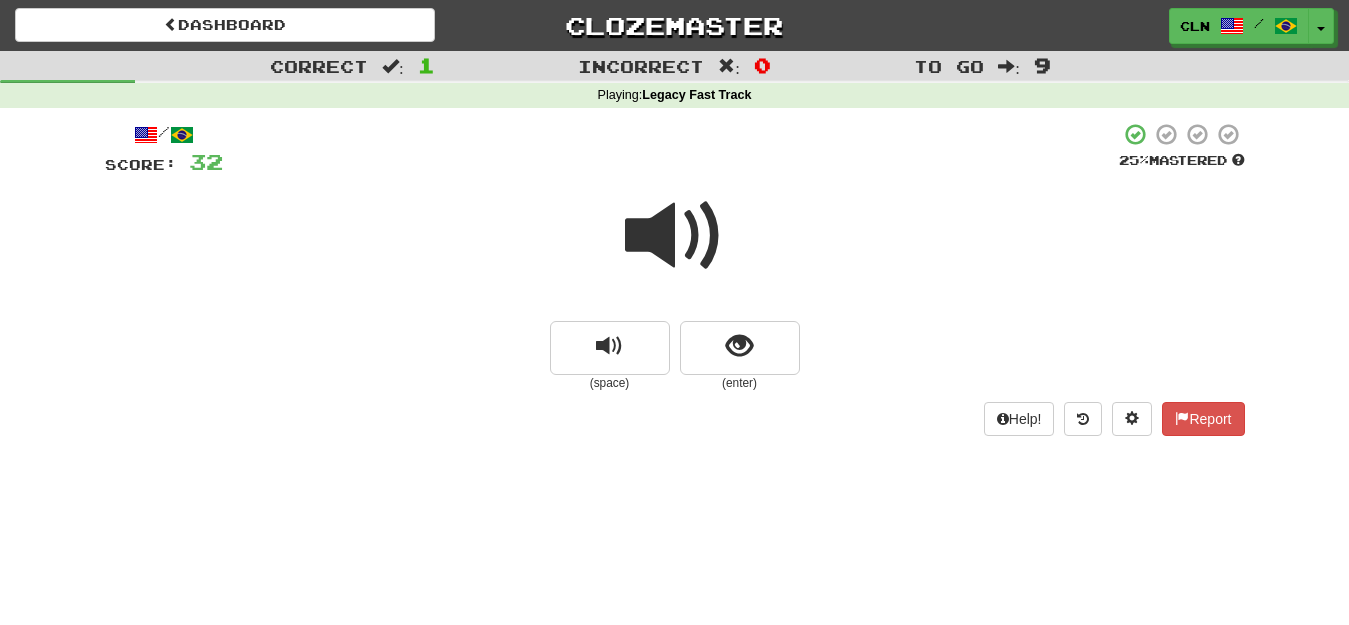 click at bounding box center (675, 236) 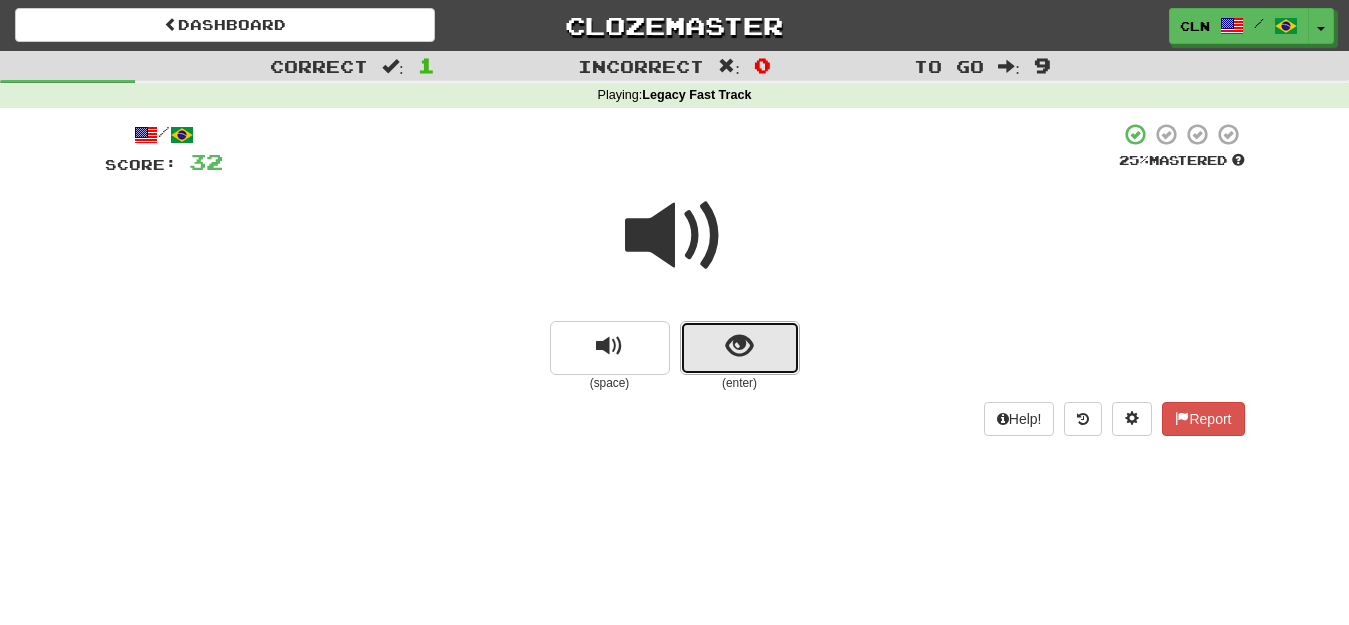 click at bounding box center [739, 346] 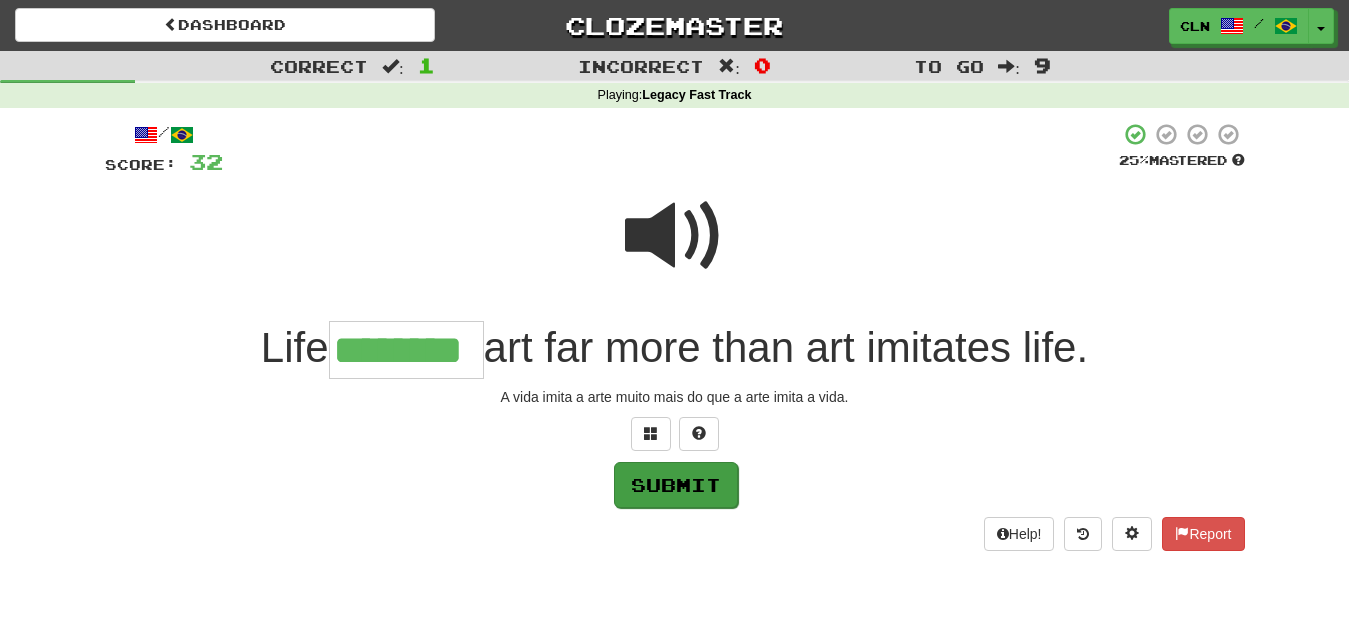 type on "********" 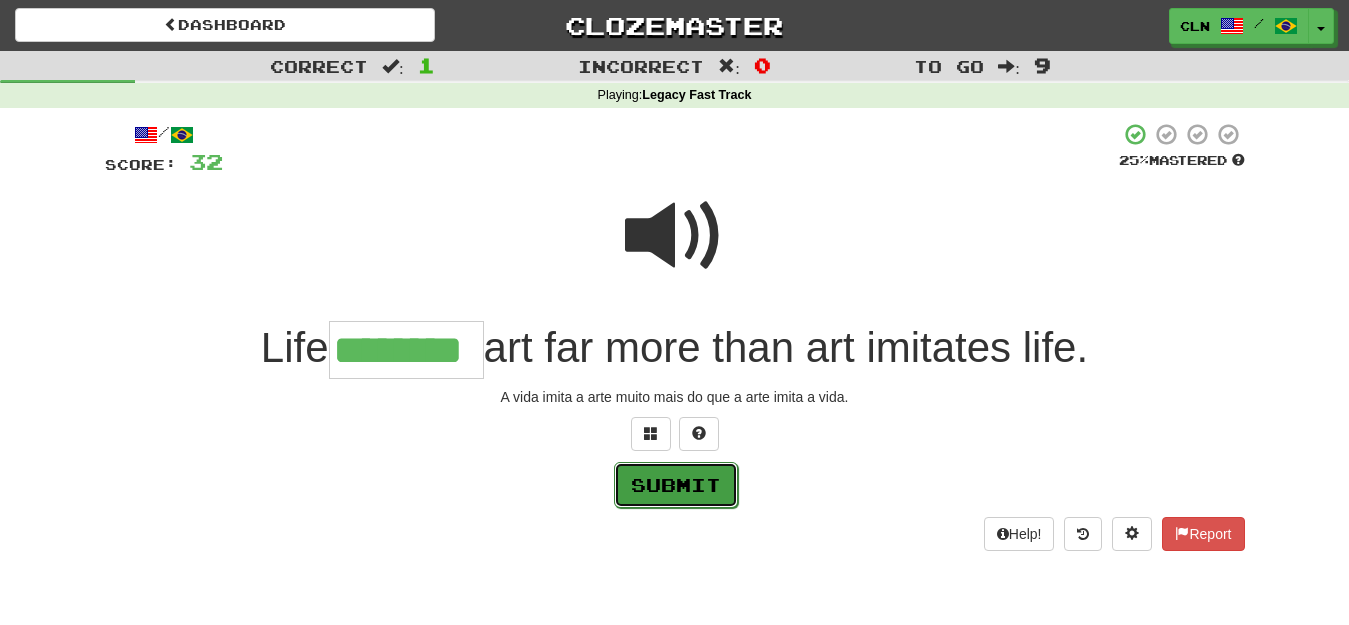 click on "Submit" at bounding box center (676, 485) 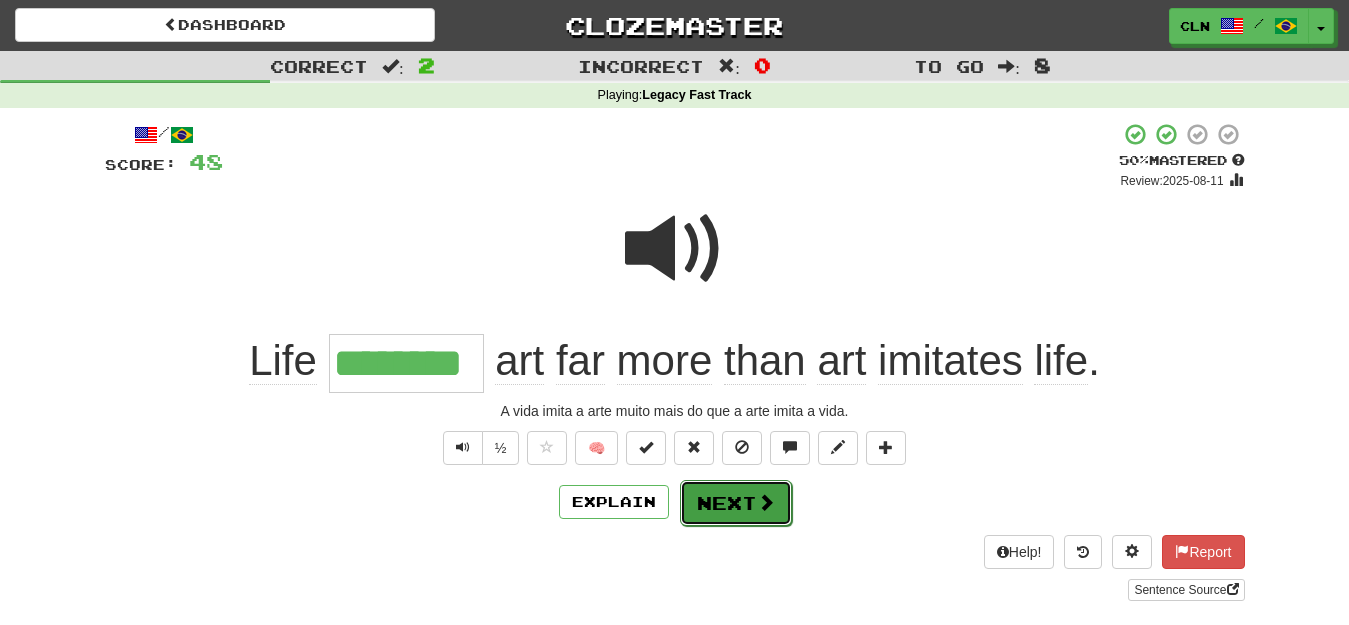 click on "Next" at bounding box center [736, 503] 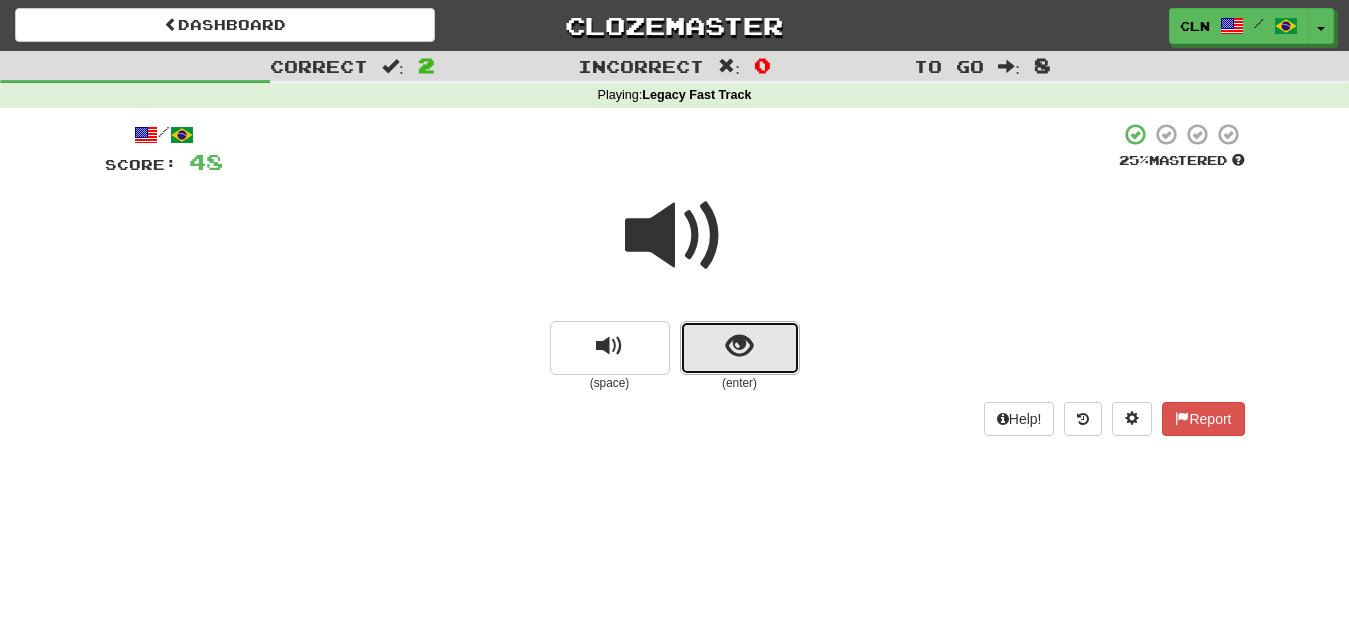 click at bounding box center [739, 346] 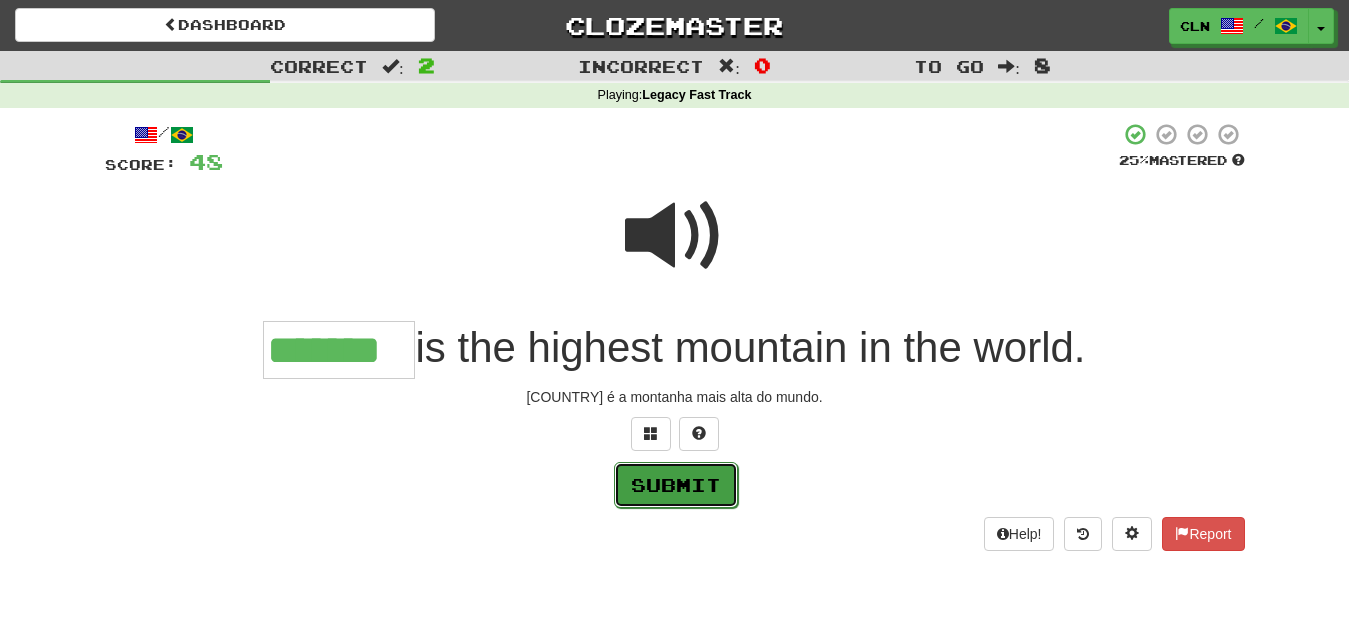 click on "Submit" at bounding box center (676, 485) 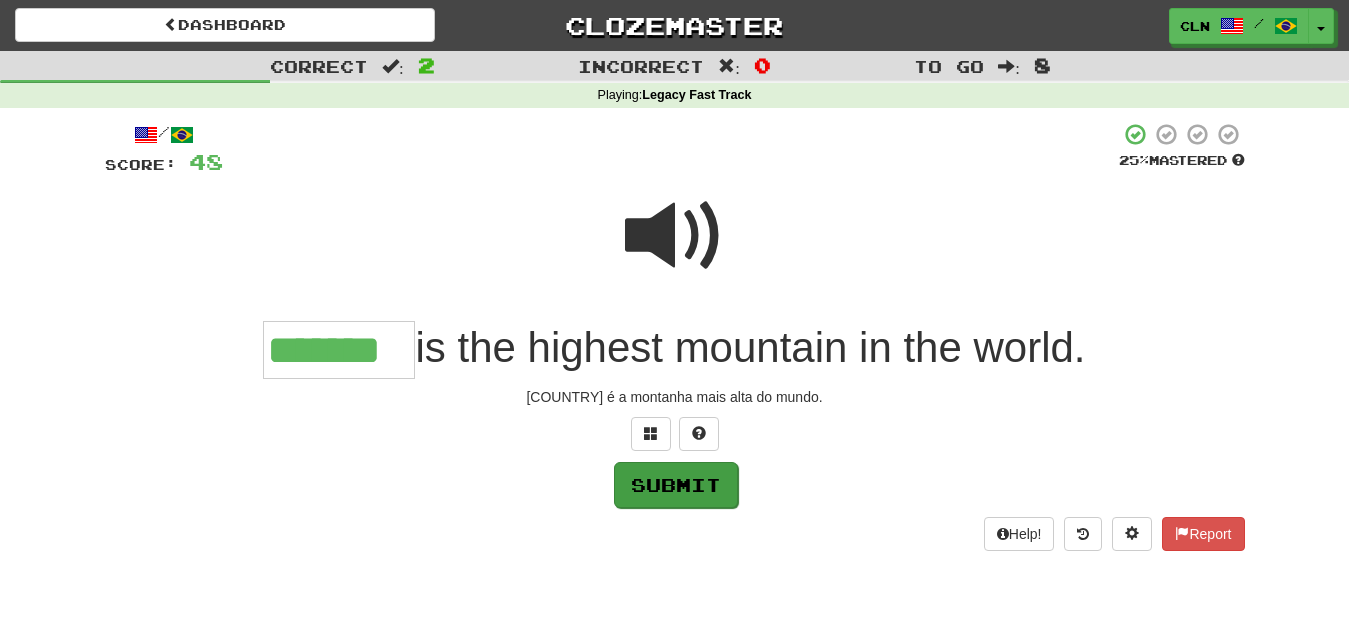 type on "*******" 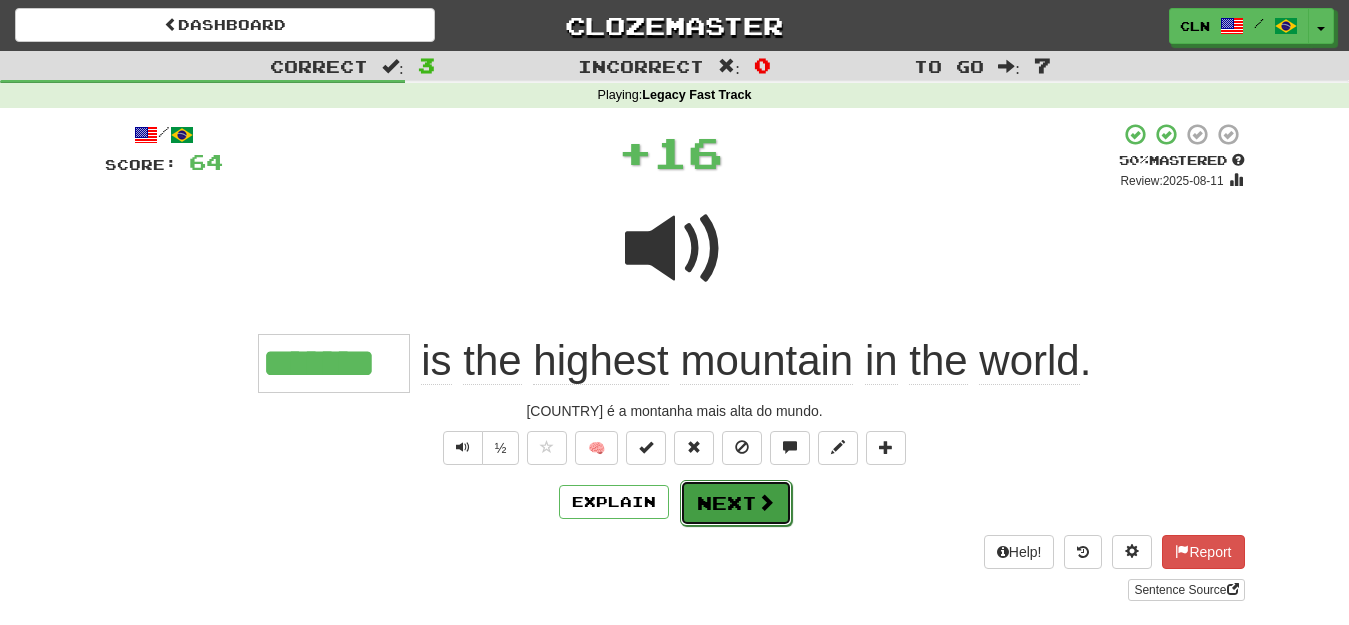 click on "Next" at bounding box center [736, 503] 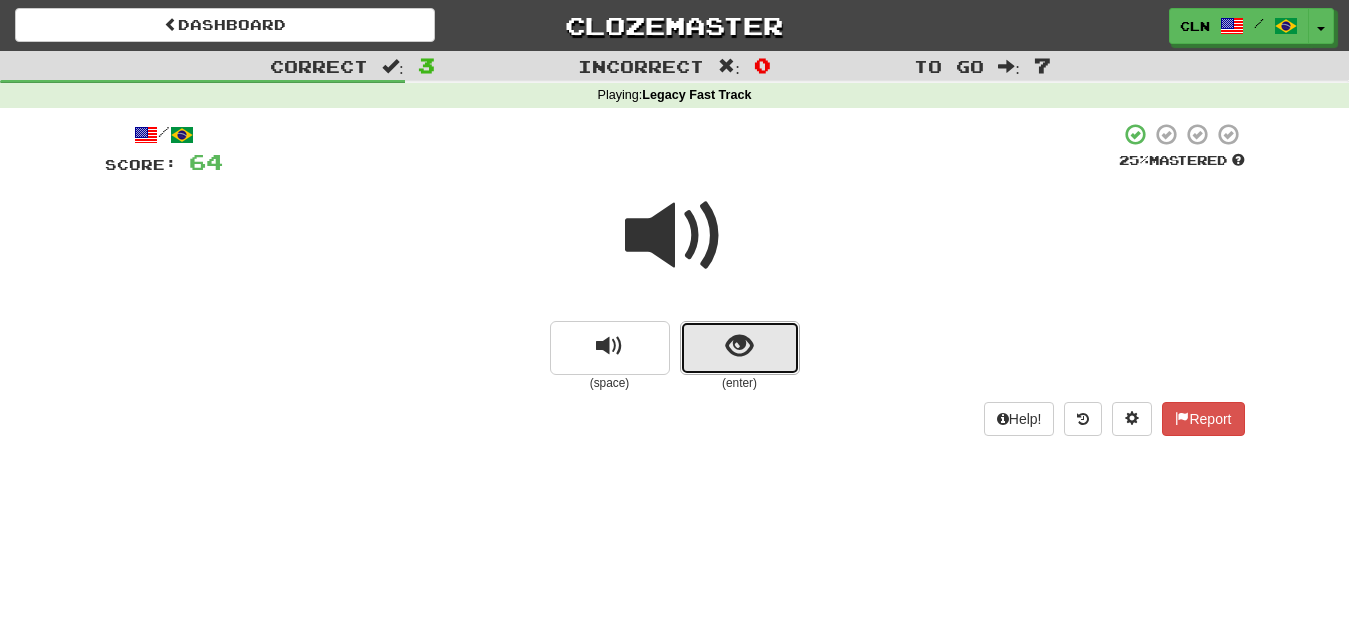 click at bounding box center [739, 346] 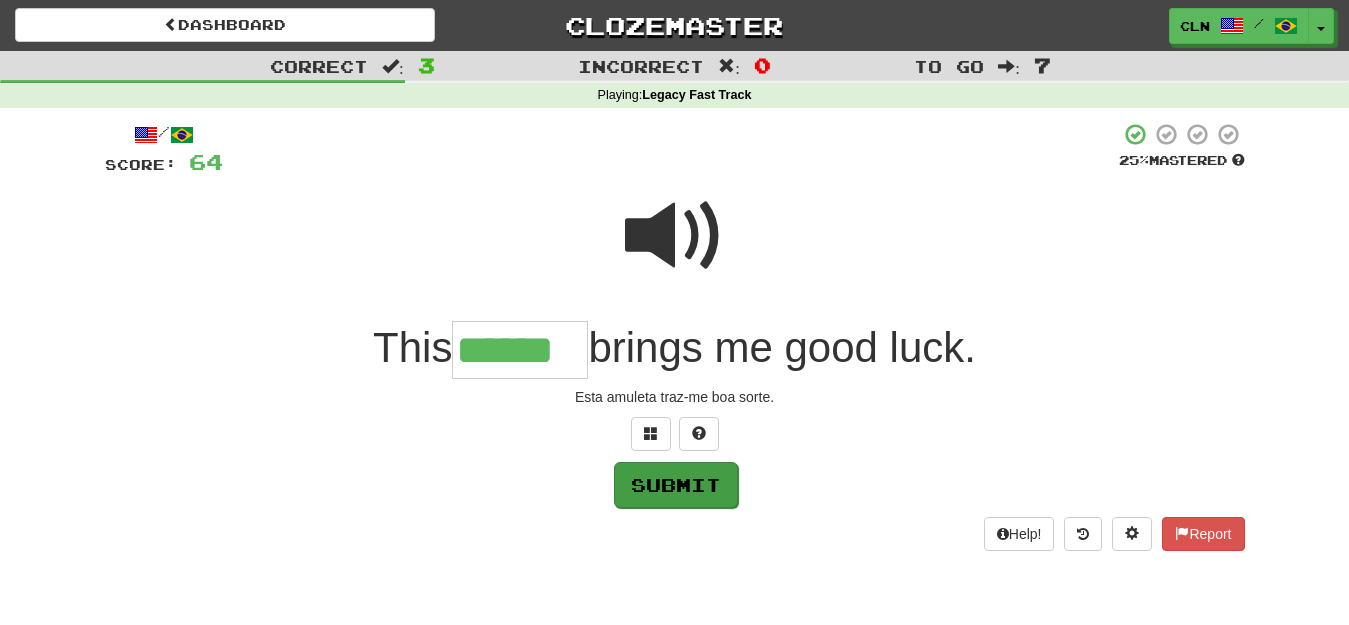 type on "******" 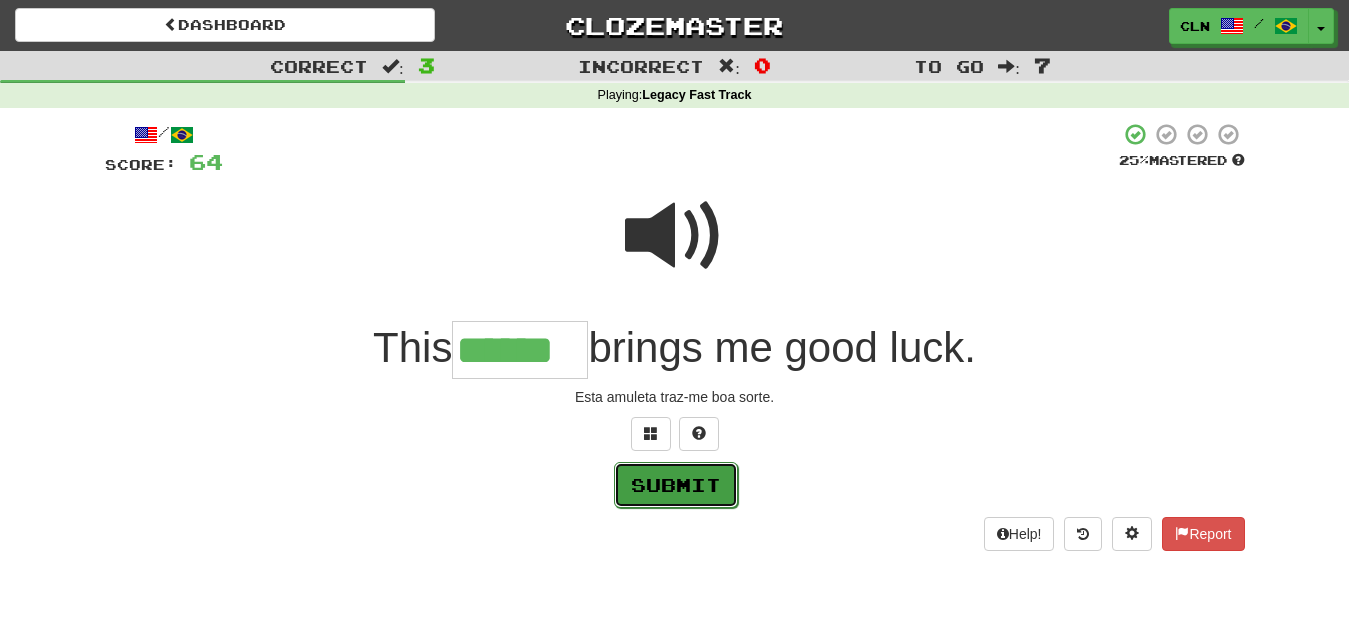click on "Submit" at bounding box center (676, 485) 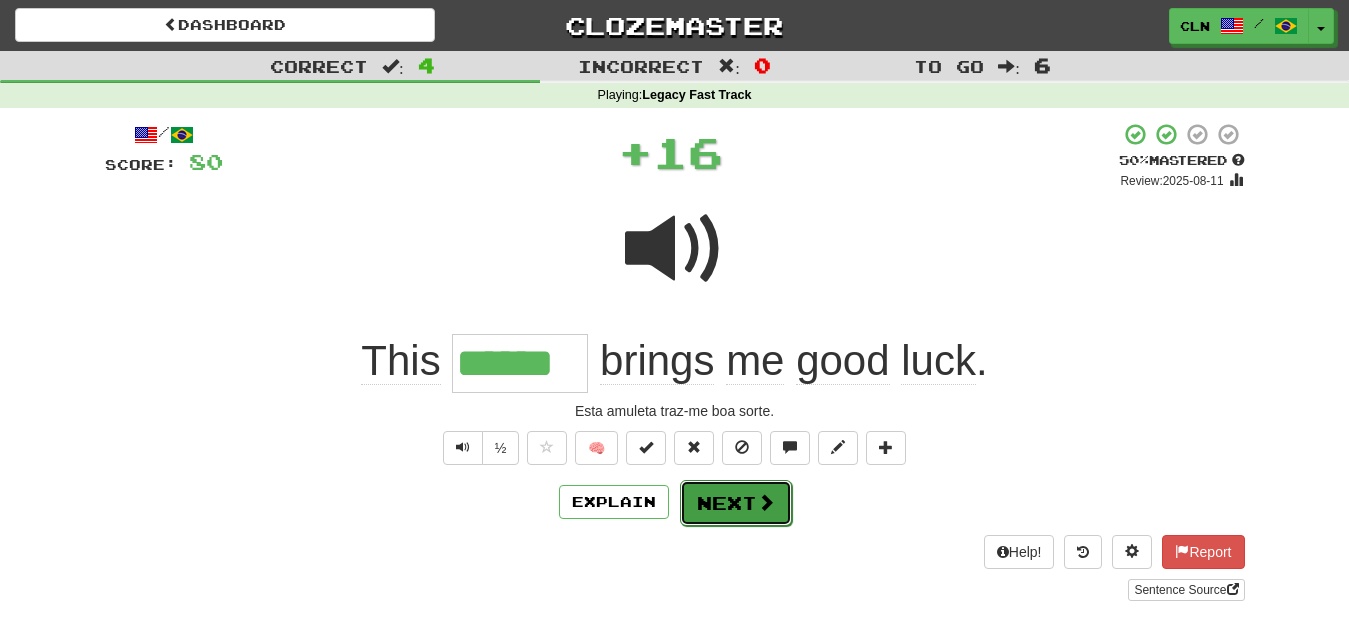 click on "Next" at bounding box center [736, 503] 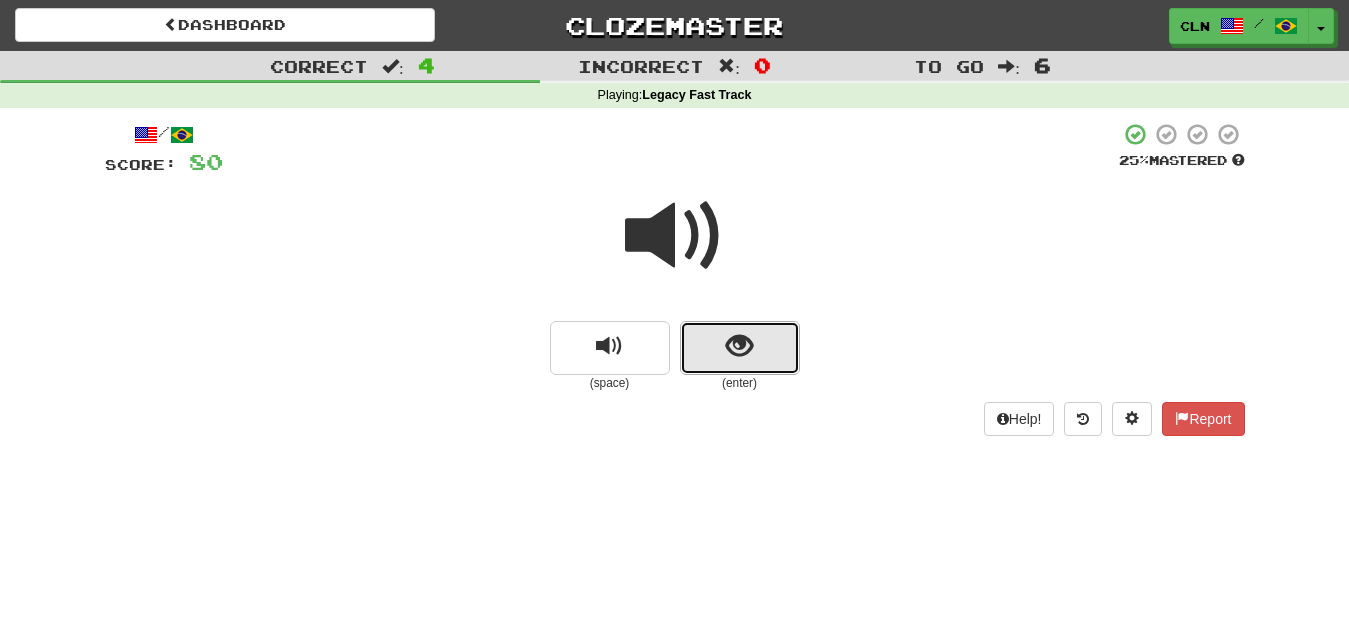 click at bounding box center (740, 348) 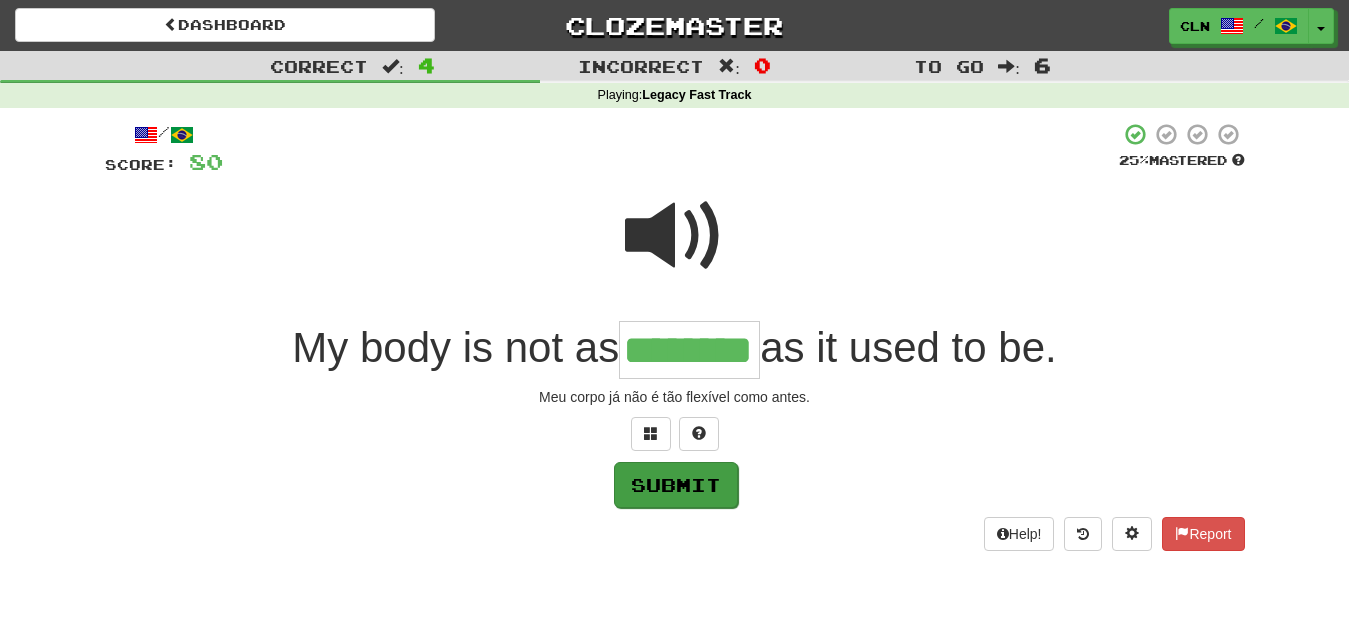 type on "********" 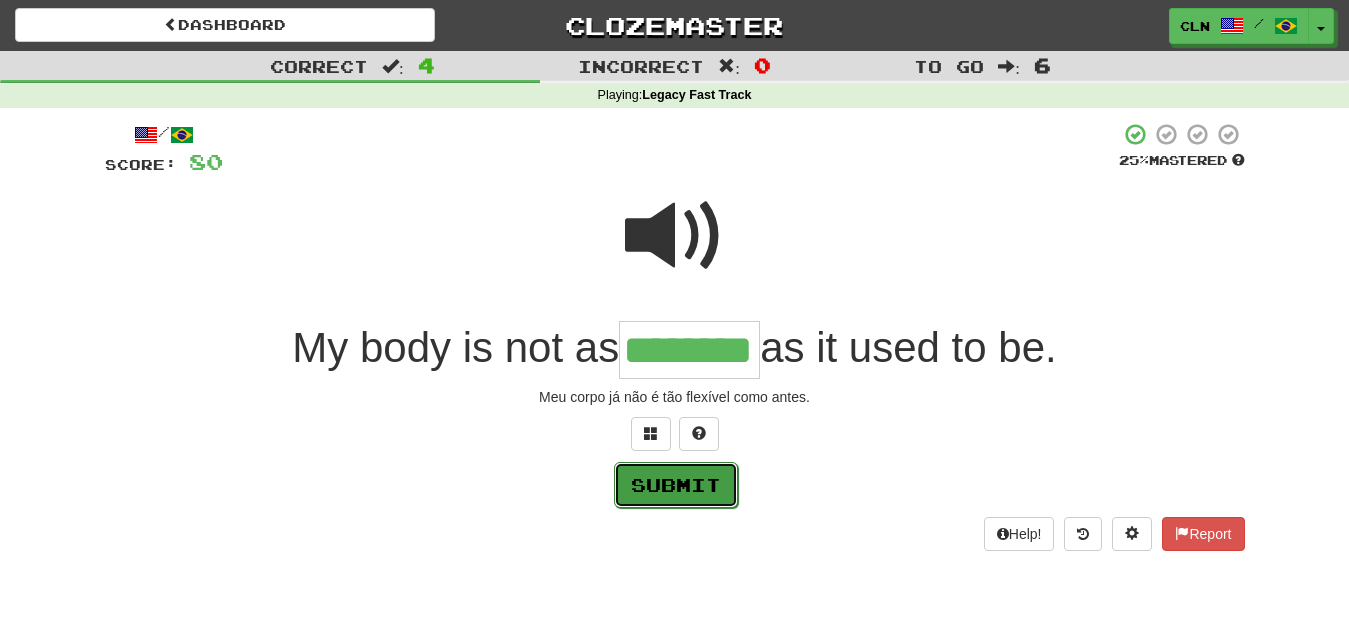 click on "Submit" at bounding box center [676, 485] 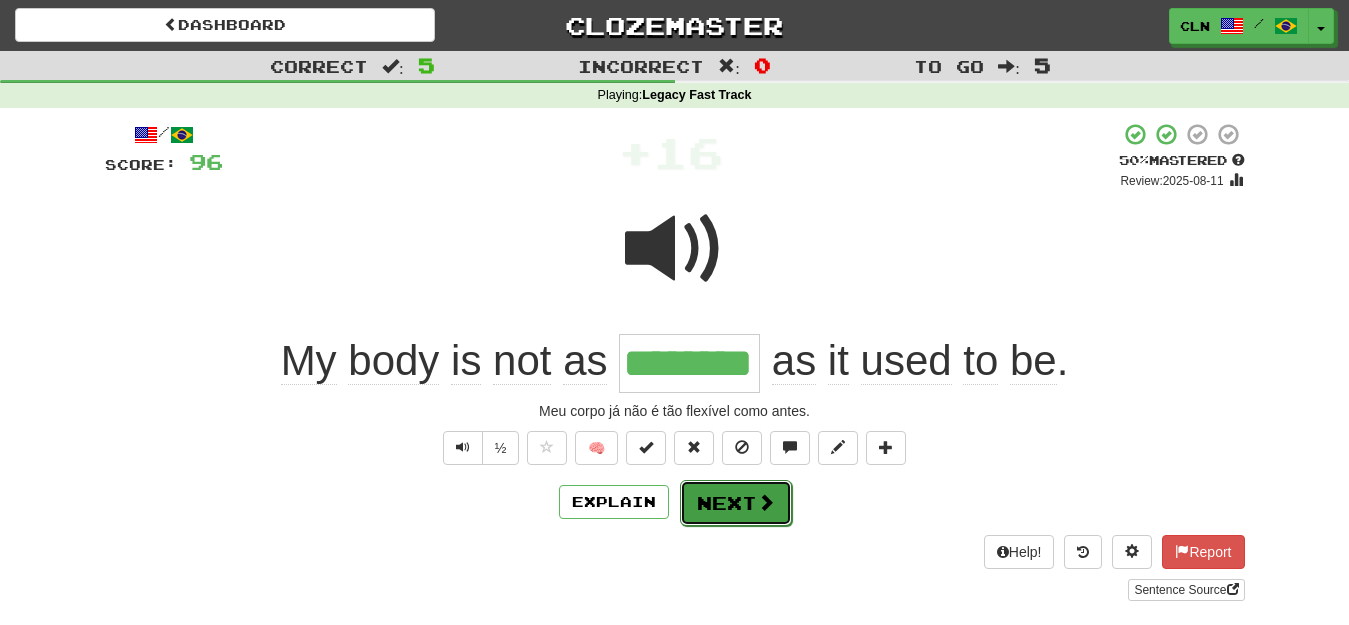 click on "Next" at bounding box center (736, 503) 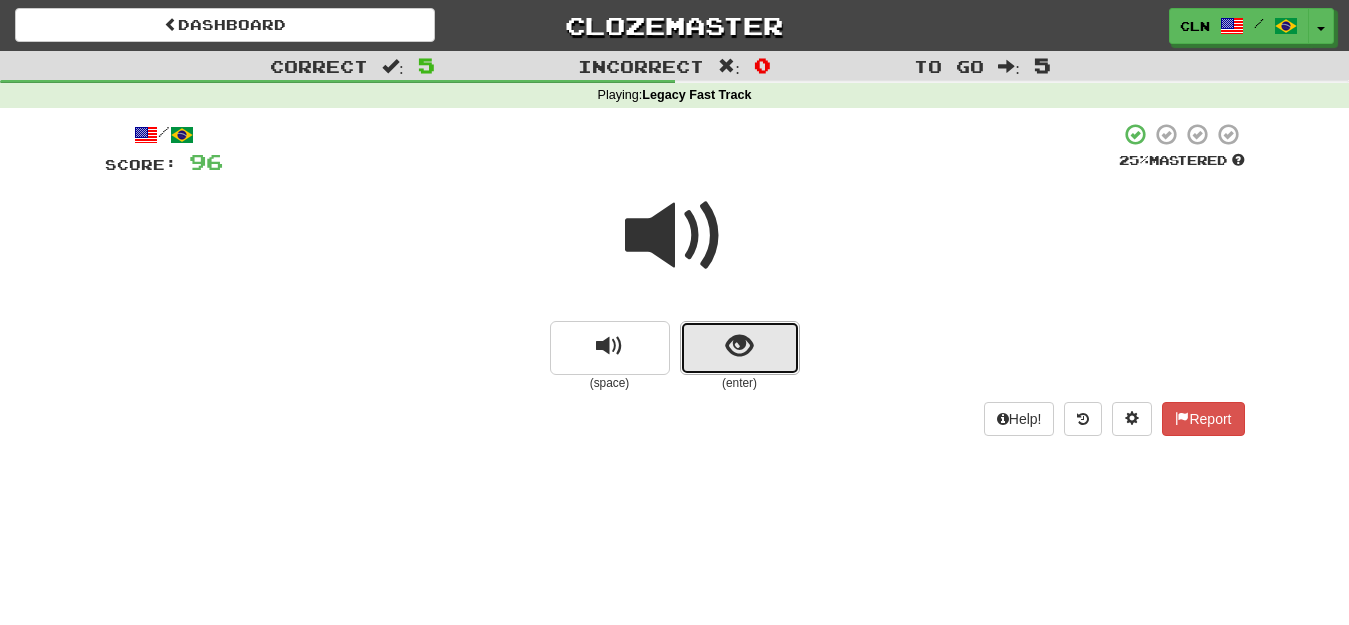 click at bounding box center (739, 346) 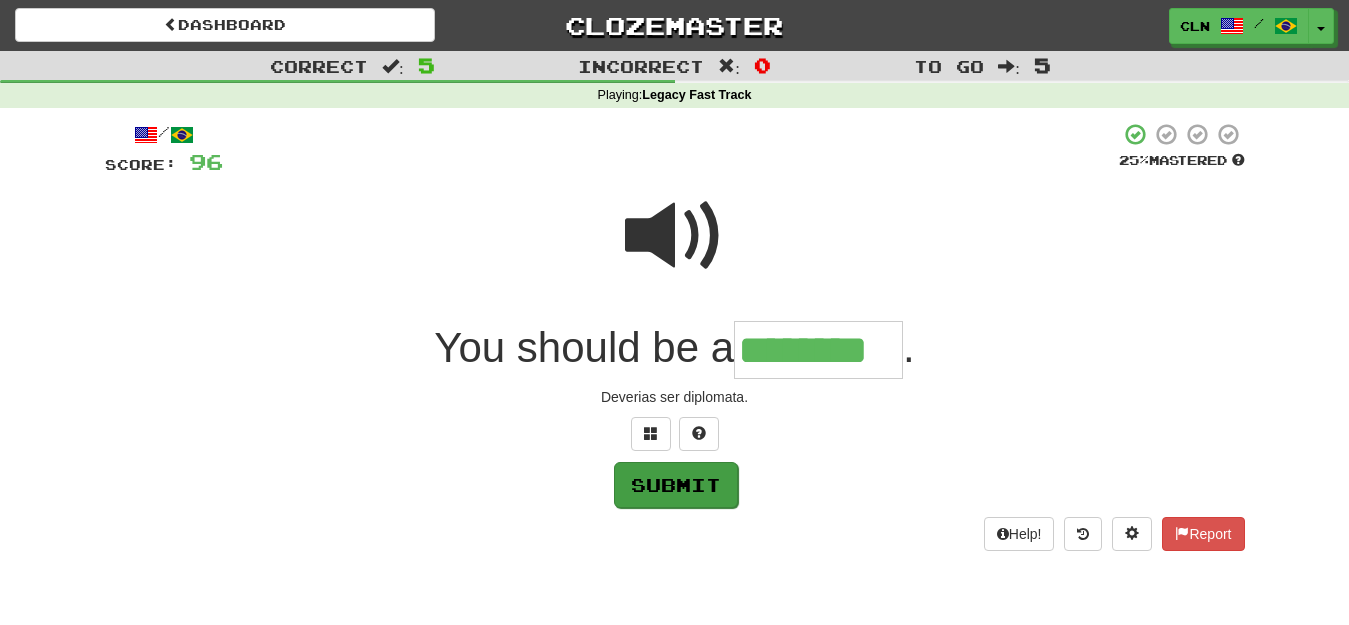 type on "********" 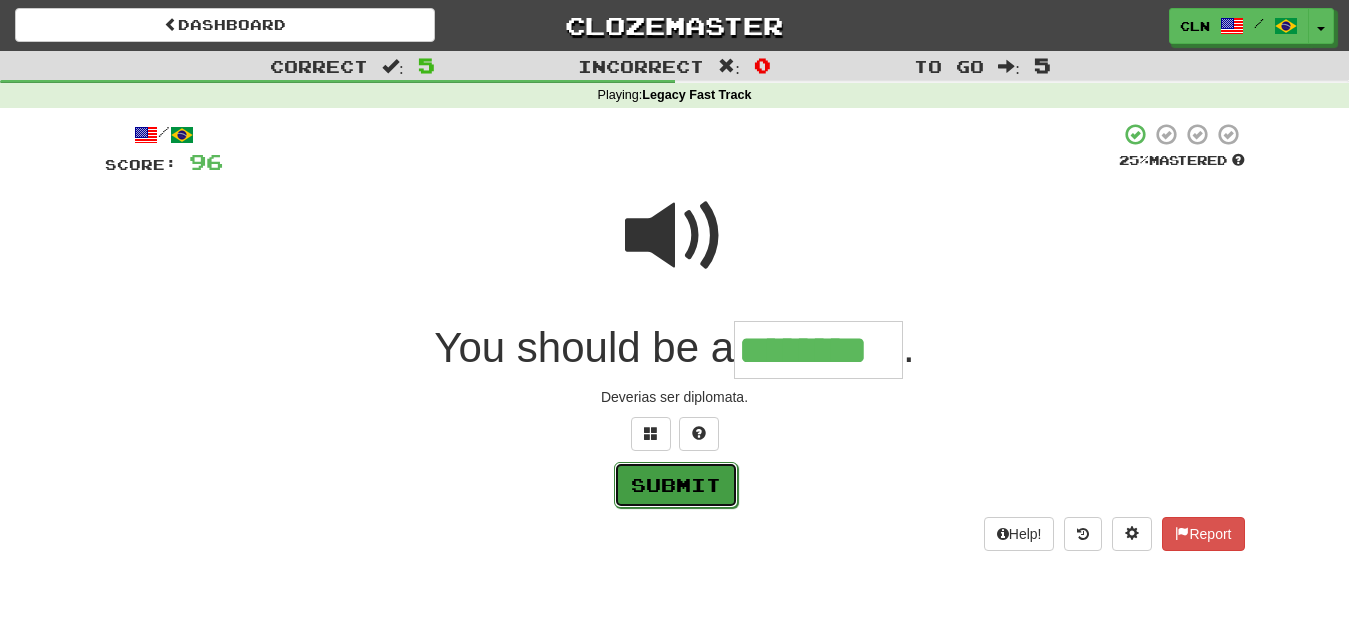 click on "Submit" at bounding box center [676, 485] 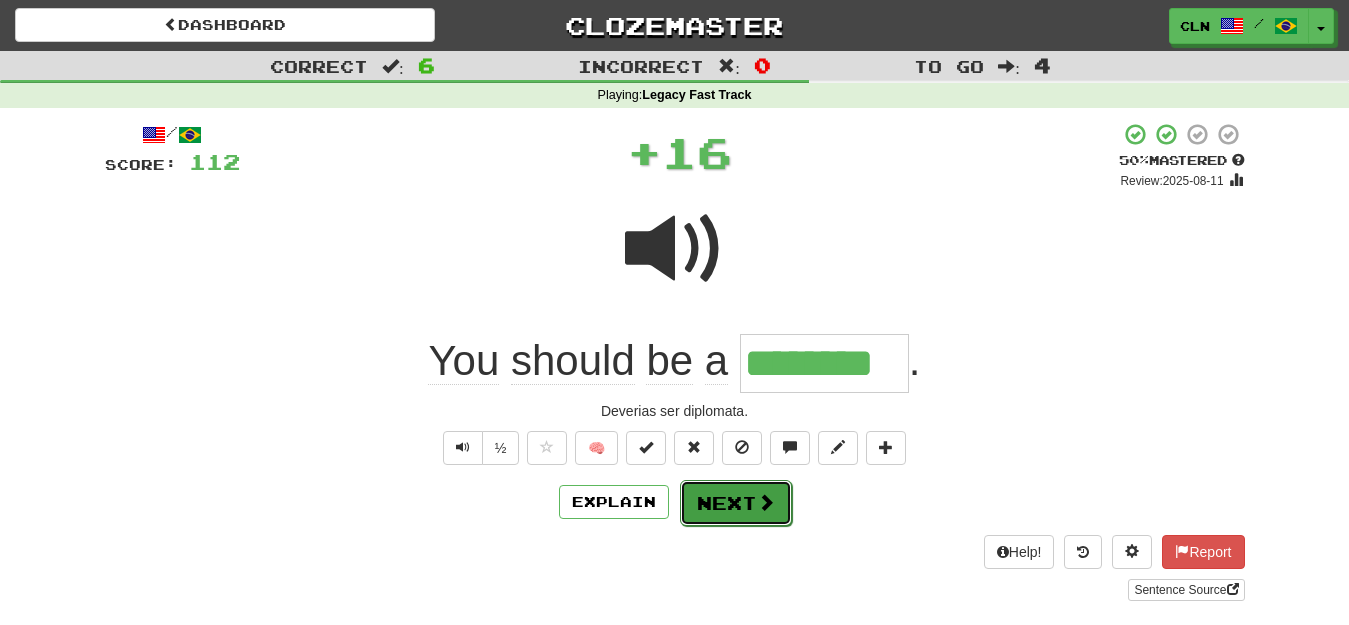 click on "Next" at bounding box center (736, 503) 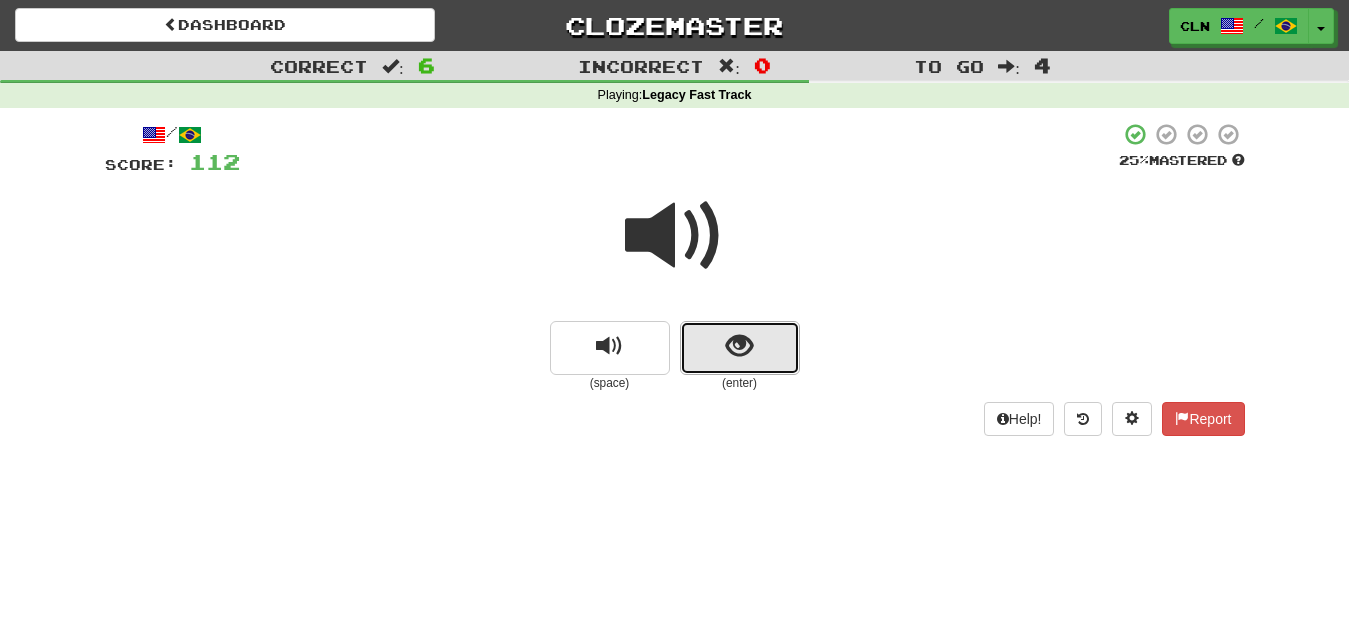 click at bounding box center (739, 346) 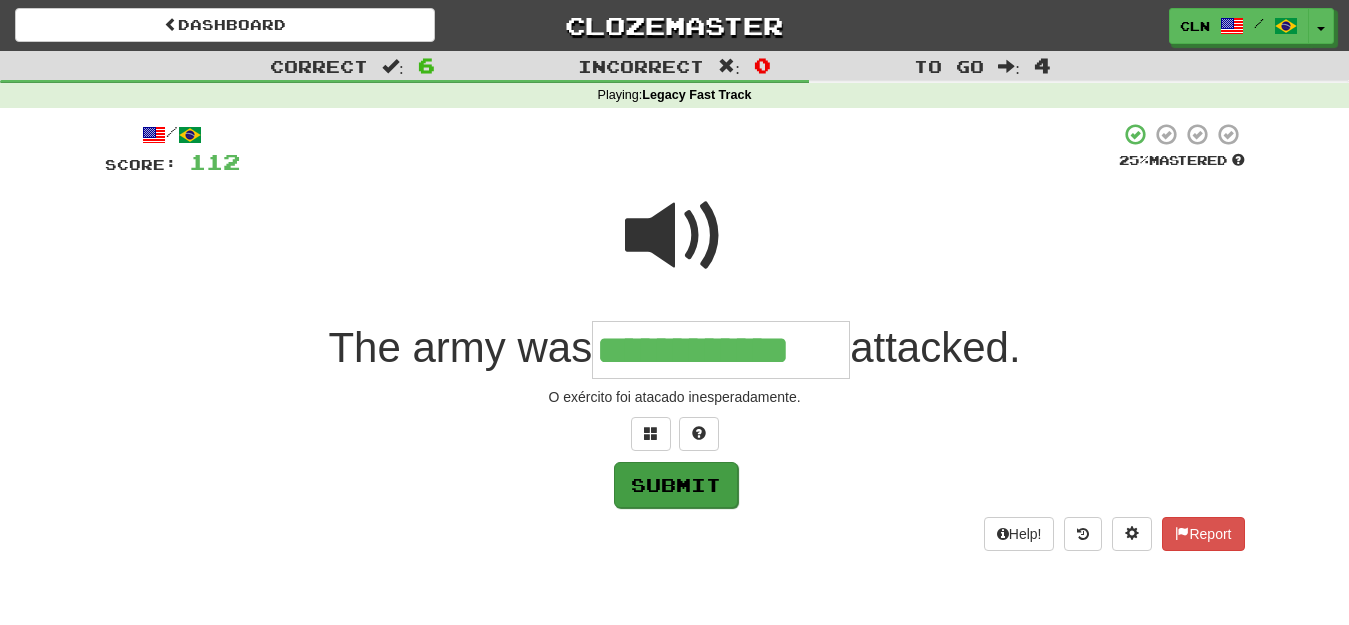 type on "**********" 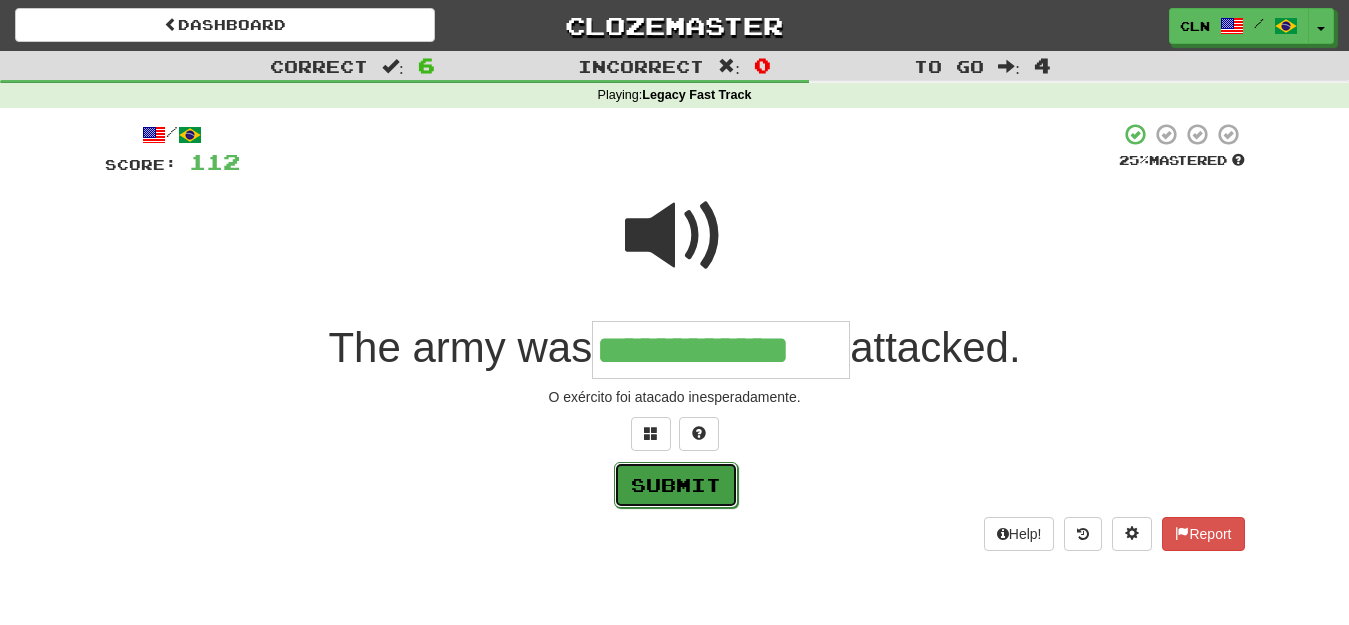 click on "Submit" at bounding box center [676, 485] 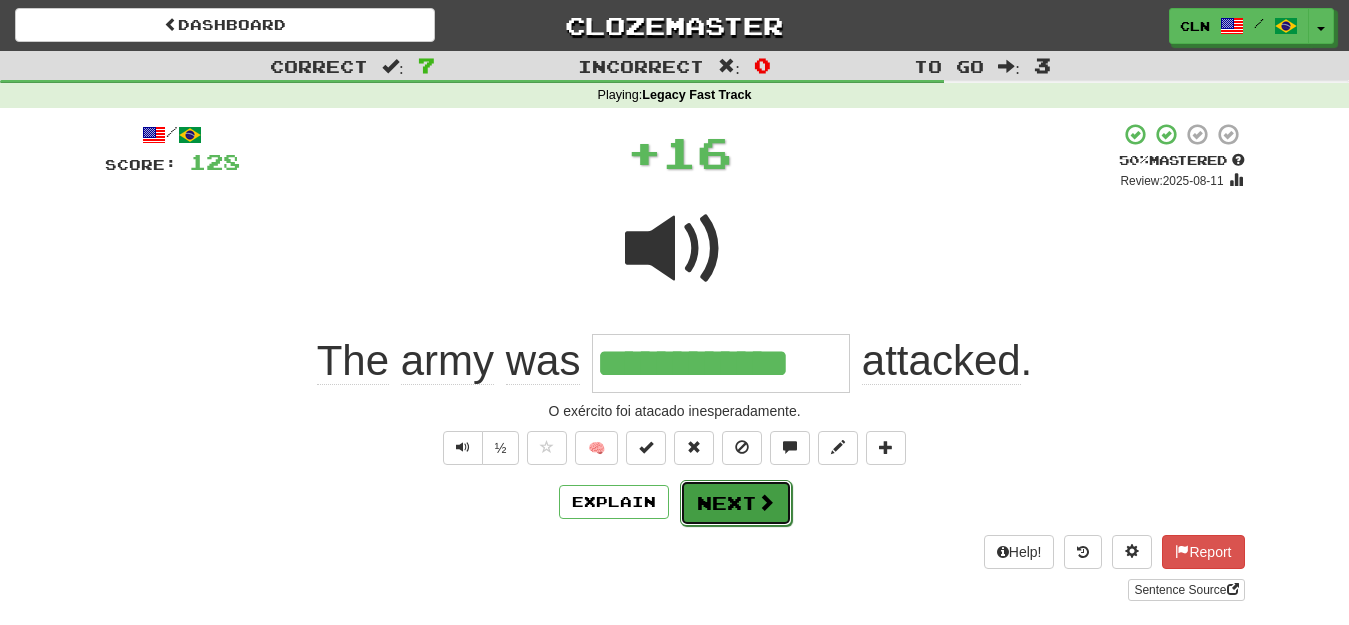 click on "Next" at bounding box center [736, 503] 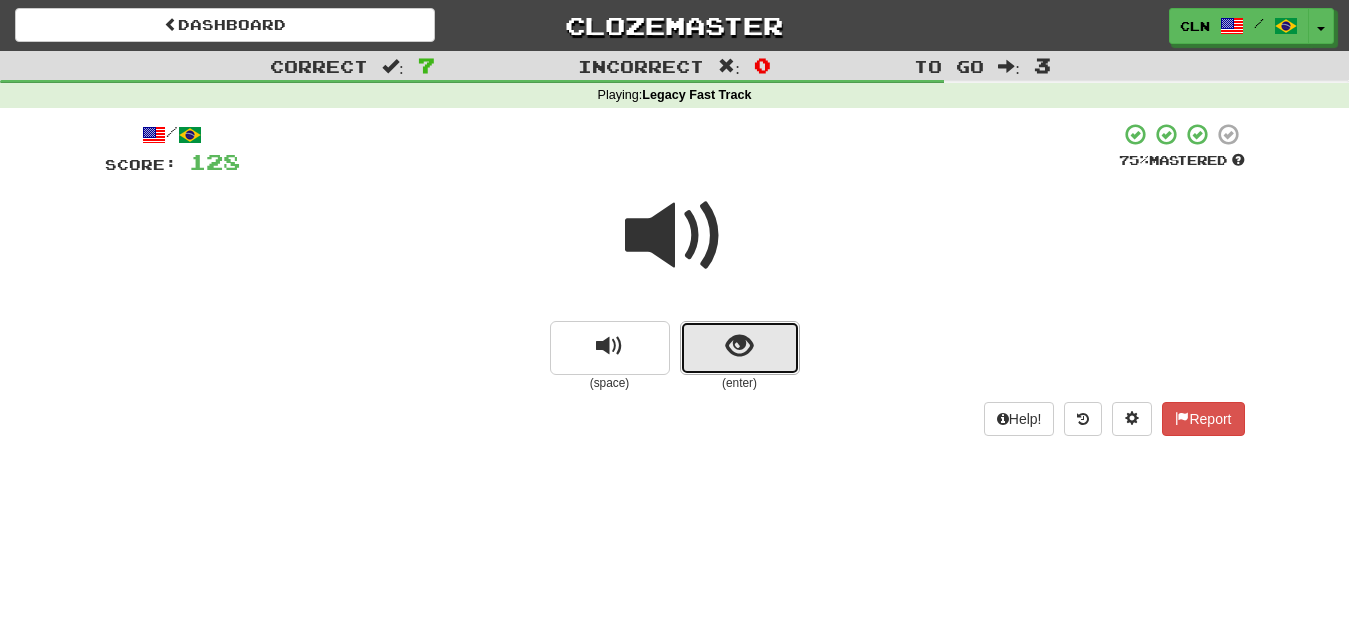 click at bounding box center [739, 346] 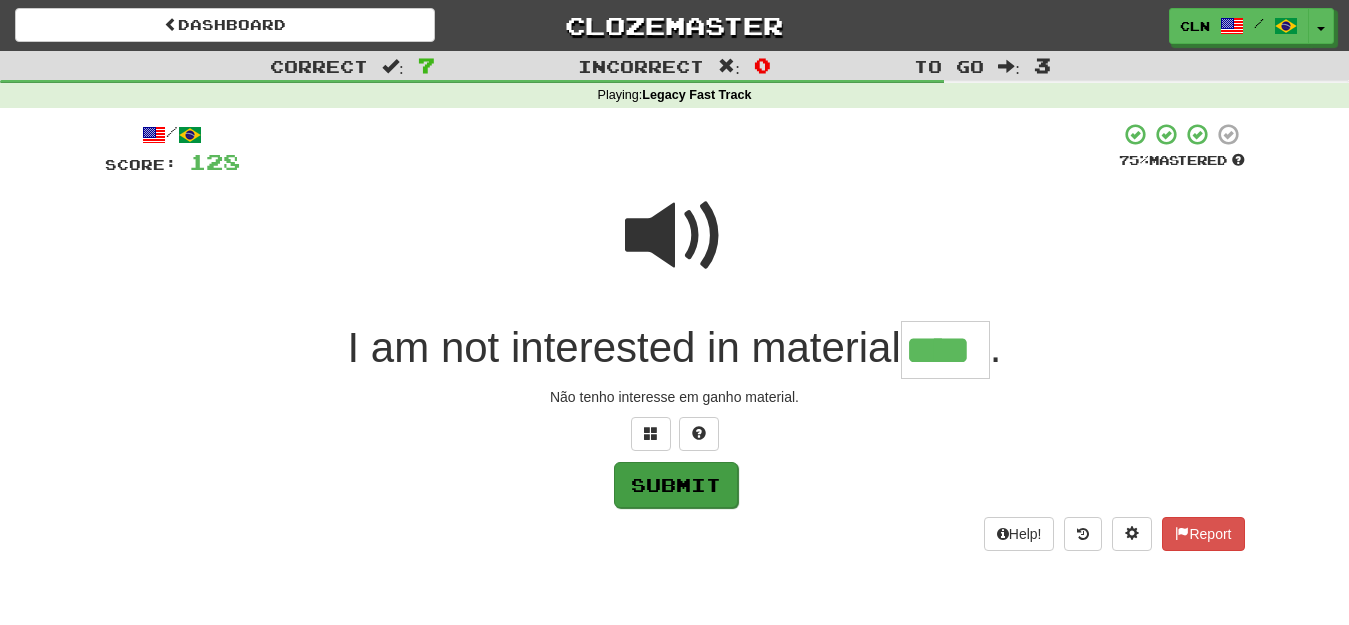 type on "****" 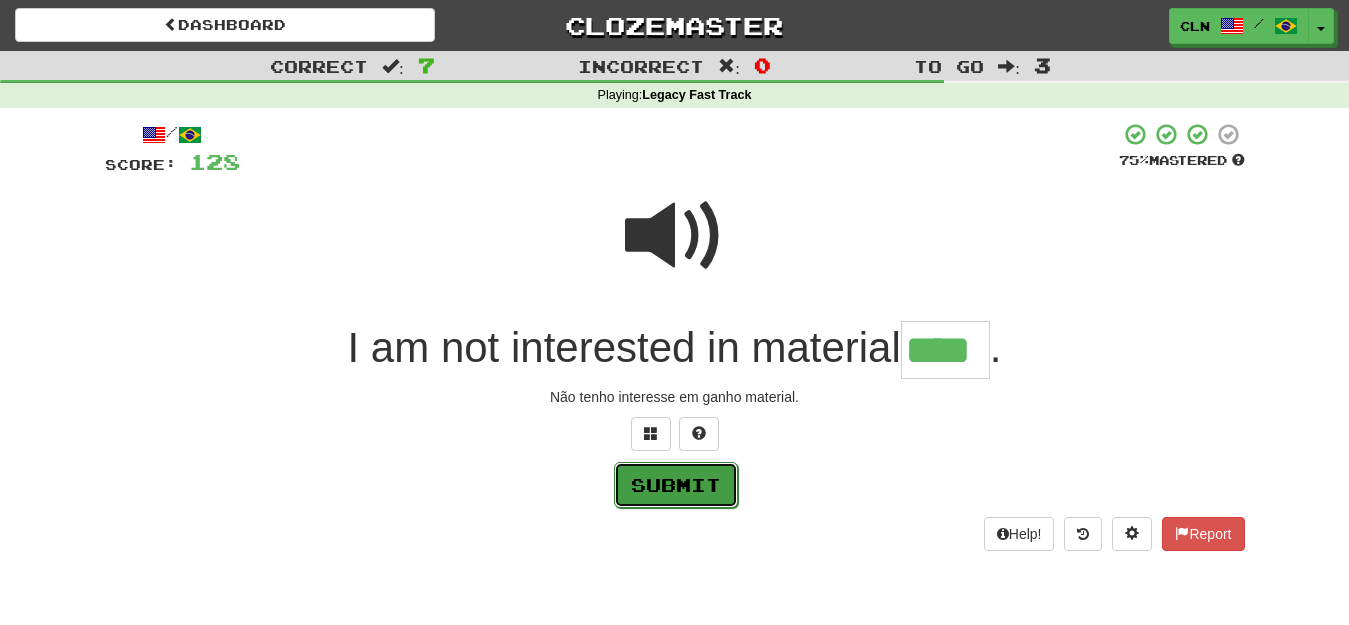click on "Submit" at bounding box center (676, 485) 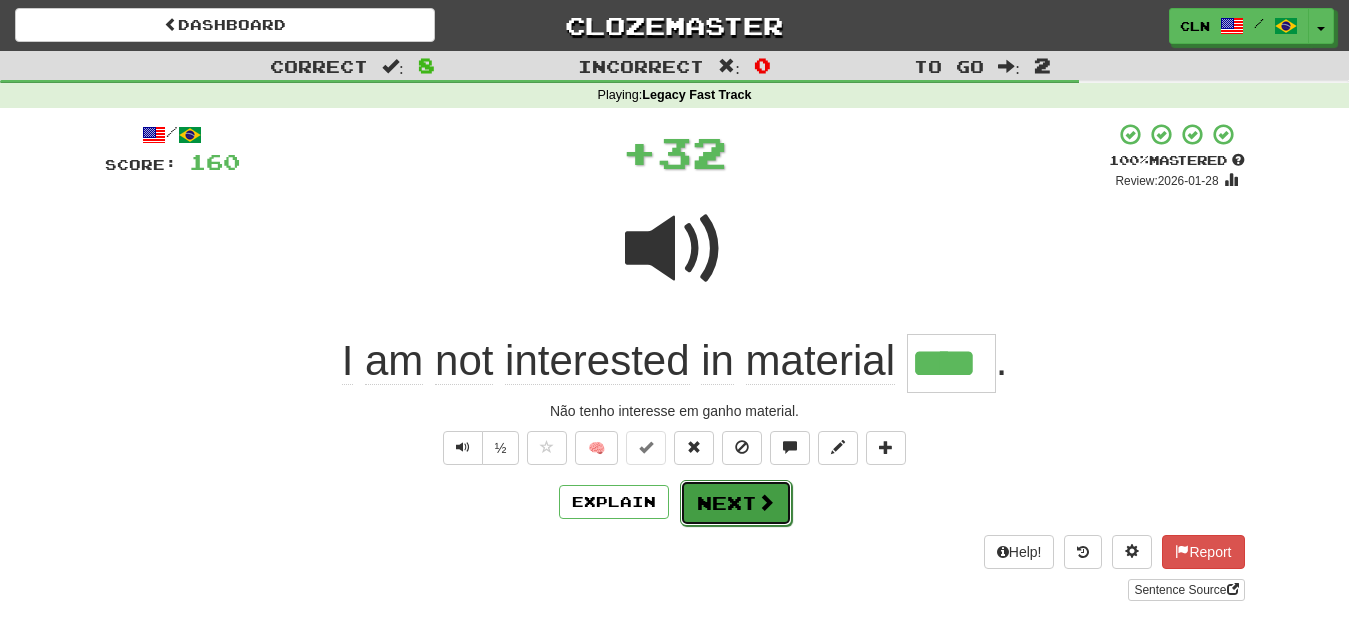 click on "Next" at bounding box center (736, 503) 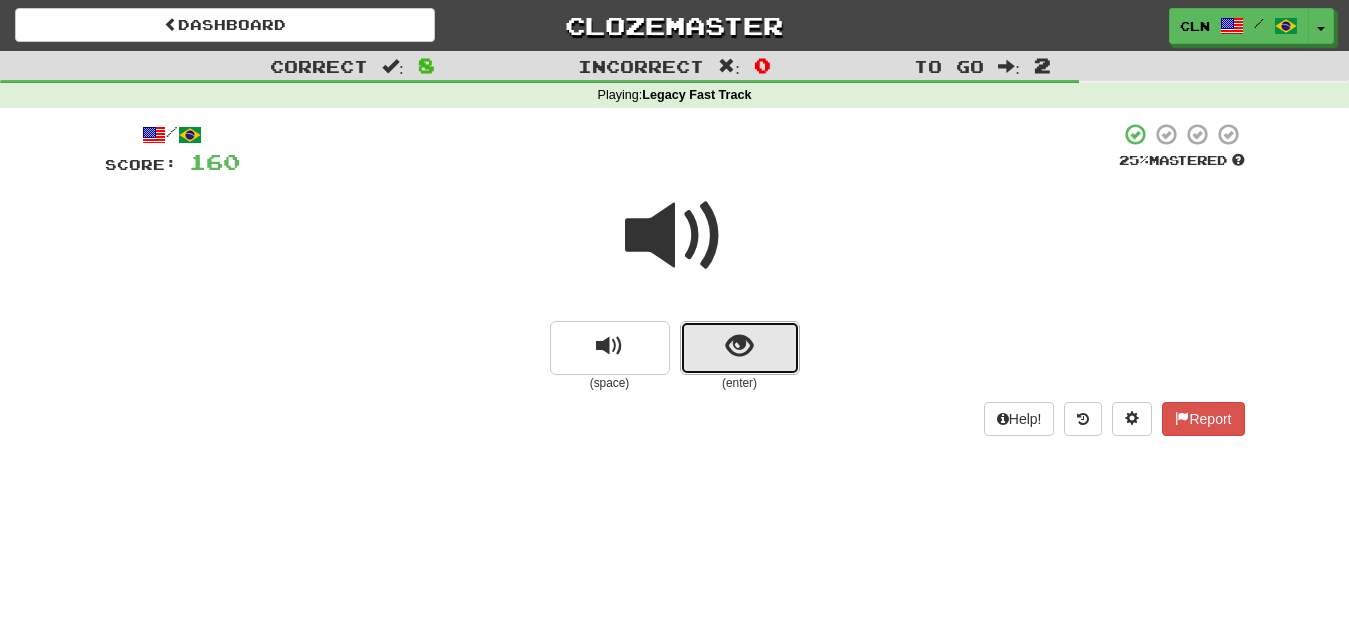 click at bounding box center [739, 346] 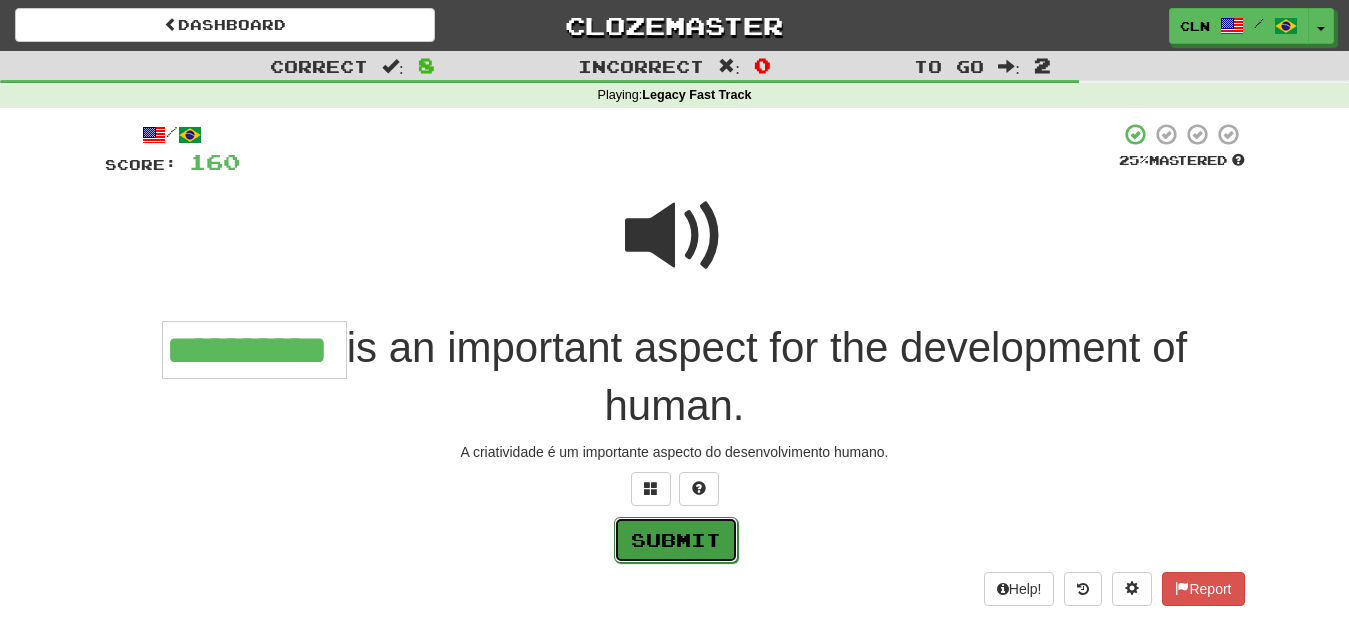 click on "Submit" at bounding box center (676, 540) 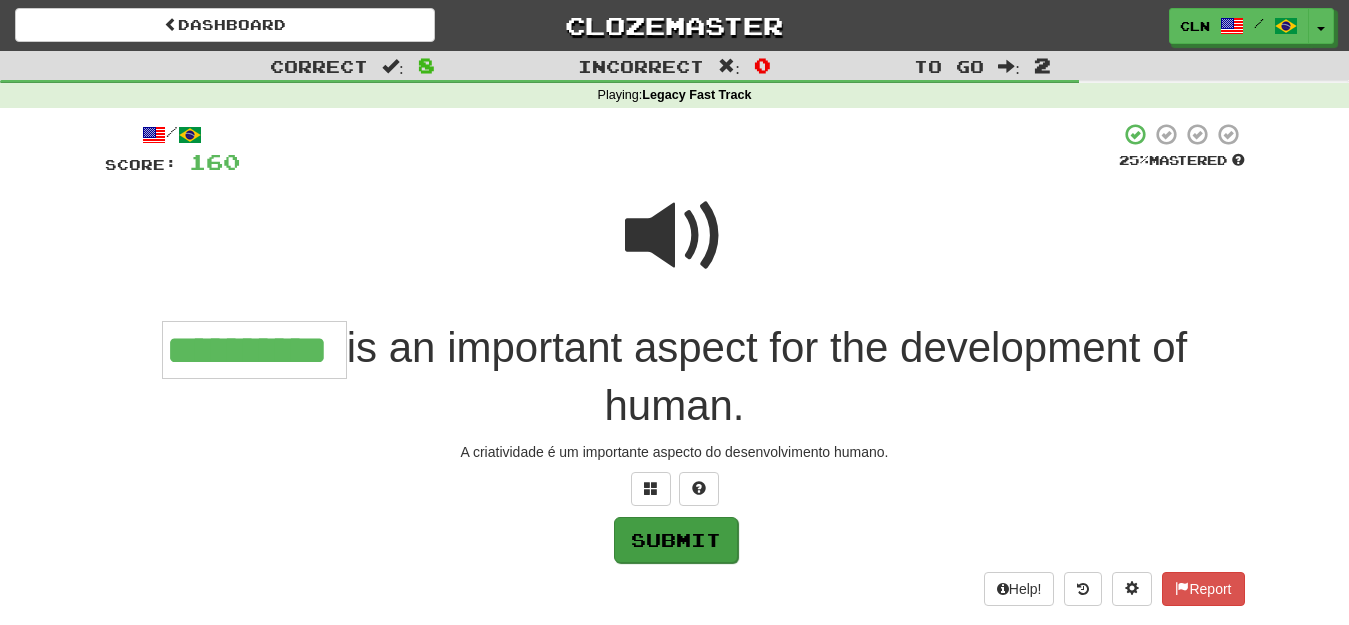 type on "**********" 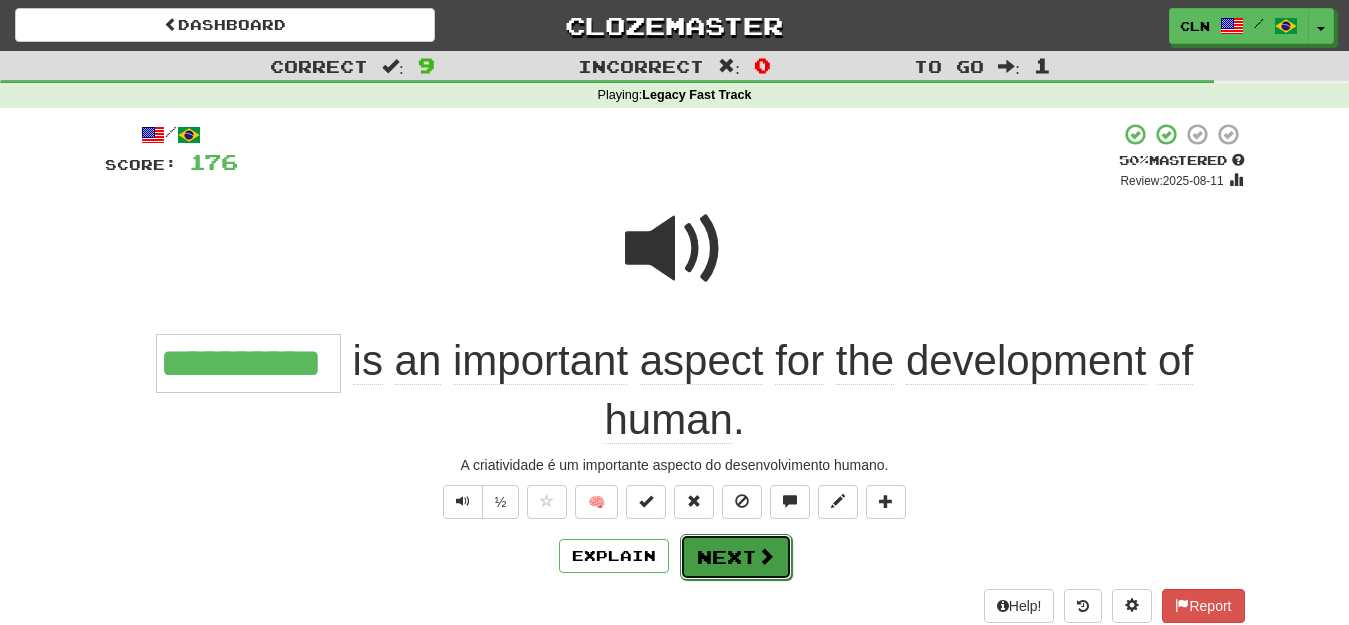 click on "Next" at bounding box center [736, 557] 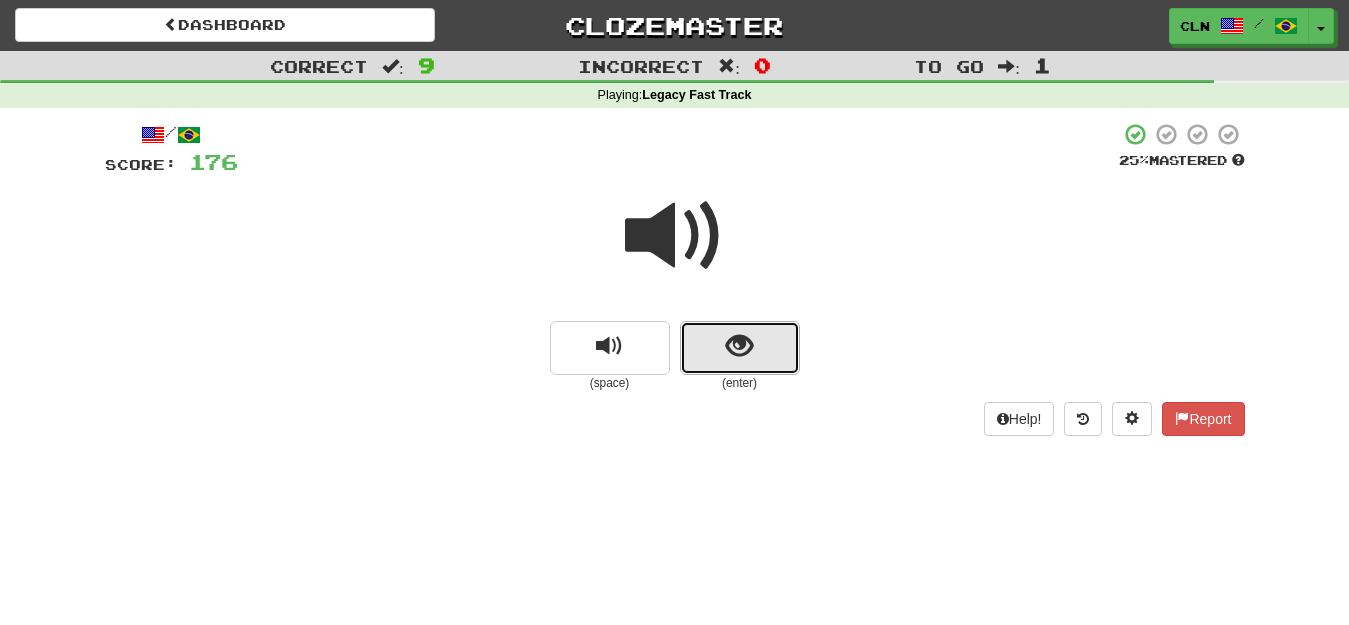 click at bounding box center (739, 346) 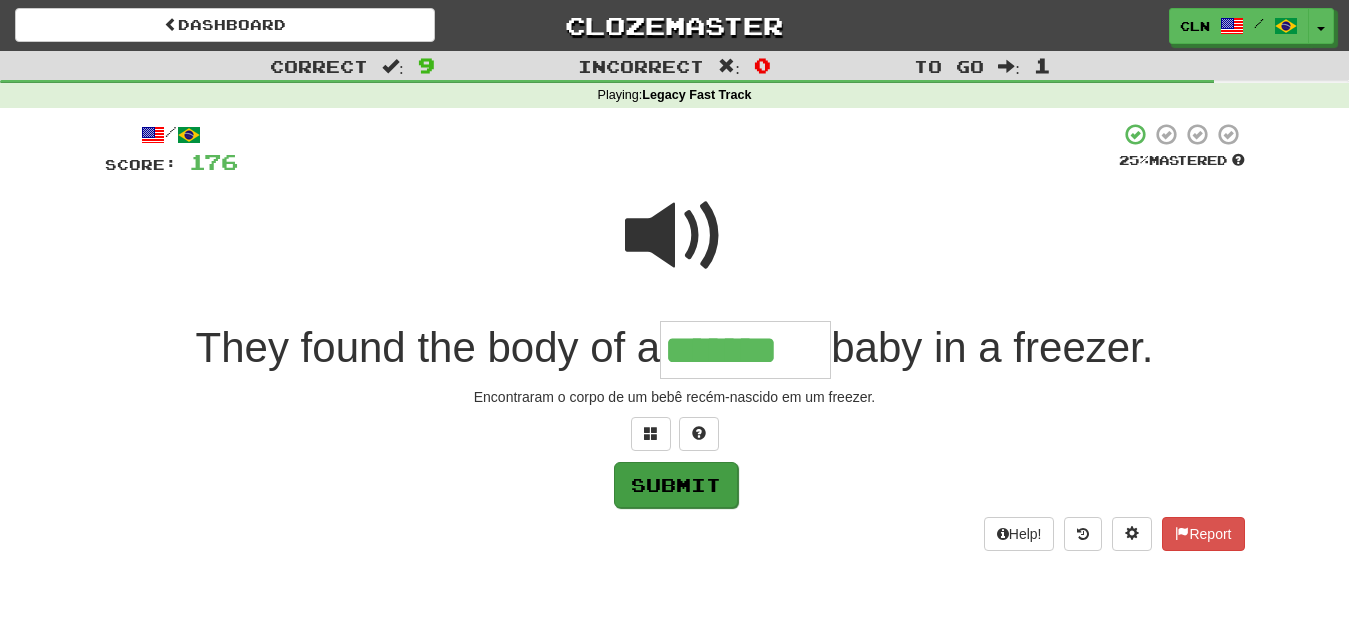 type on "*******" 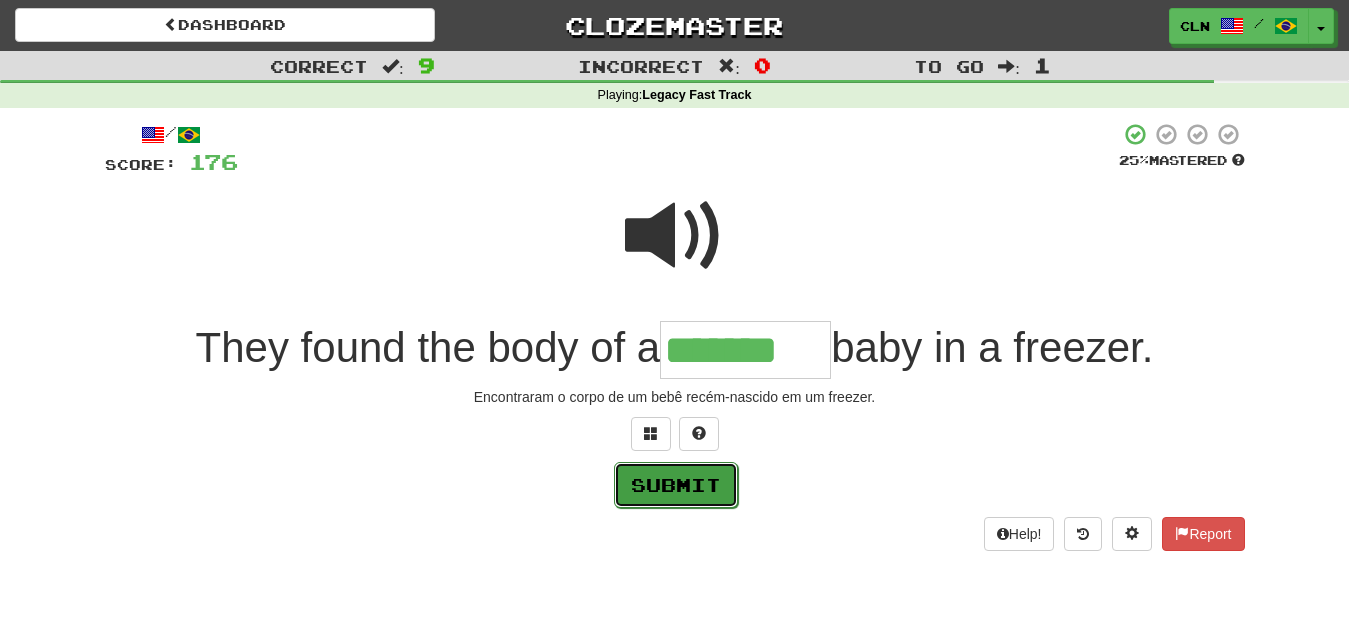 click on "Submit" at bounding box center [676, 485] 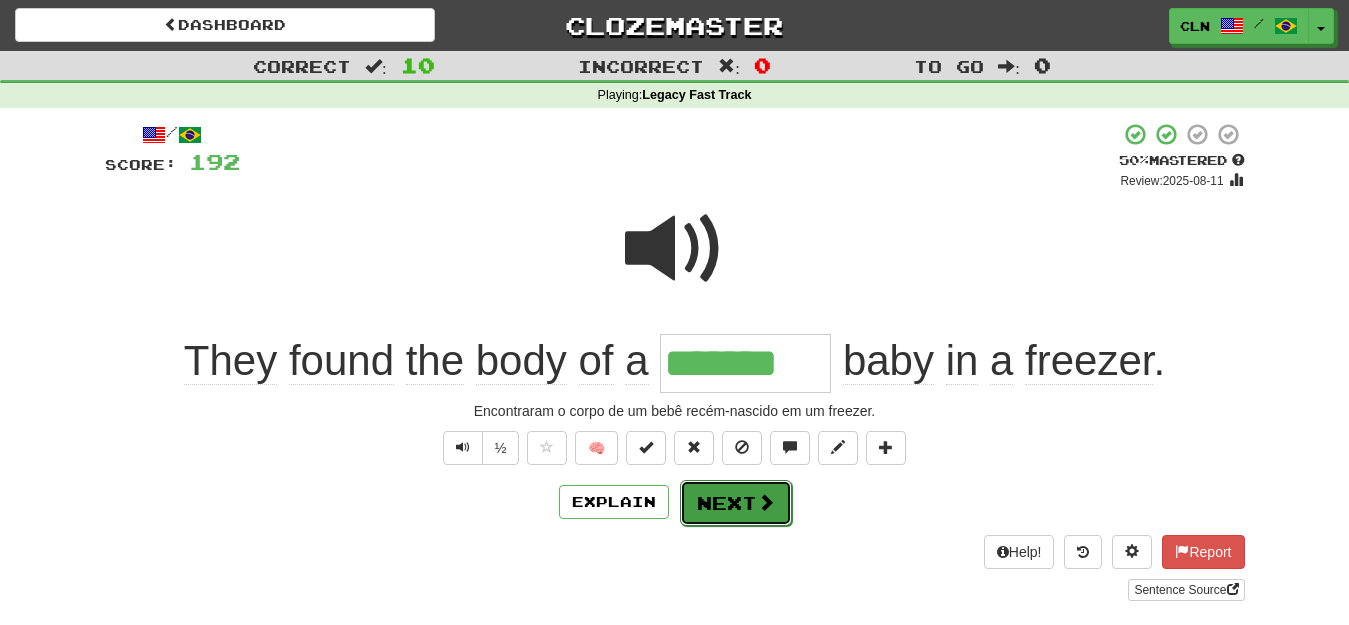 click on "Next" at bounding box center [736, 503] 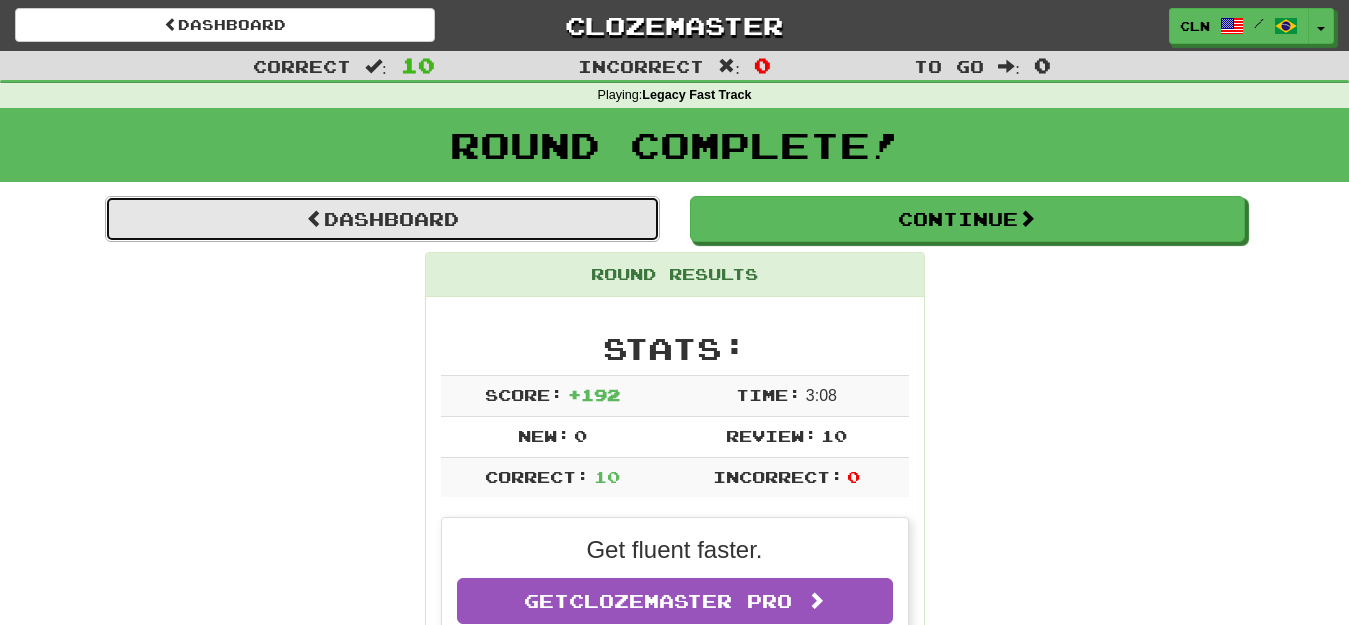 click on "Dashboard" at bounding box center [382, 219] 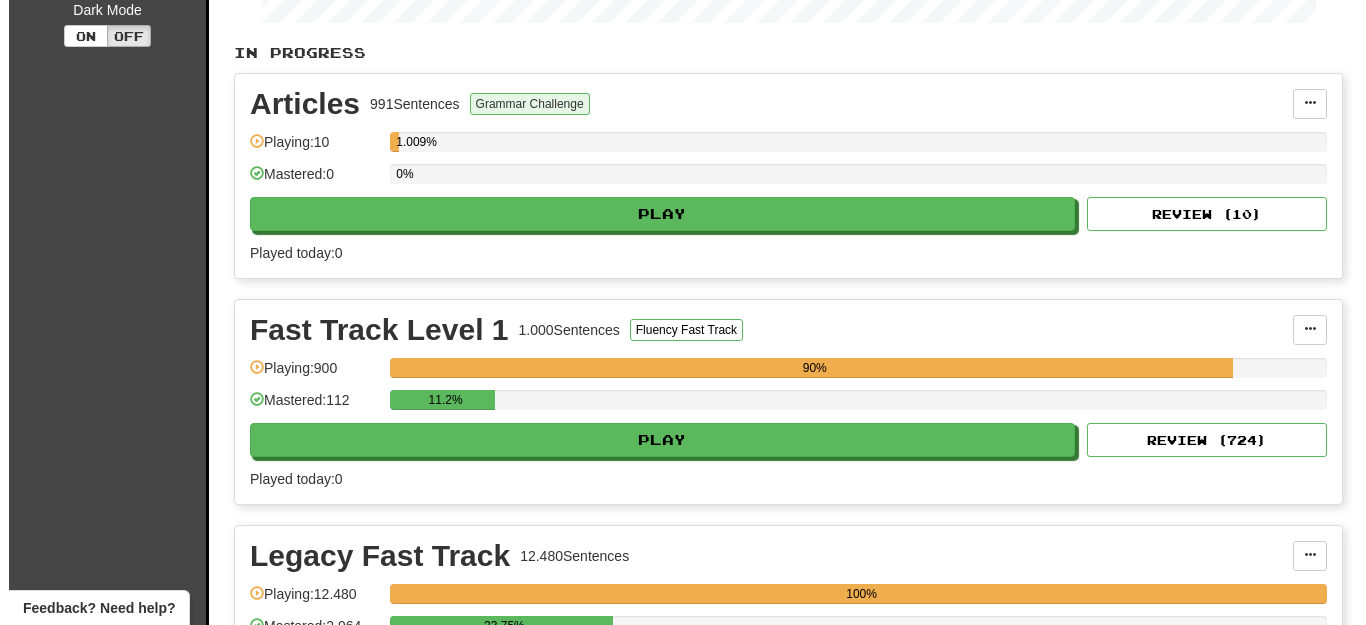 scroll, scrollTop: 400, scrollLeft: 0, axis: vertical 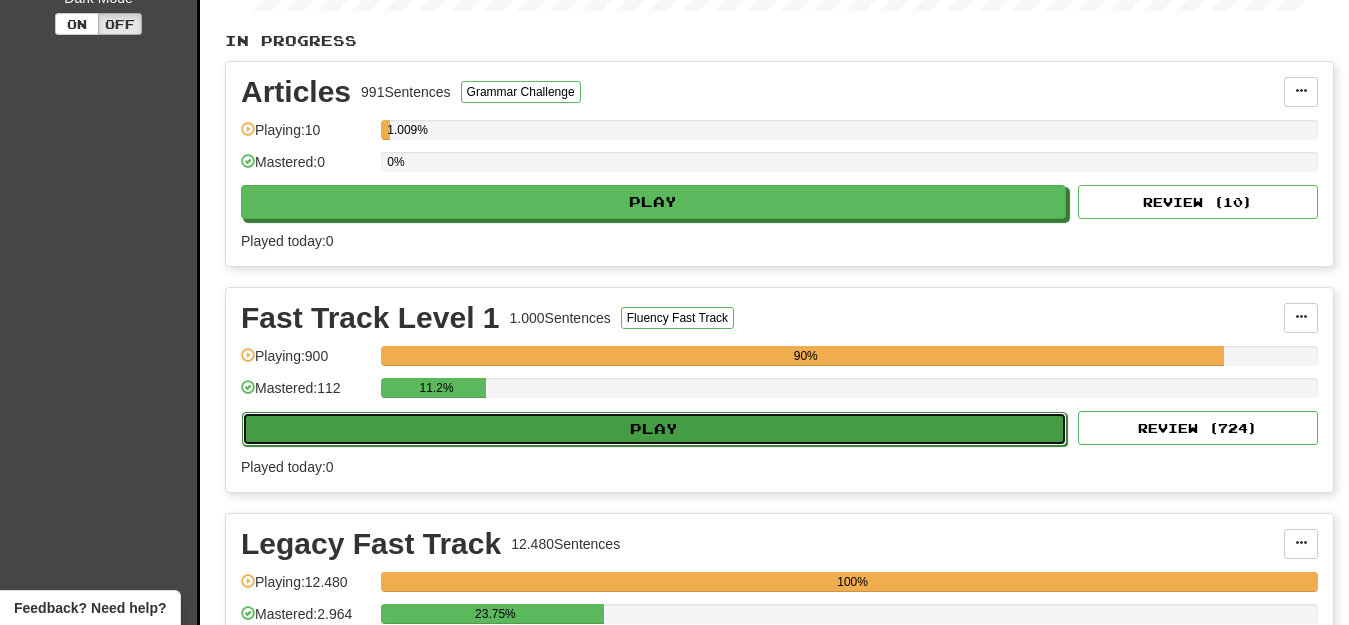 click on "Play" at bounding box center [654, 429] 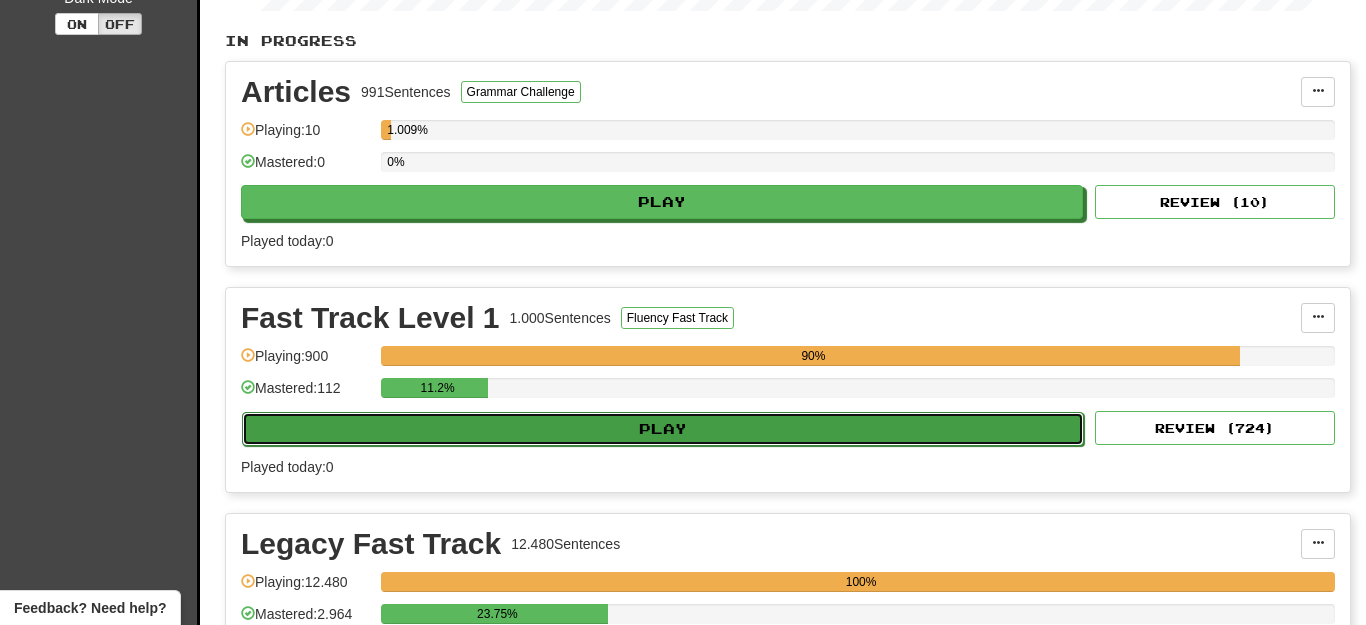 select on "**" 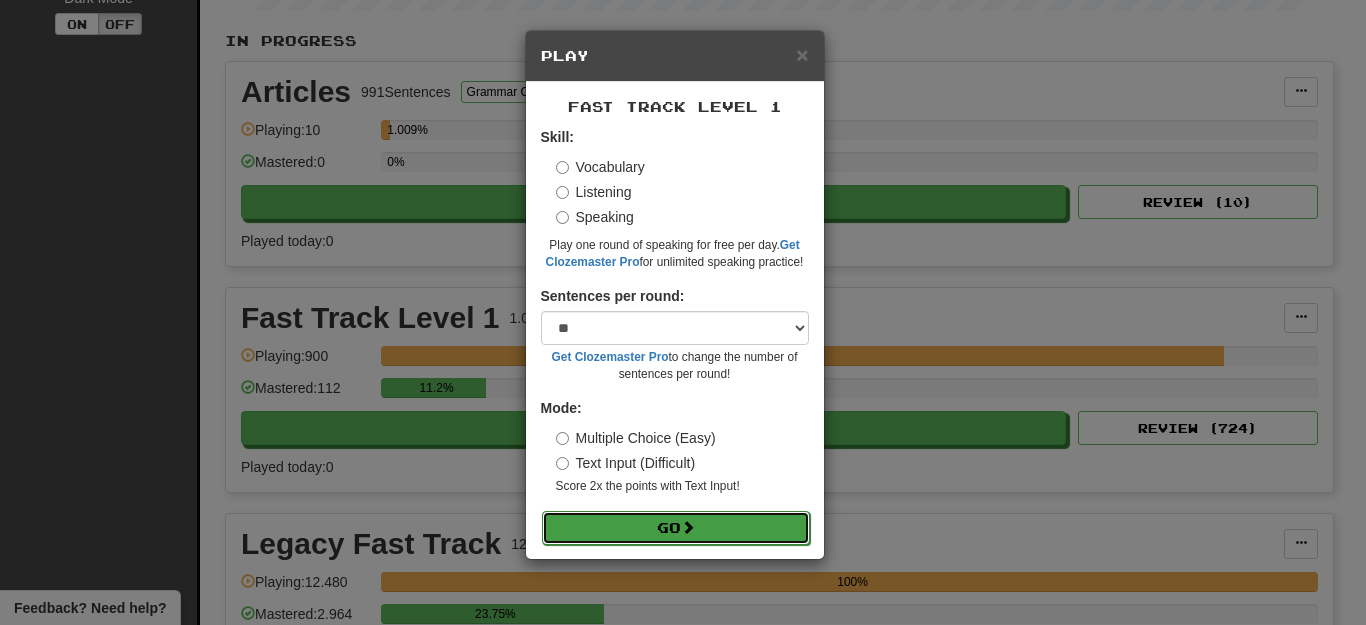click on "Go" at bounding box center [676, 528] 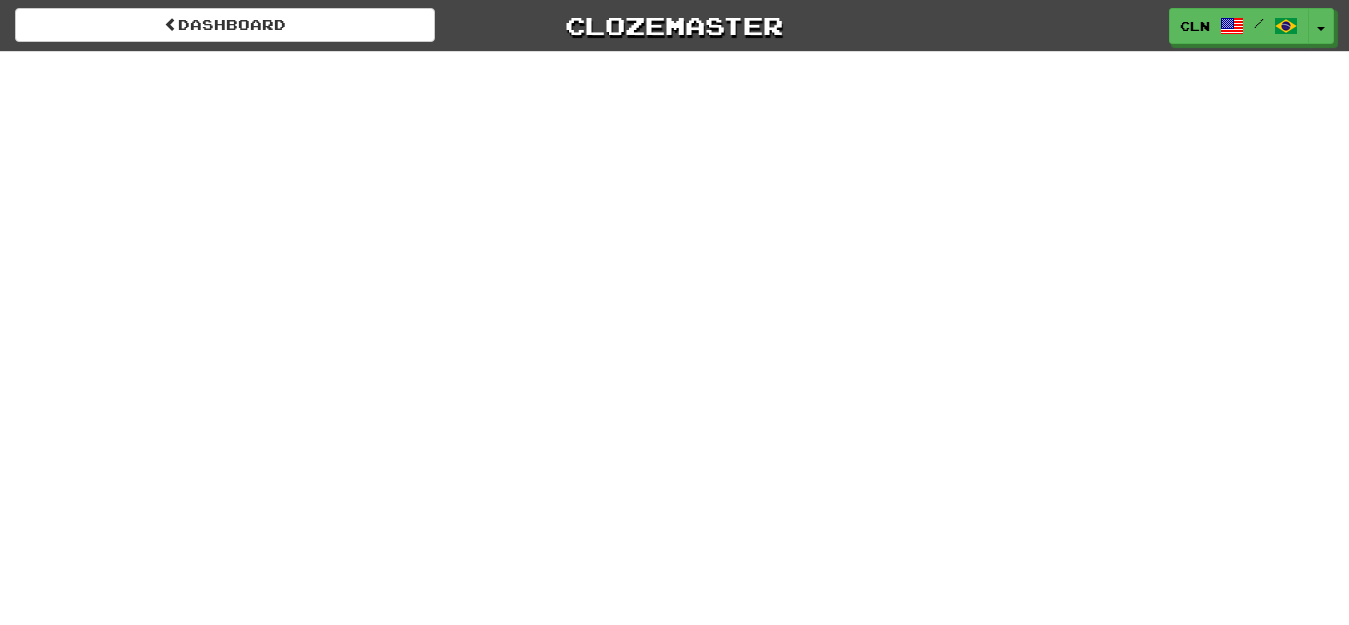 scroll, scrollTop: 0, scrollLeft: 0, axis: both 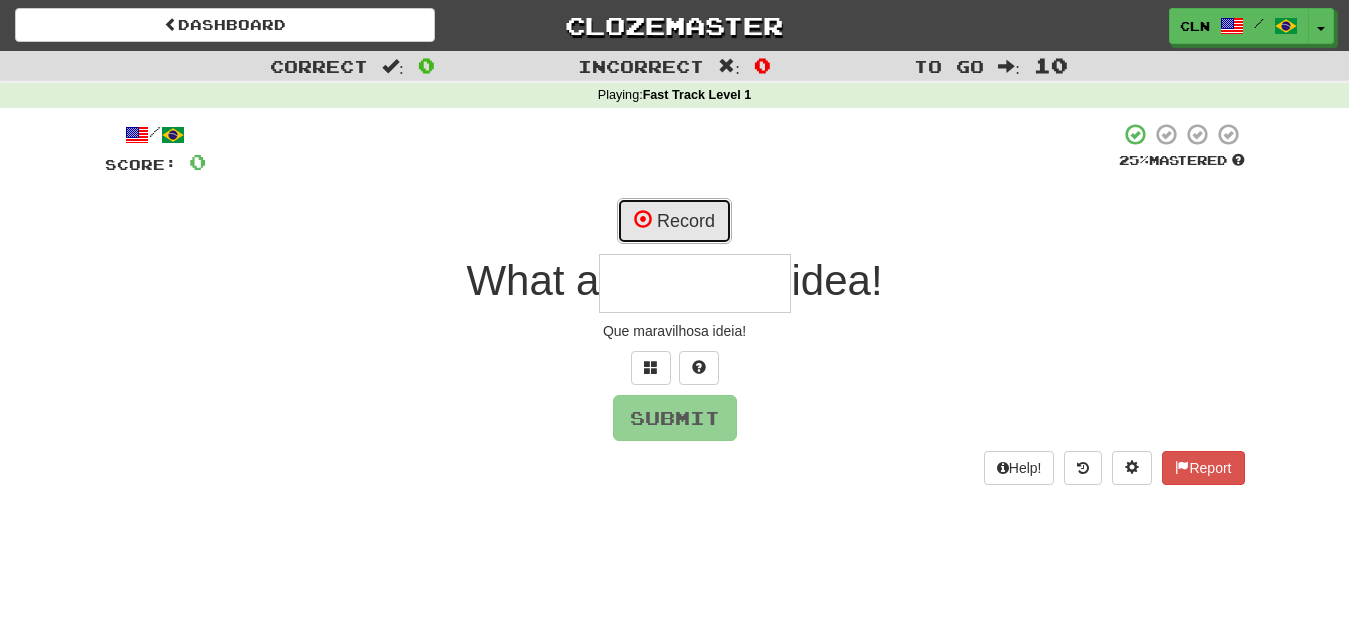 click on "Record" at bounding box center (674, 221) 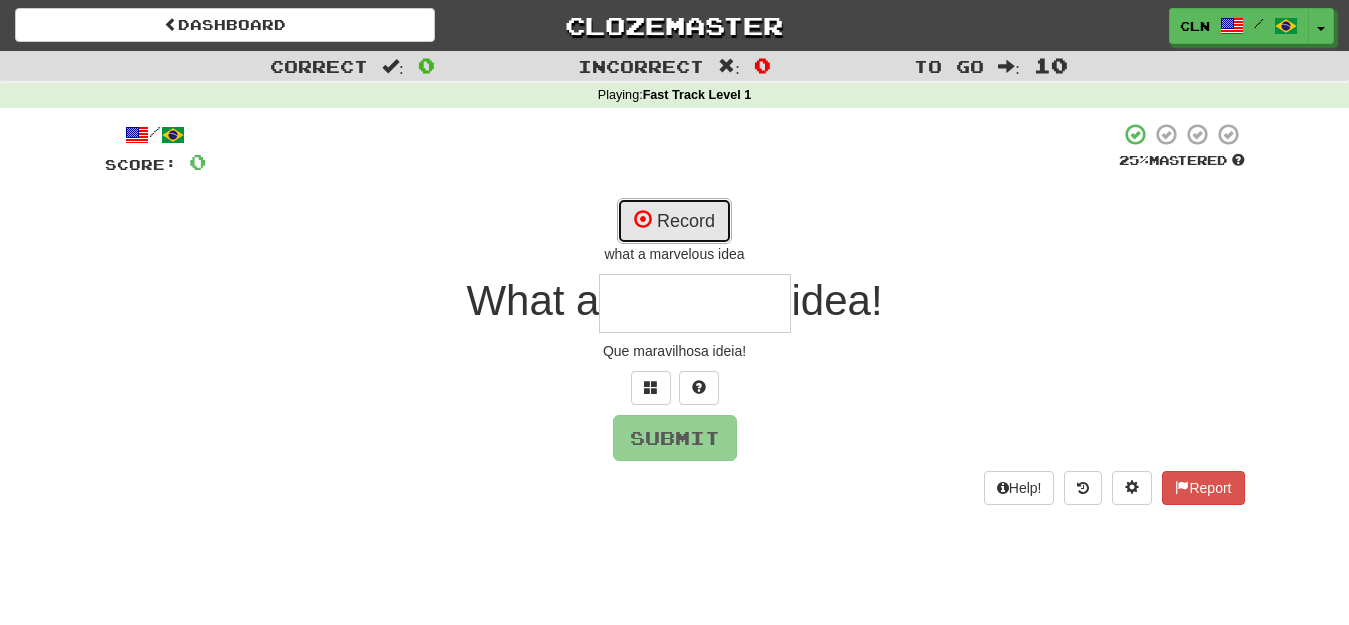 click on "Record" at bounding box center [674, 221] 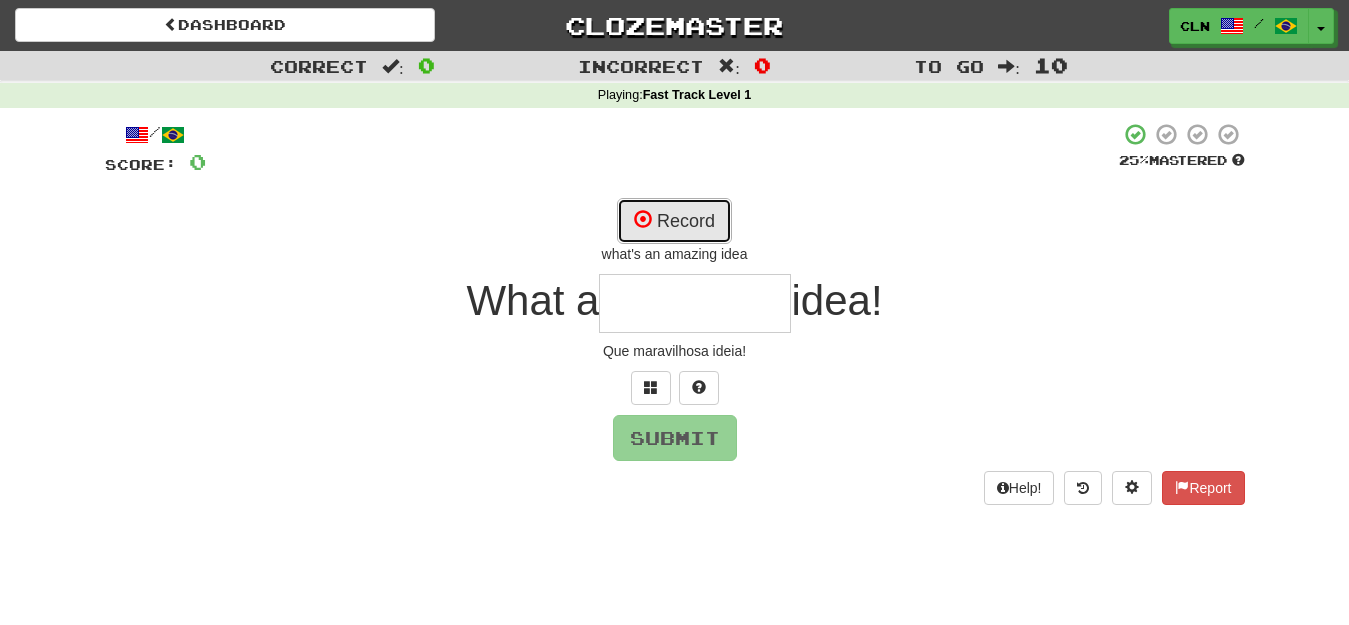 click on "Record" at bounding box center (674, 221) 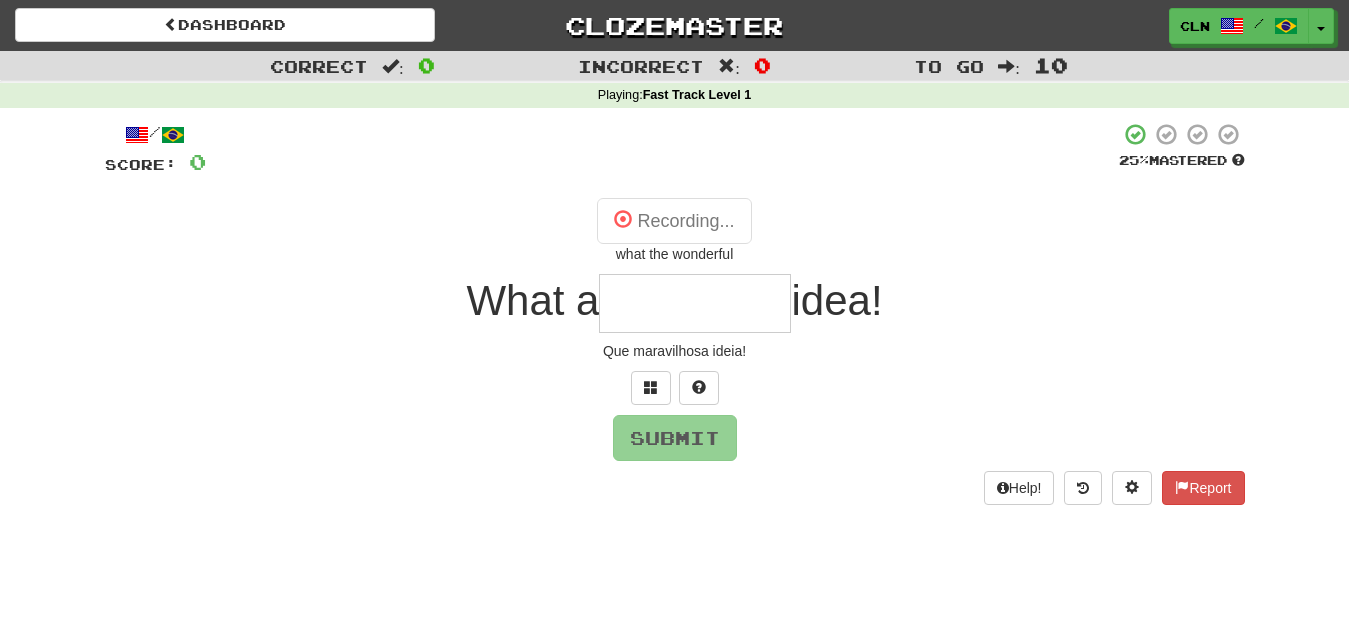 type on "*********" 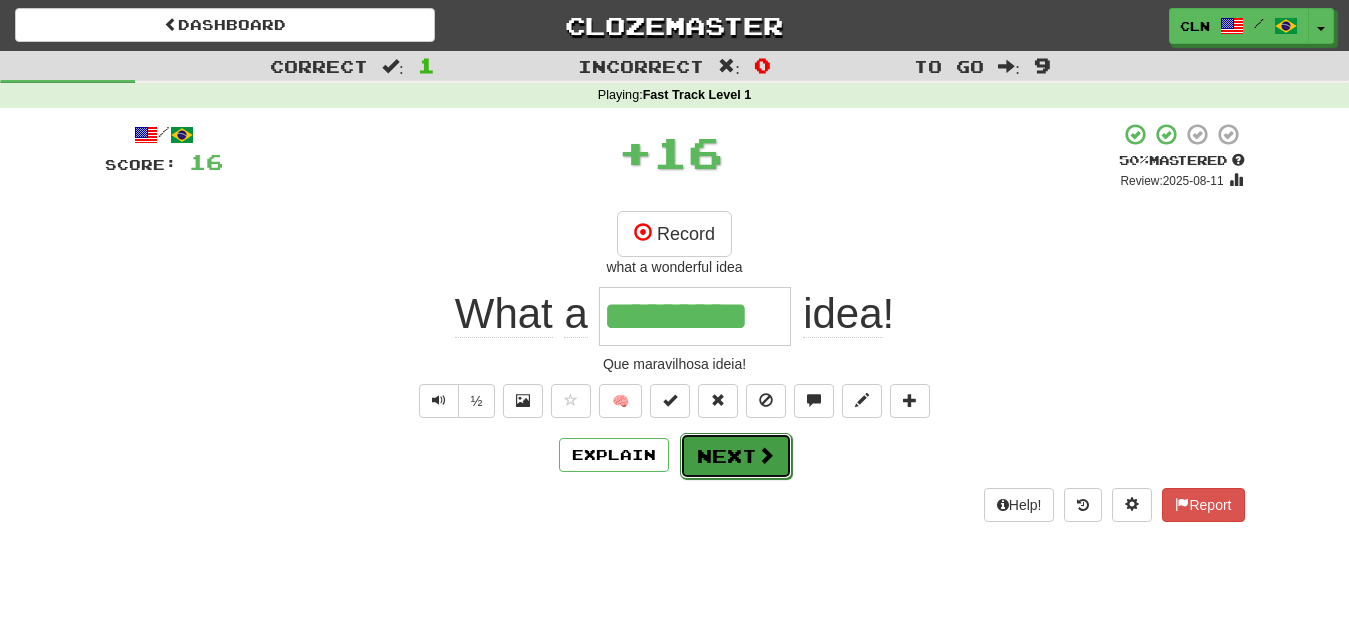click on "Next" at bounding box center (736, 456) 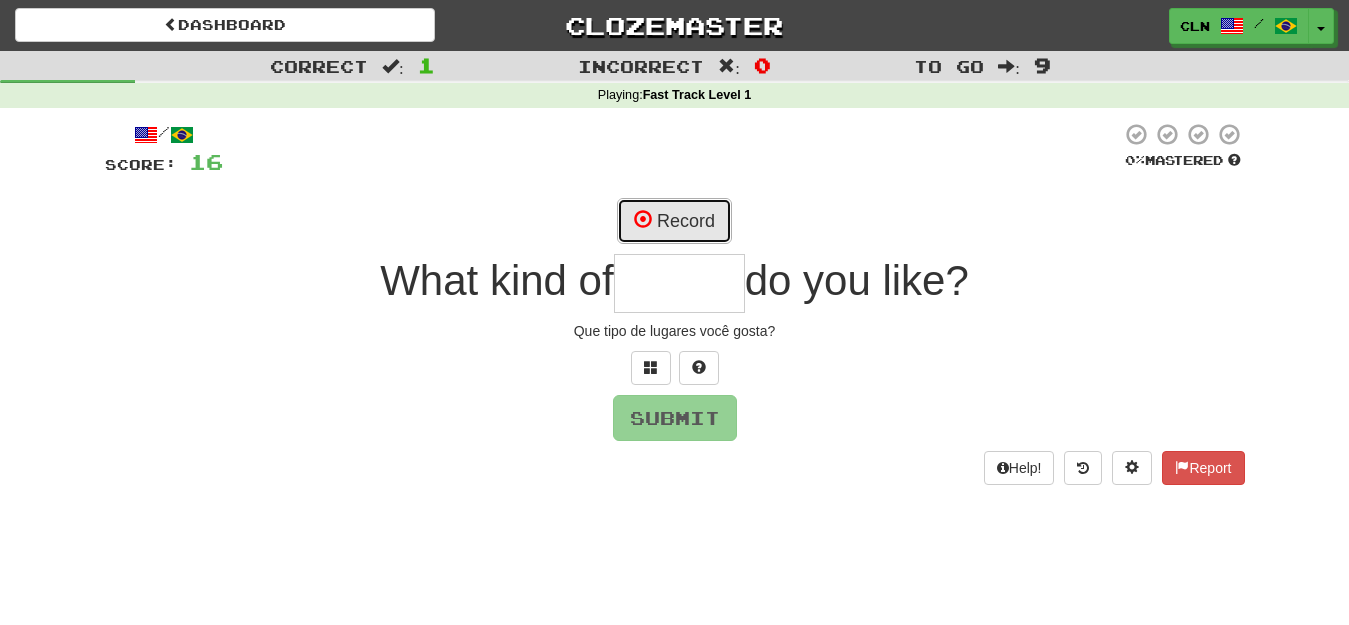 click on "Record" at bounding box center [674, 221] 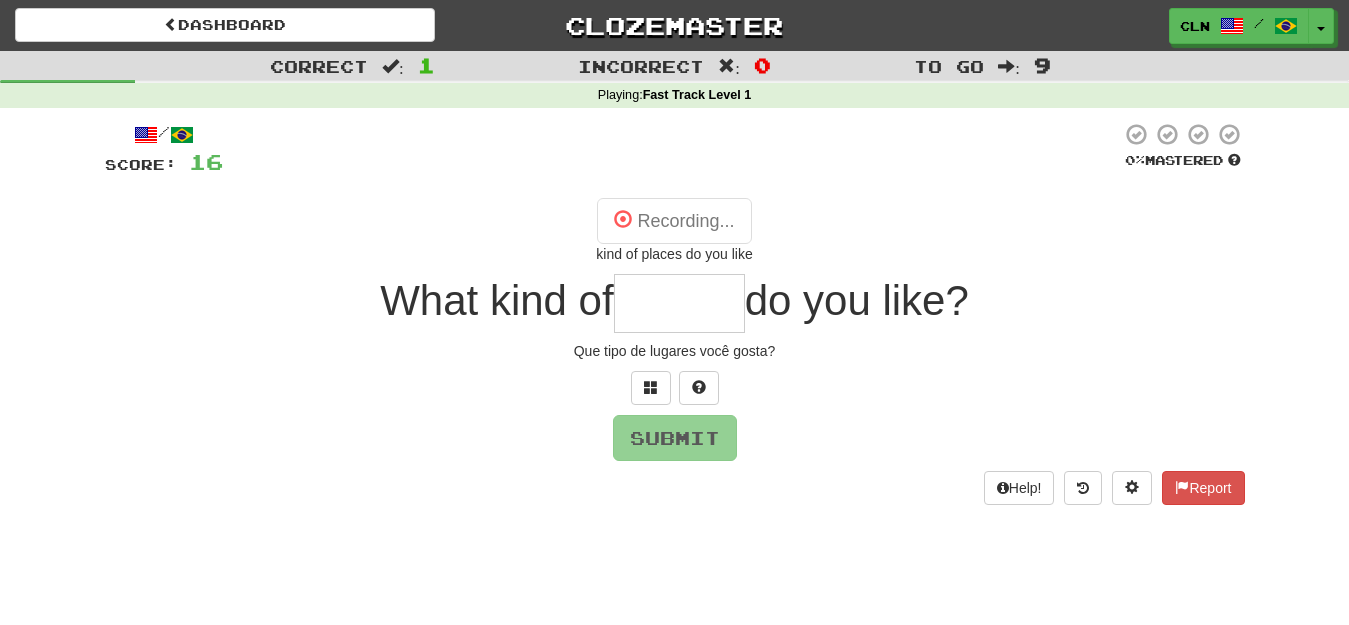 type on "******" 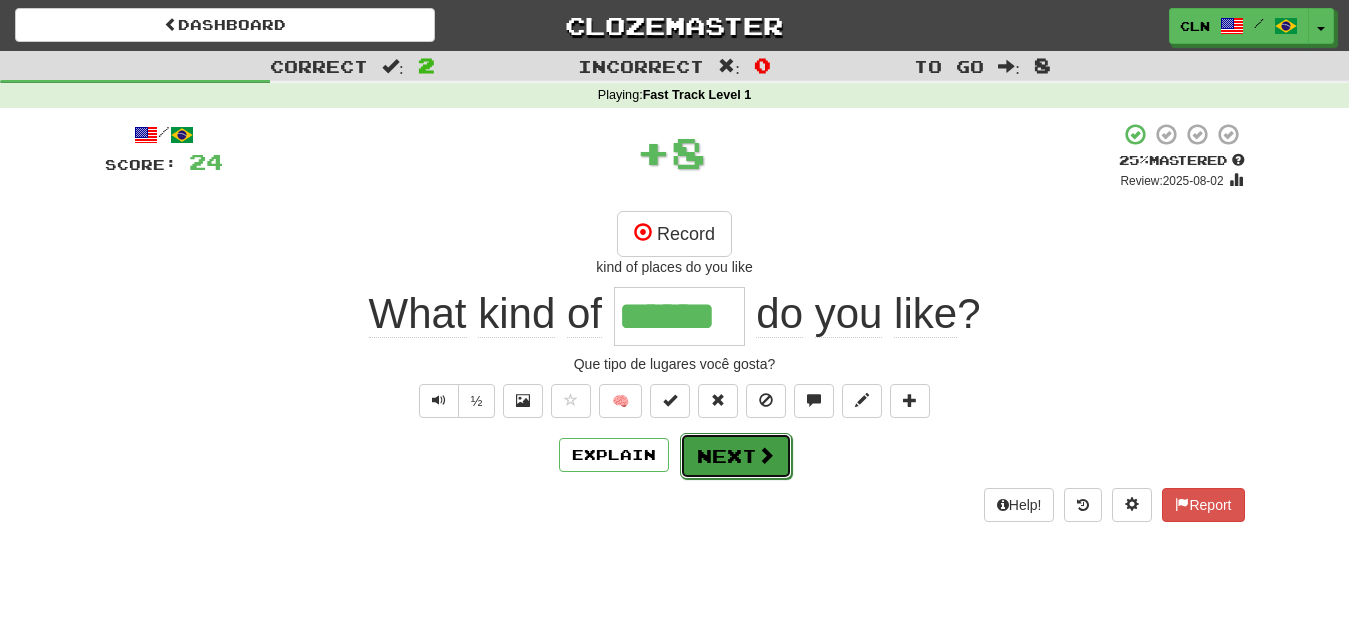 click on "Next" at bounding box center (736, 456) 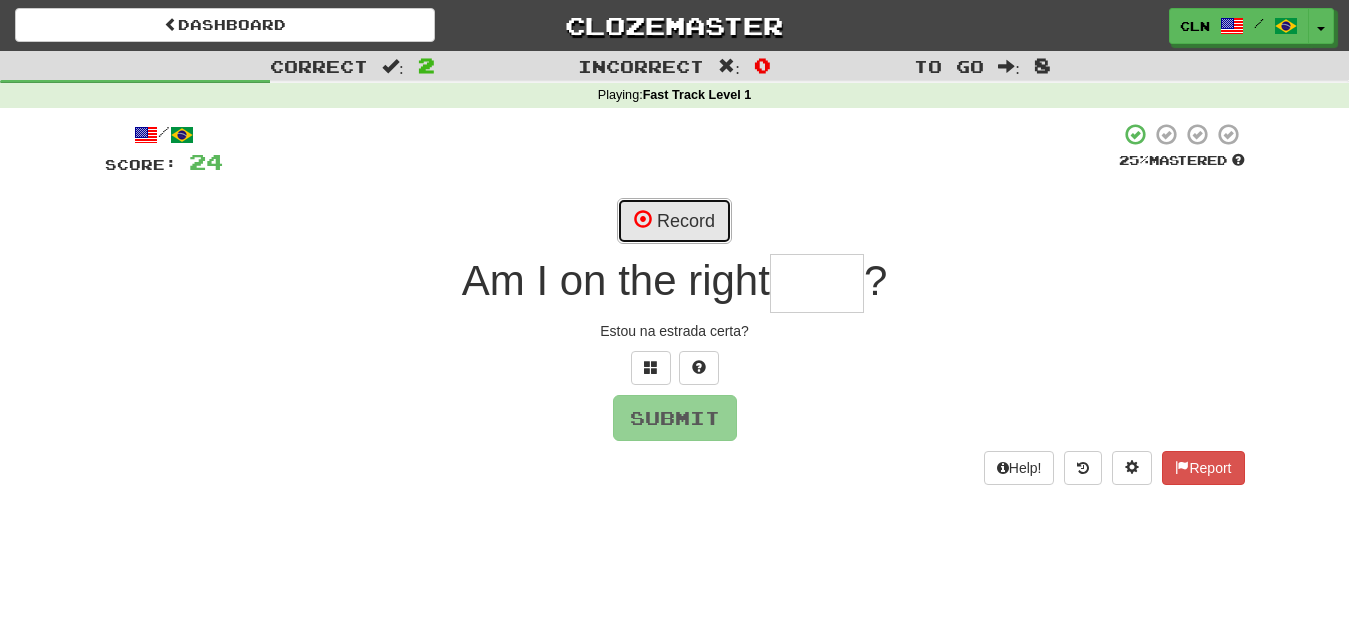 click on "Record" at bounding box center [674, 221] 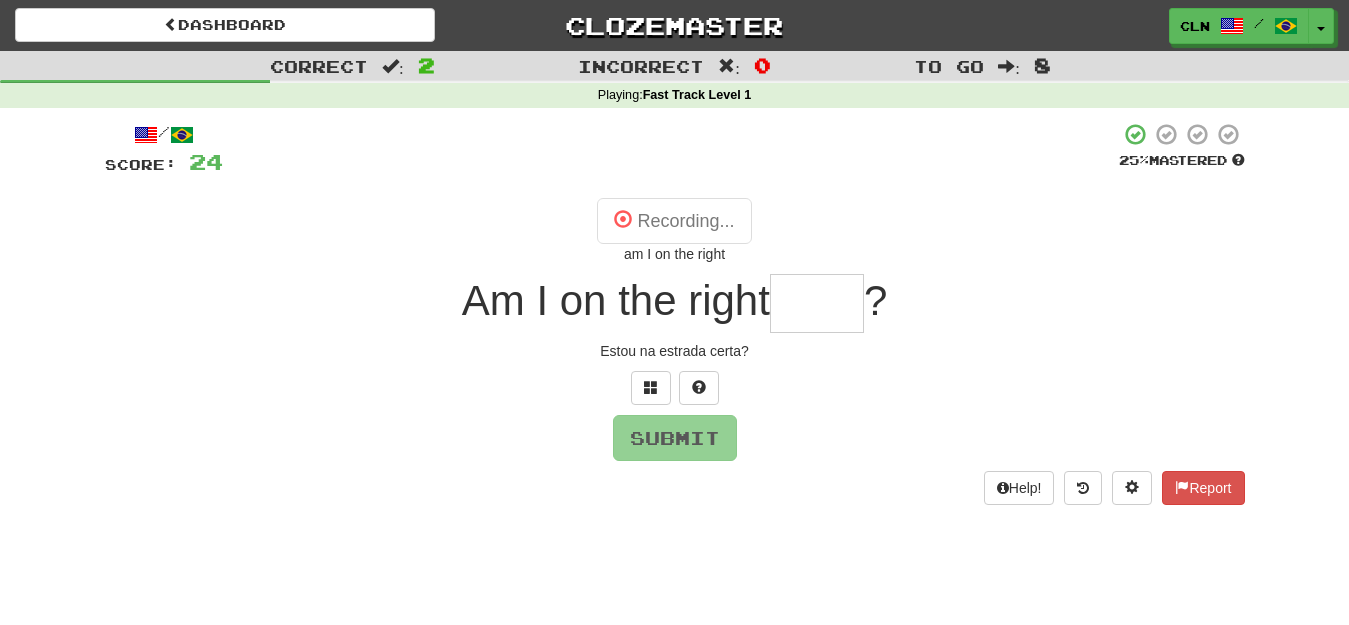 type on "****" 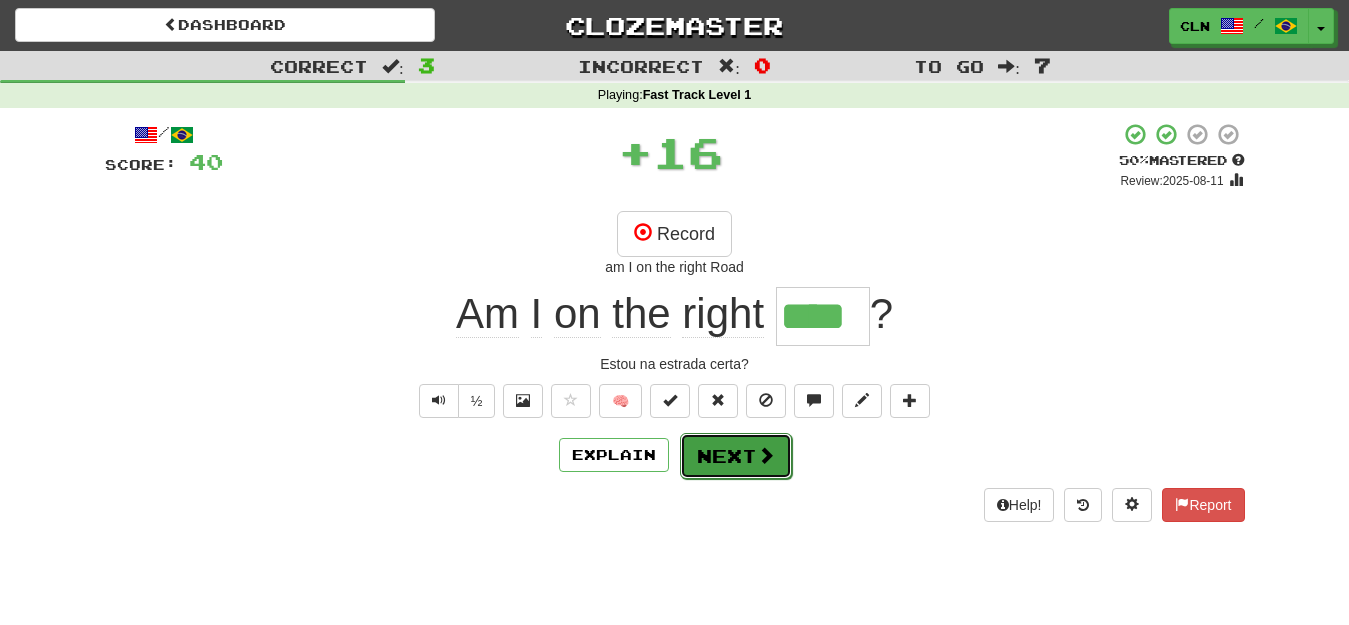 click on "Next" at bounding box center [736, 456] 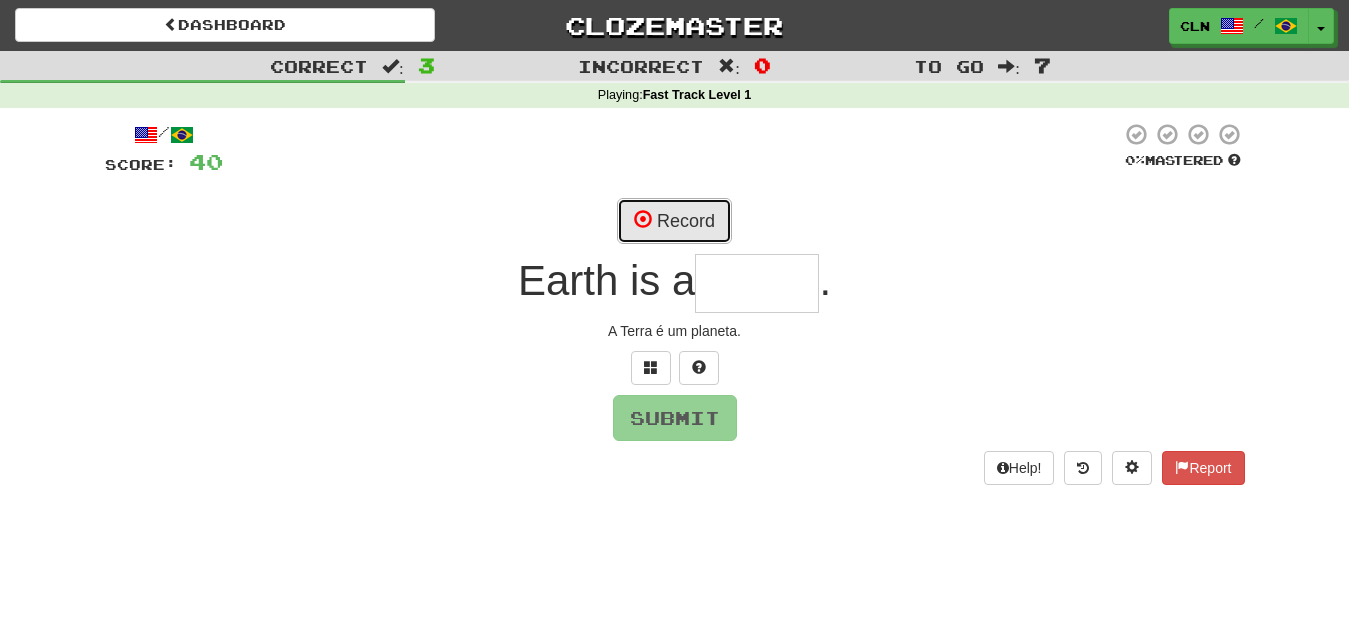 click on "Record" at bounding box center [674, 221] 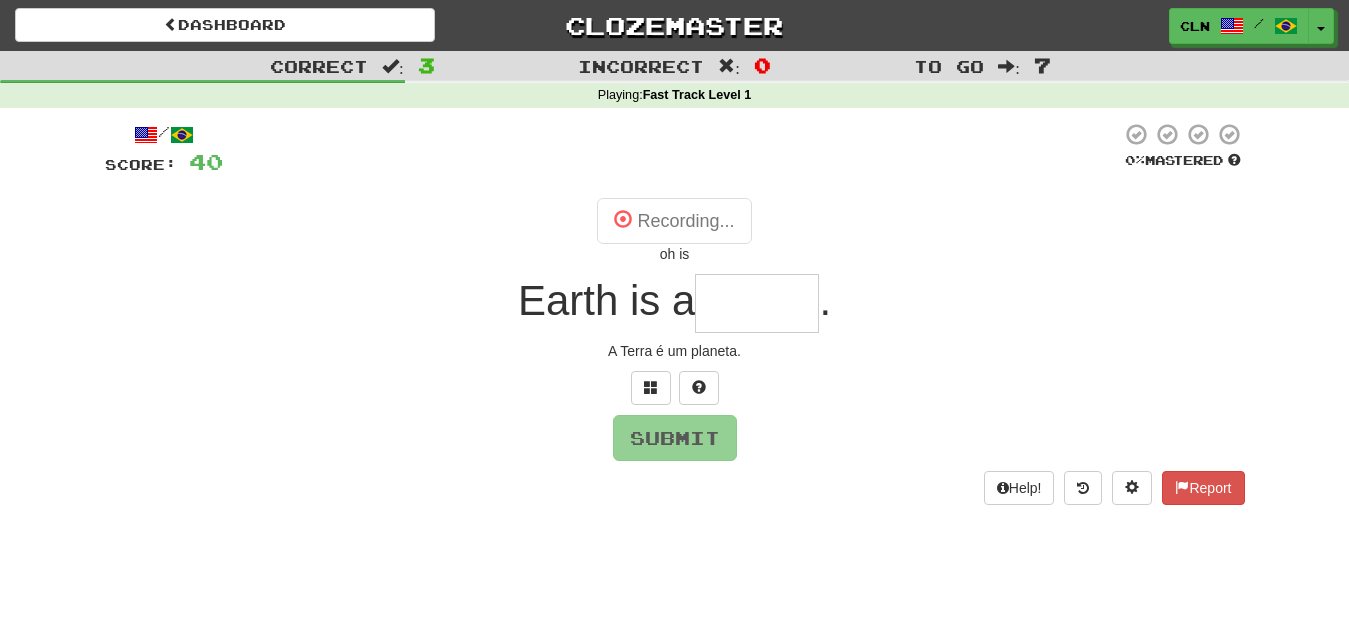 type on "******" 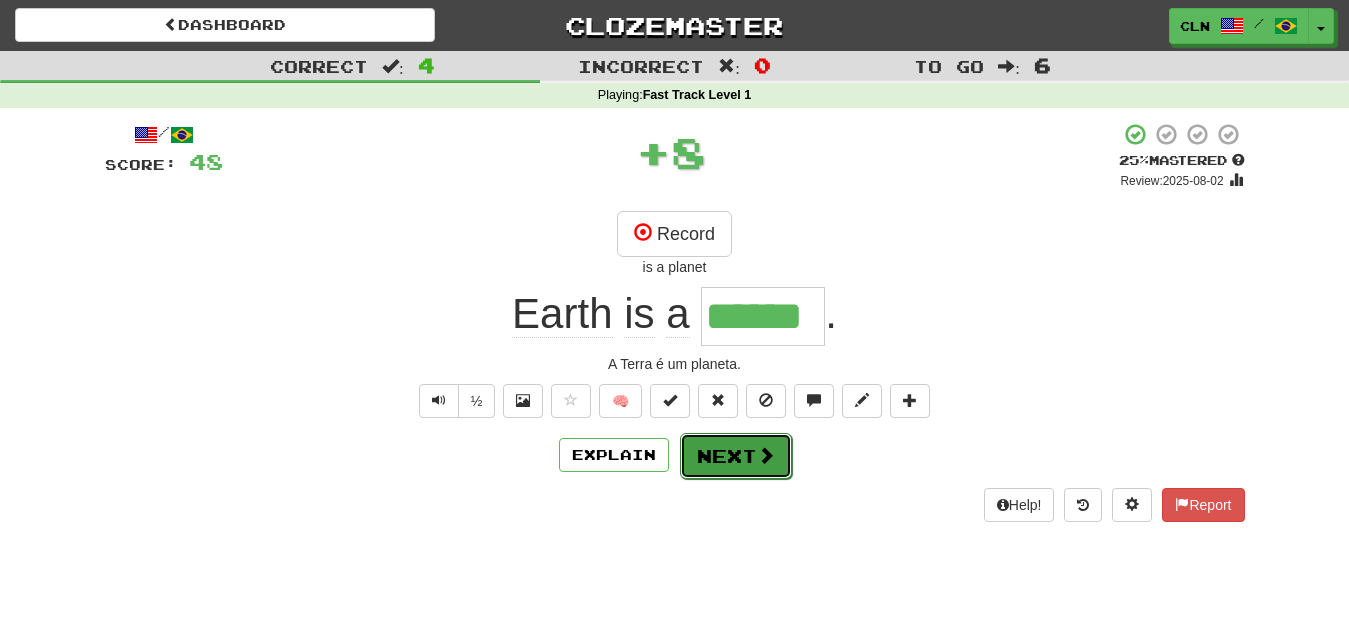 click on "Next" at bounding box center [736, 456] 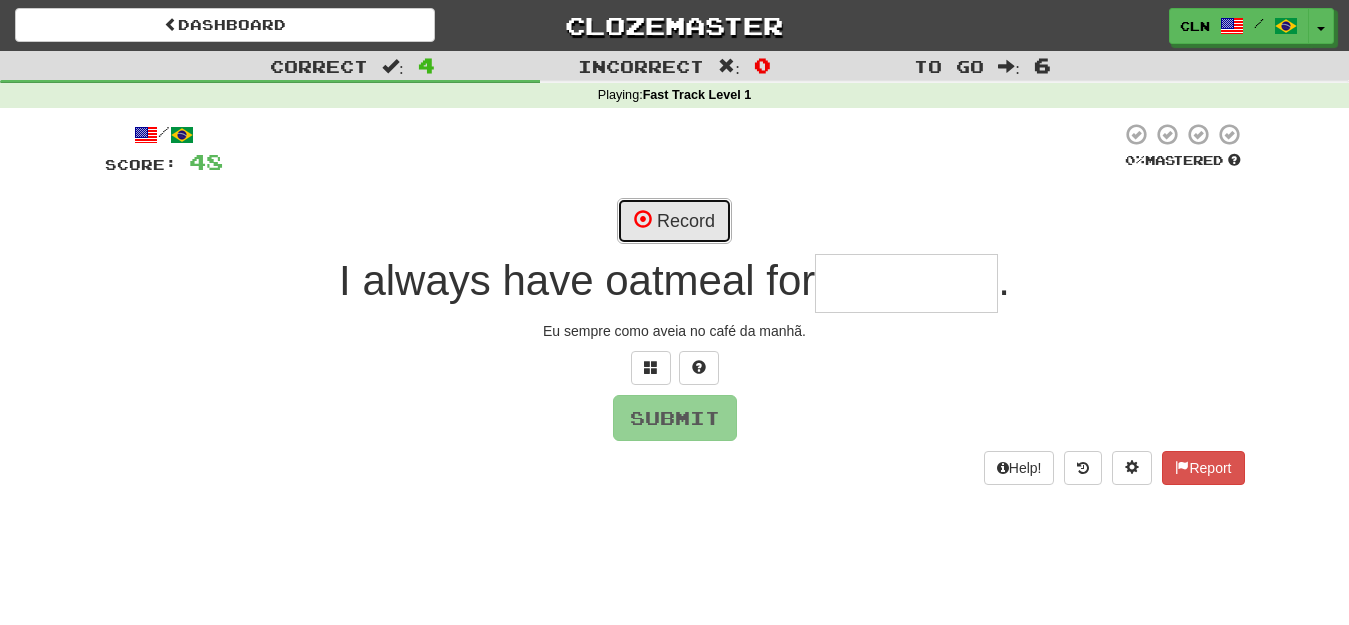 click on "Record" at bounding box center [674, 221] 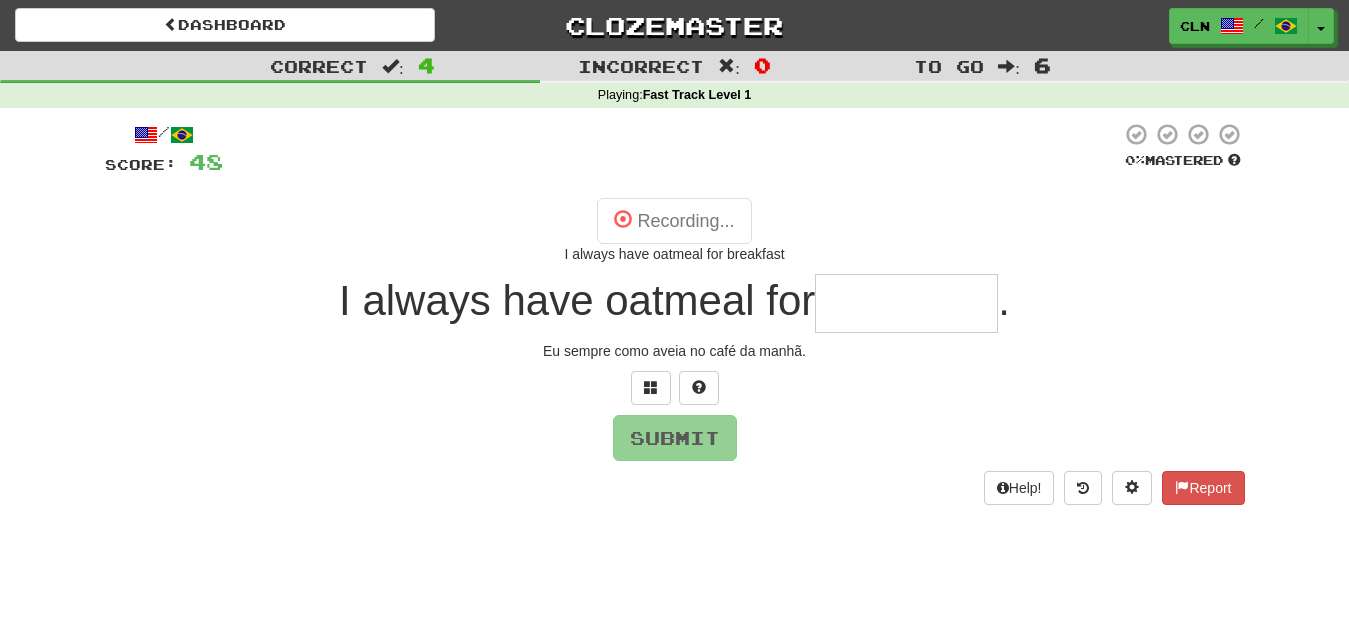 type on "*********" 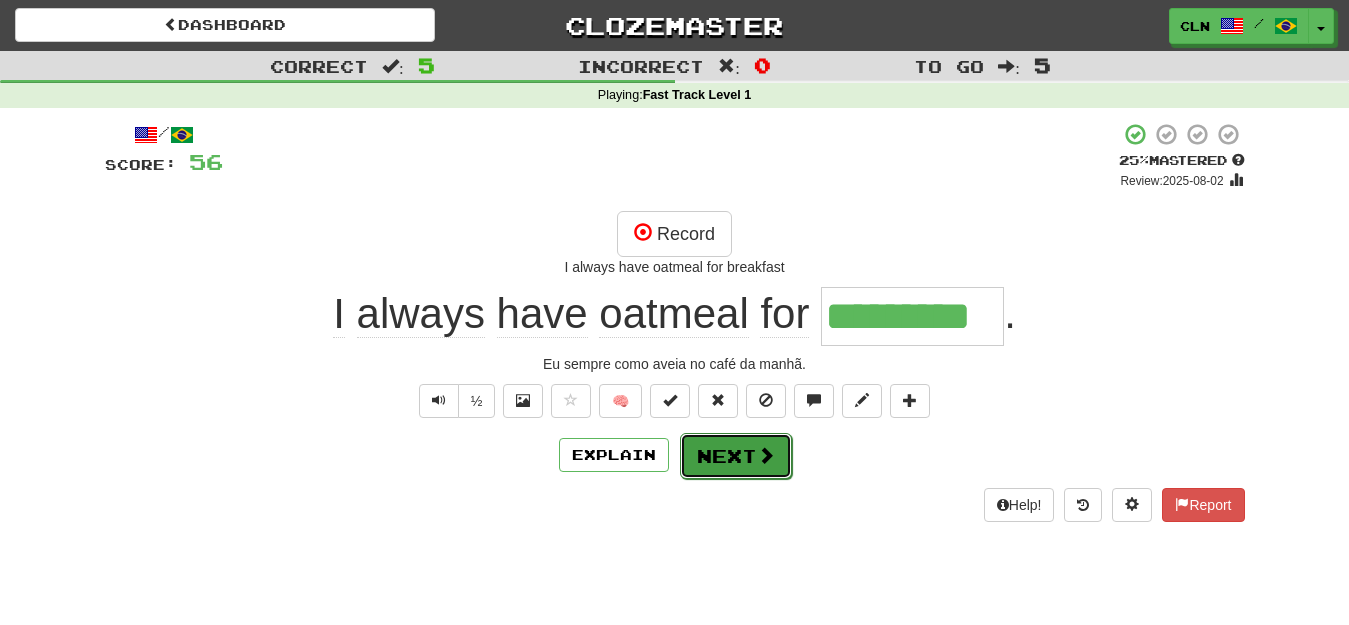 click on "Next" at bounding box center [736, 456] 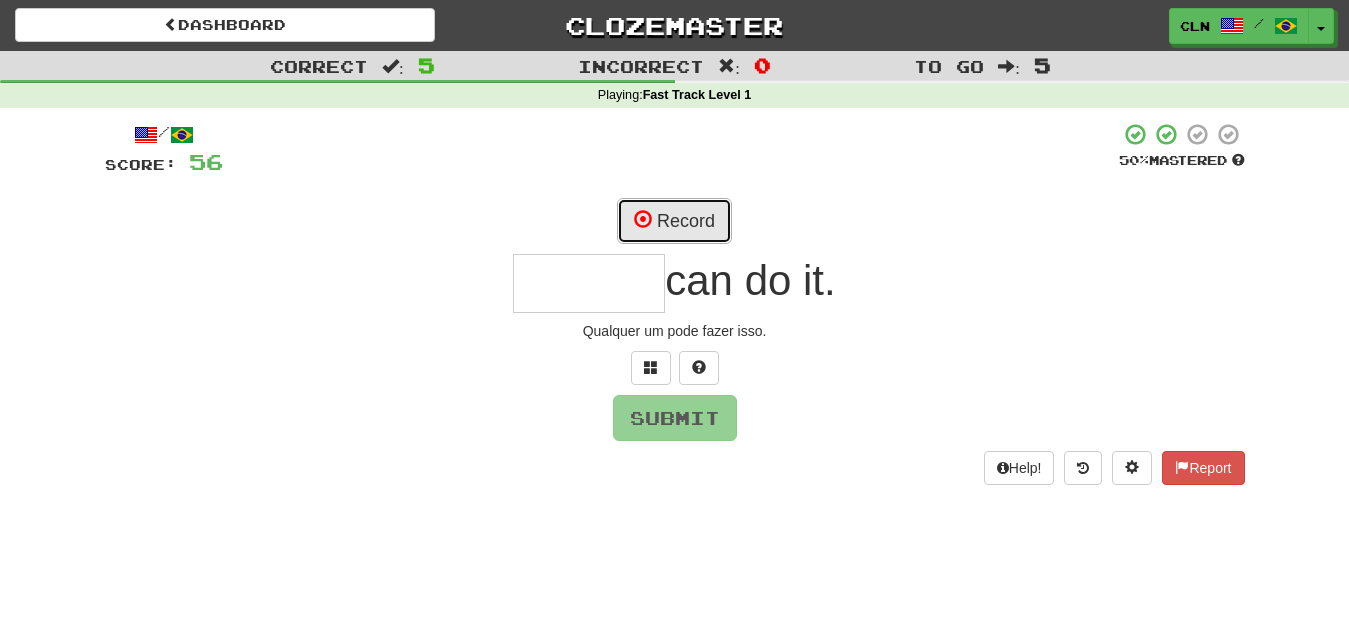 click on "Record" at bounding box center [674, 221] 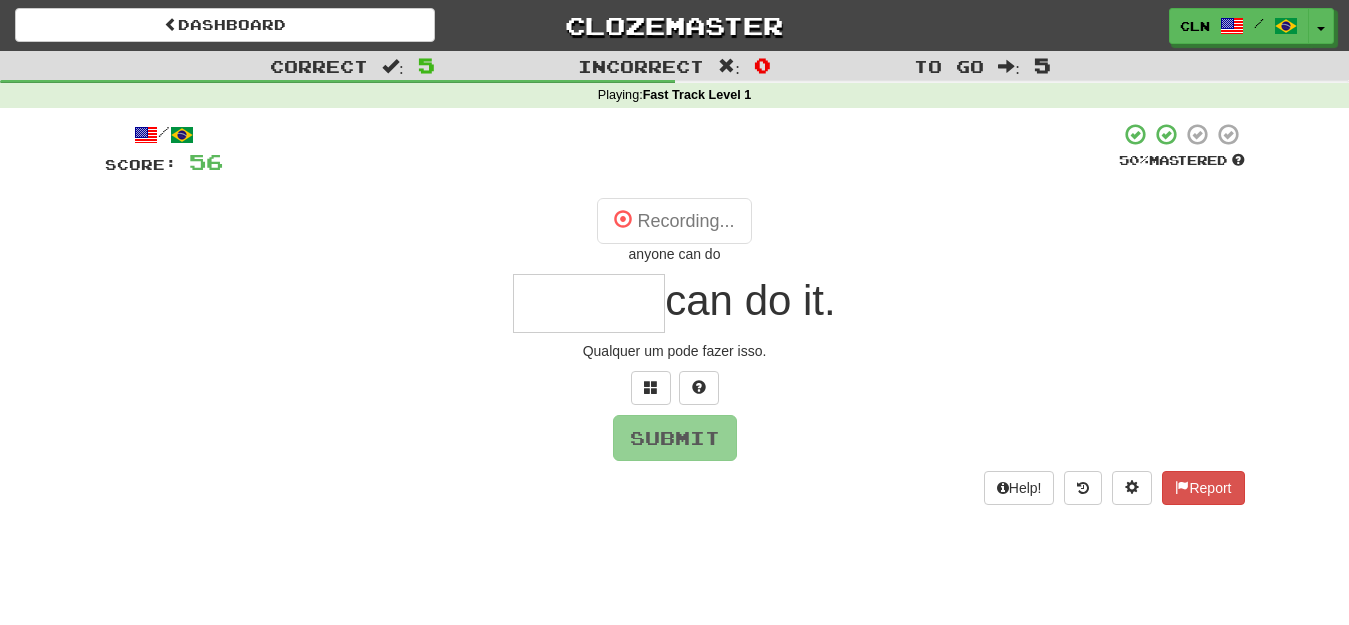type on "******" 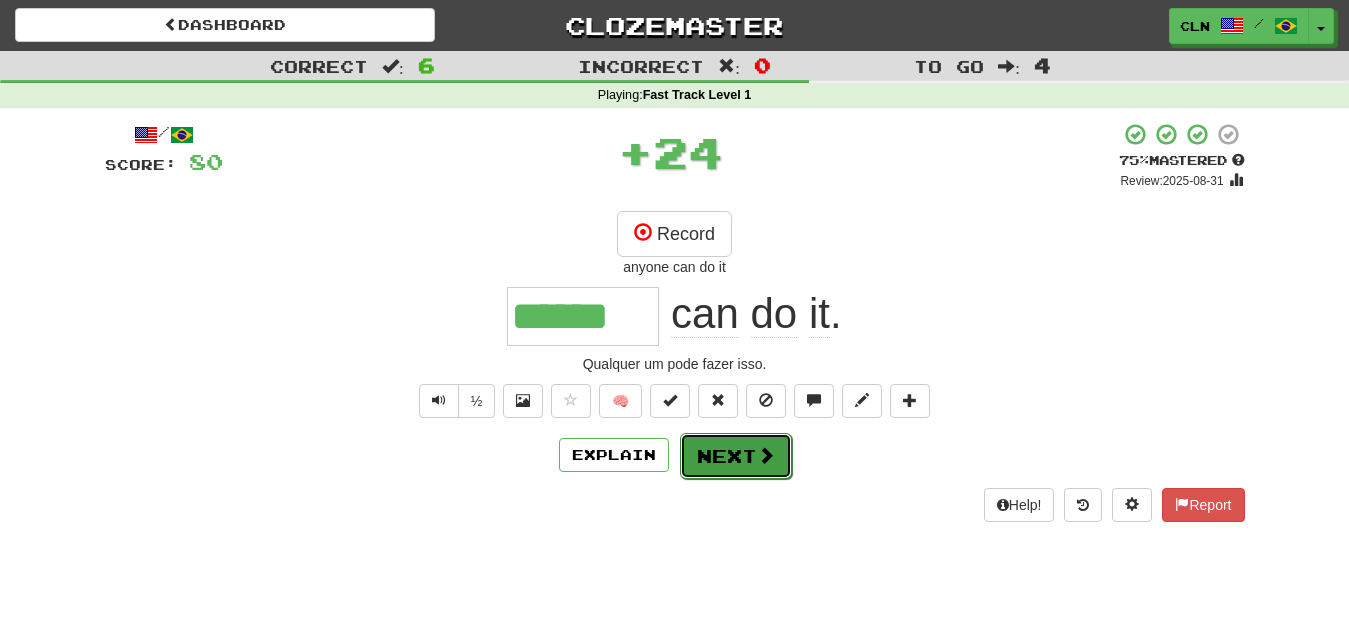 click on "Next" at bounding box center [736, 456] 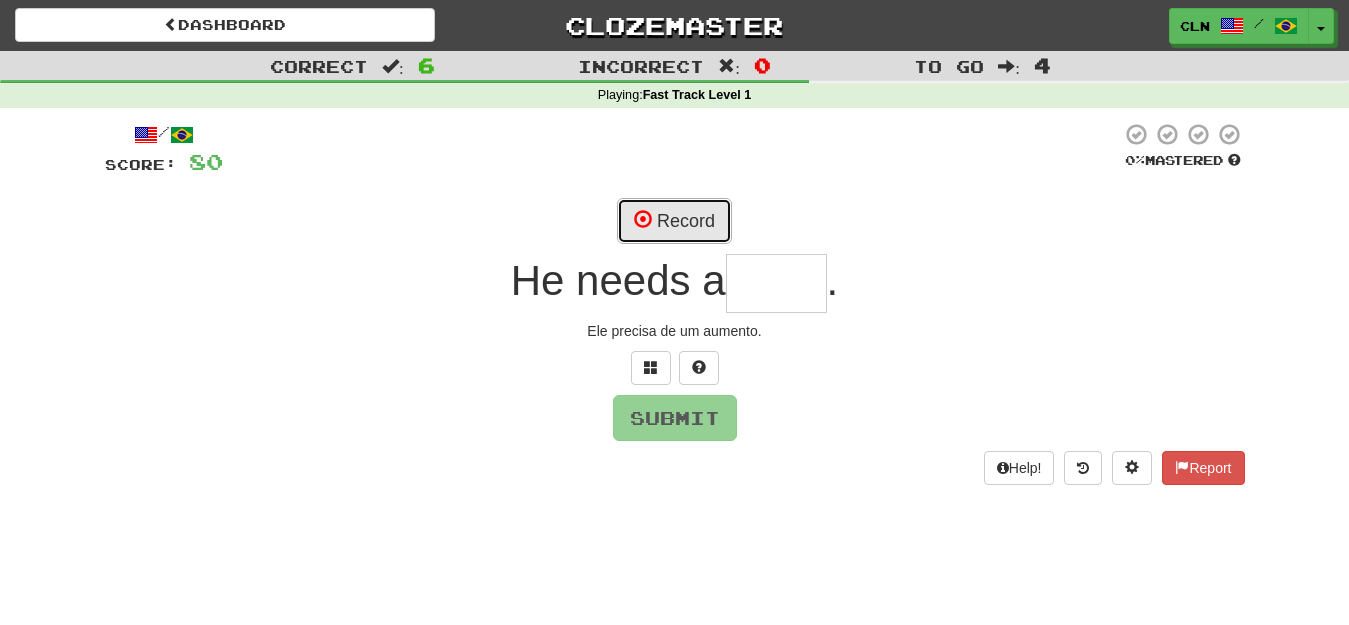 click on "Record" at bounding box center (674, 221) 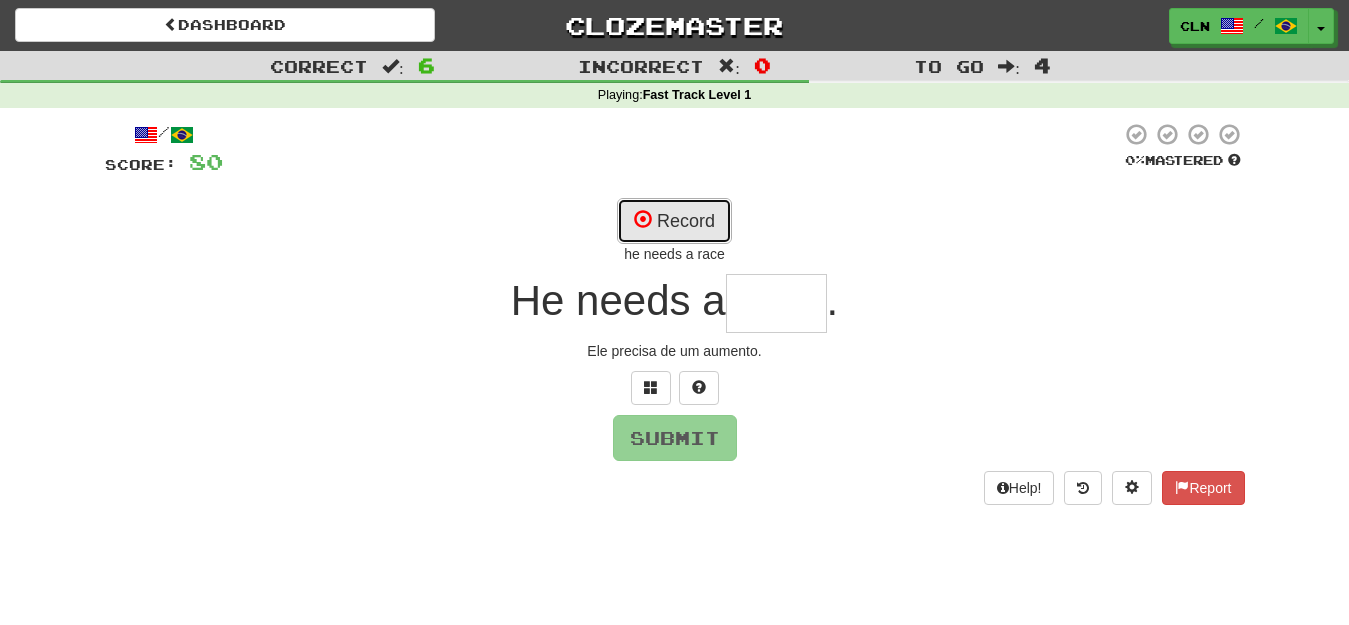 click on "Record" at bounding box center [674, 221] 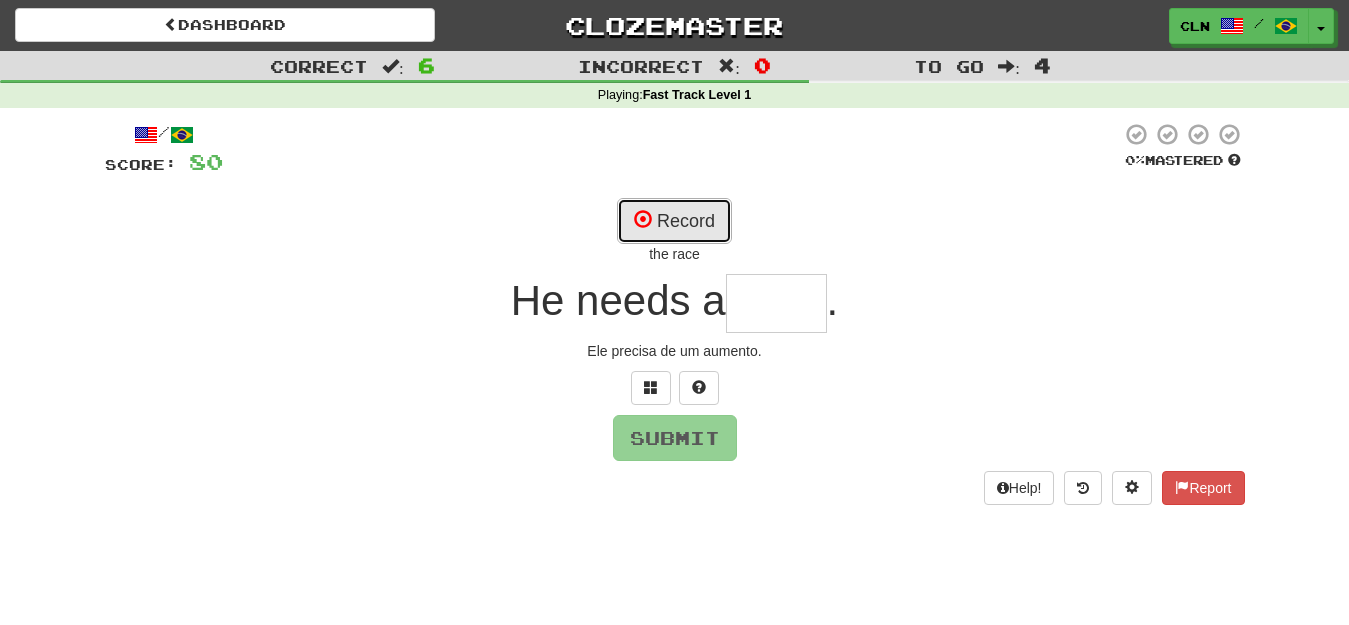 click on "Record" at bounding box center [674, 221] 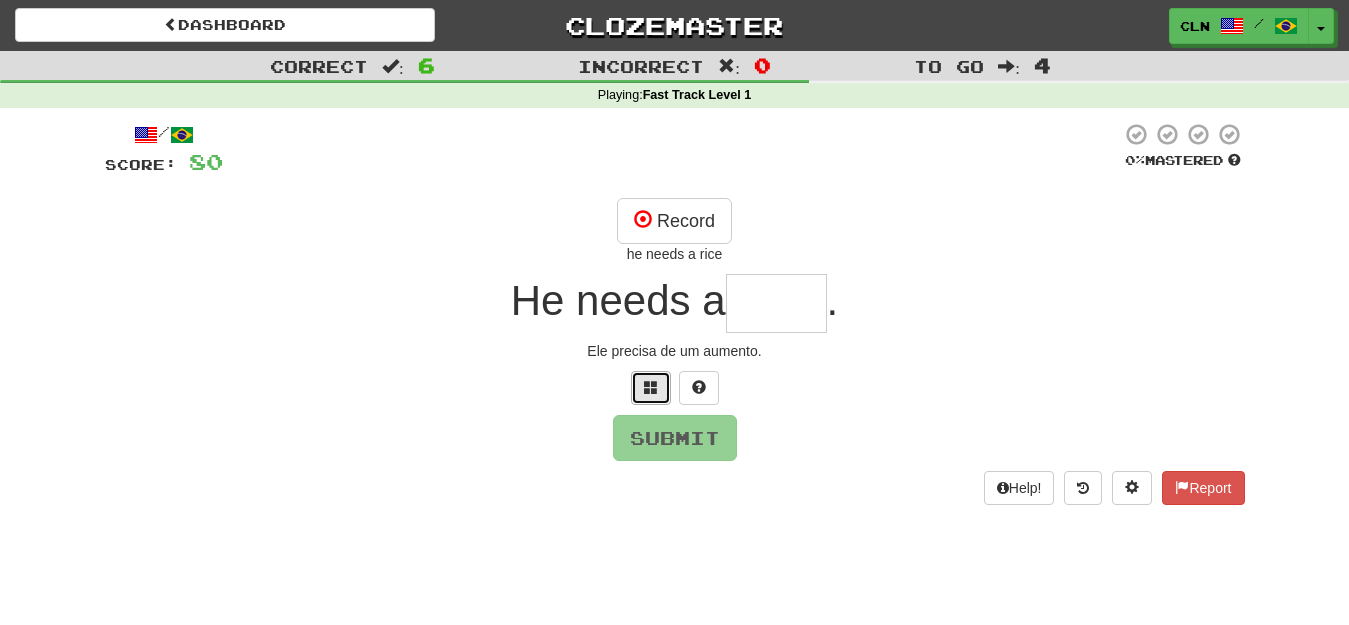 click at bounding box center [651, 387] 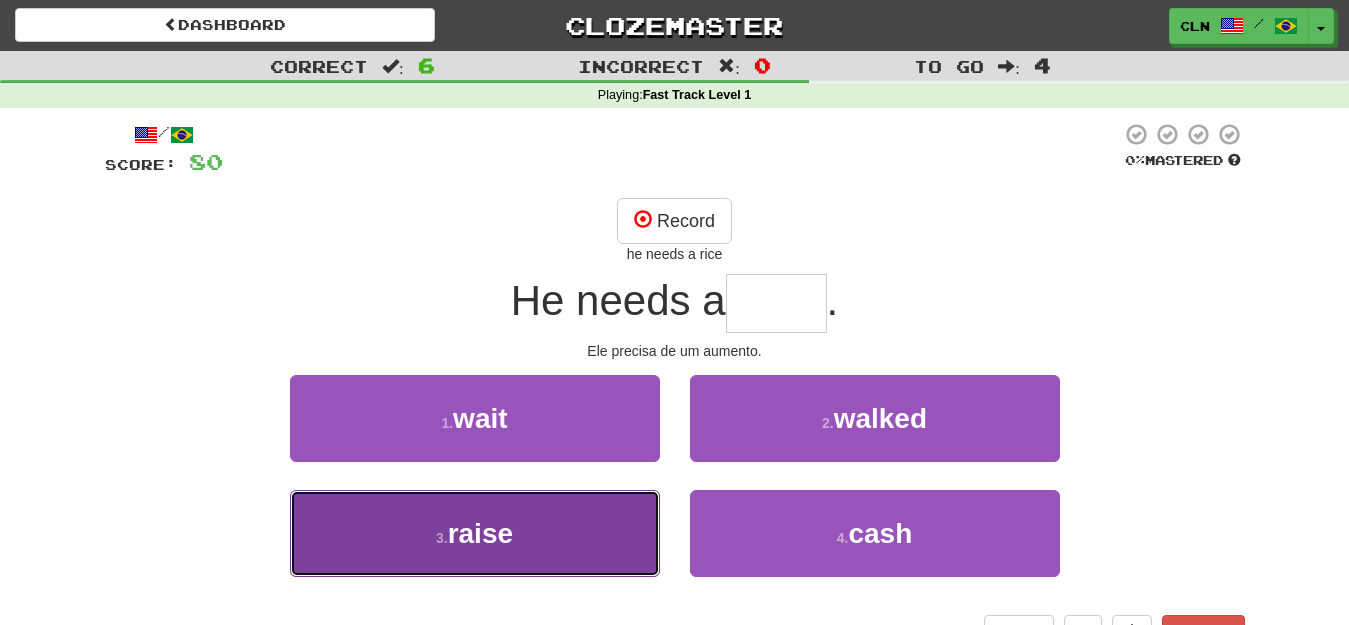 click on "3 .  raise" at bounding box center [475, 533] 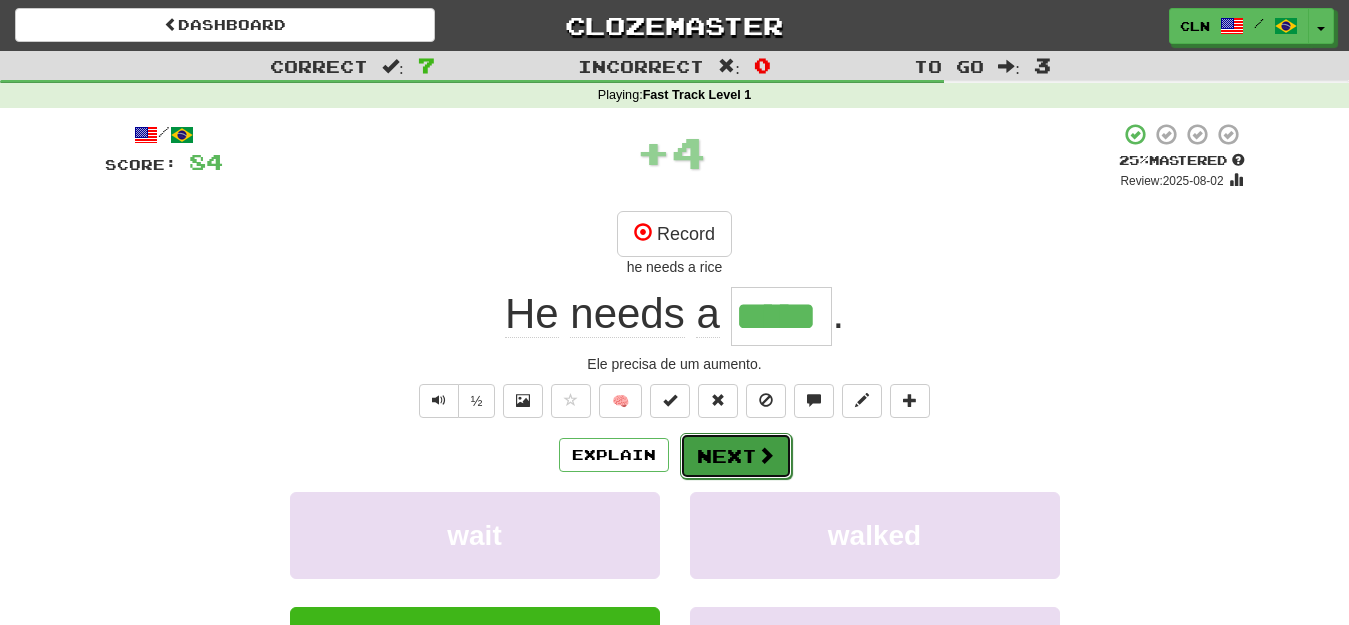 click on "Next" at bounding box center (736, 456) 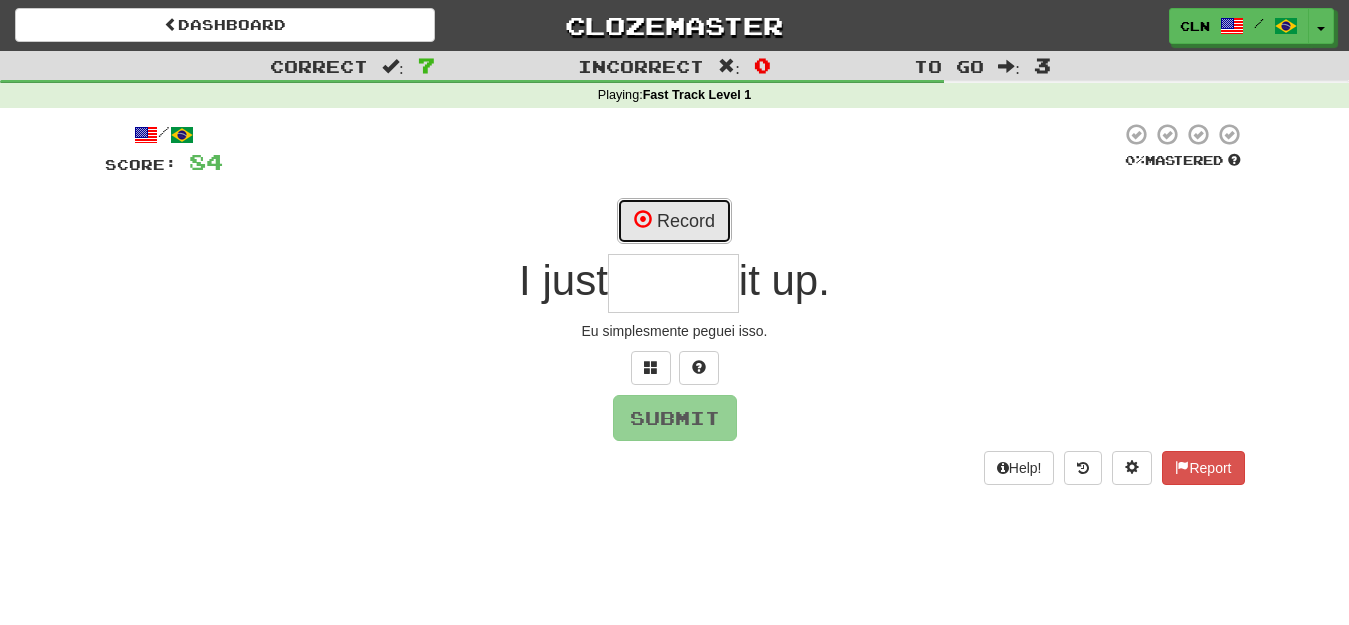 click on "Record" at bounding box center [674, 221] 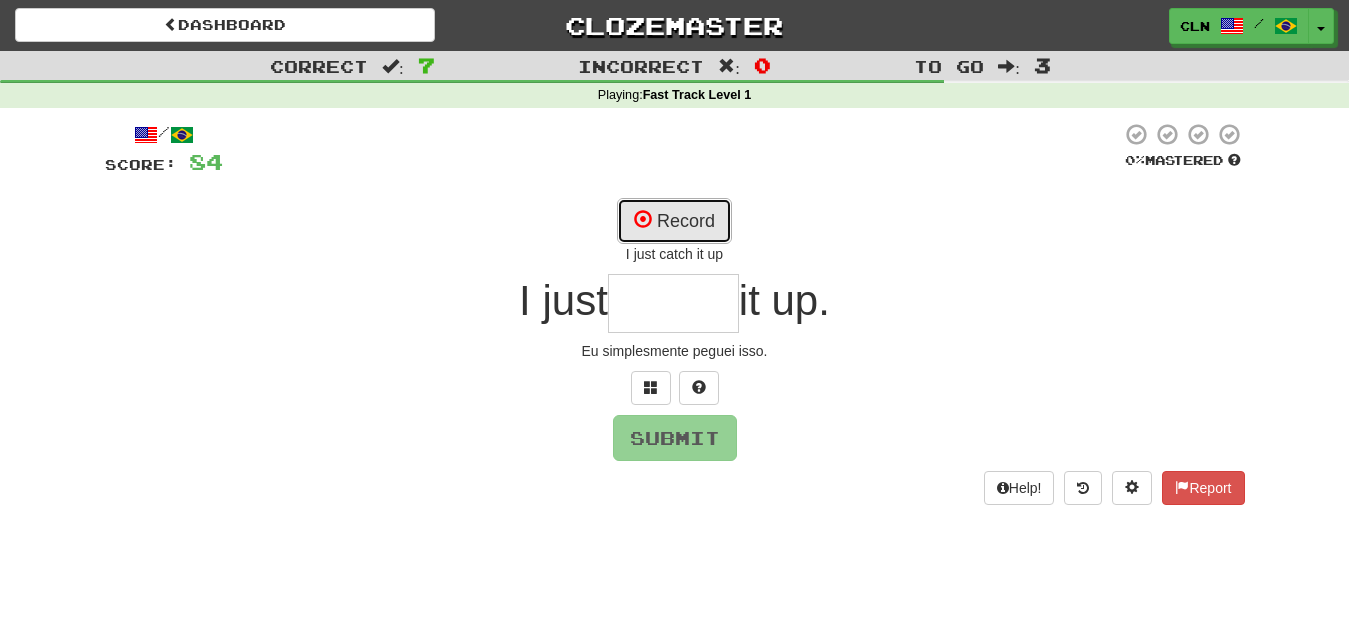 click on "Record" at bounding box center [674, 221] 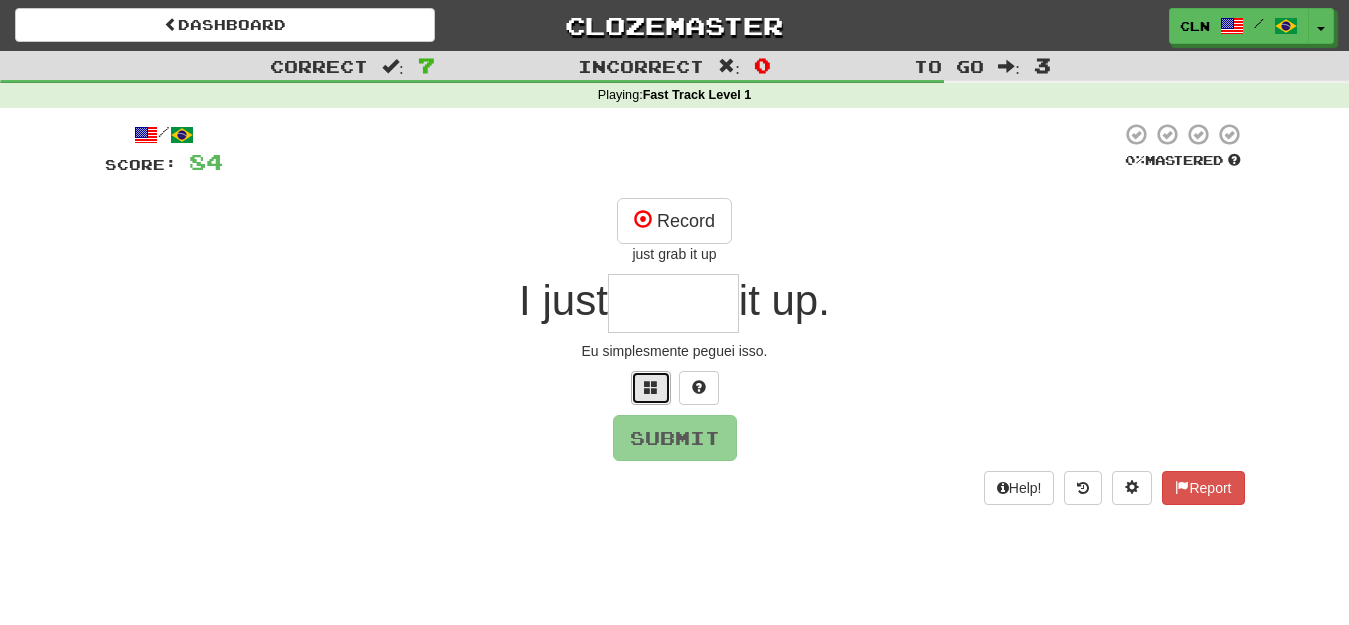 click at bounding box center [651, 387] 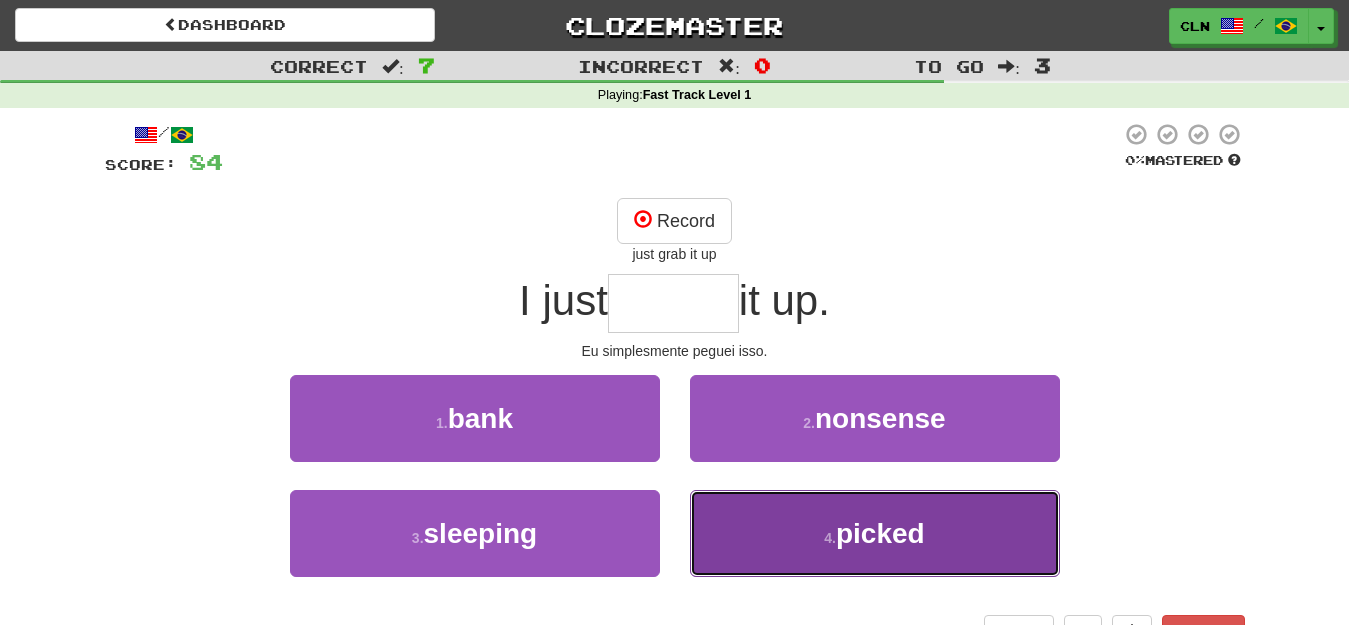 click on "4 .  picked" at bounding box center [875, 533] 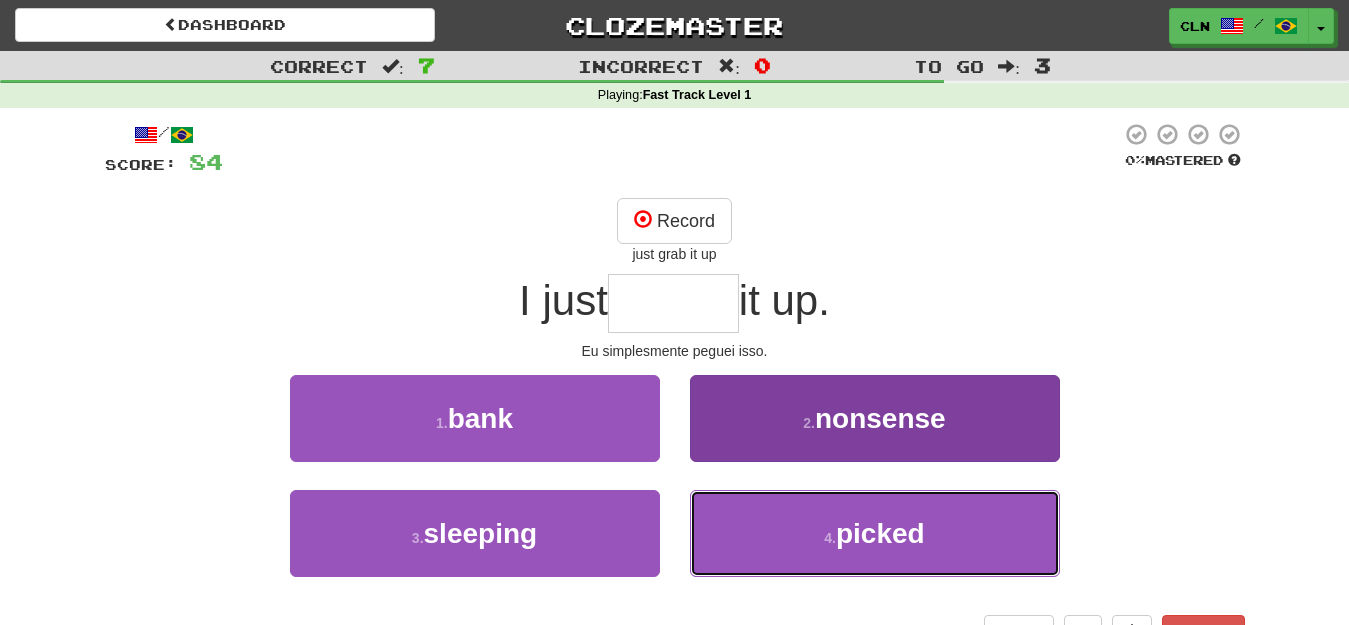 type on "******" 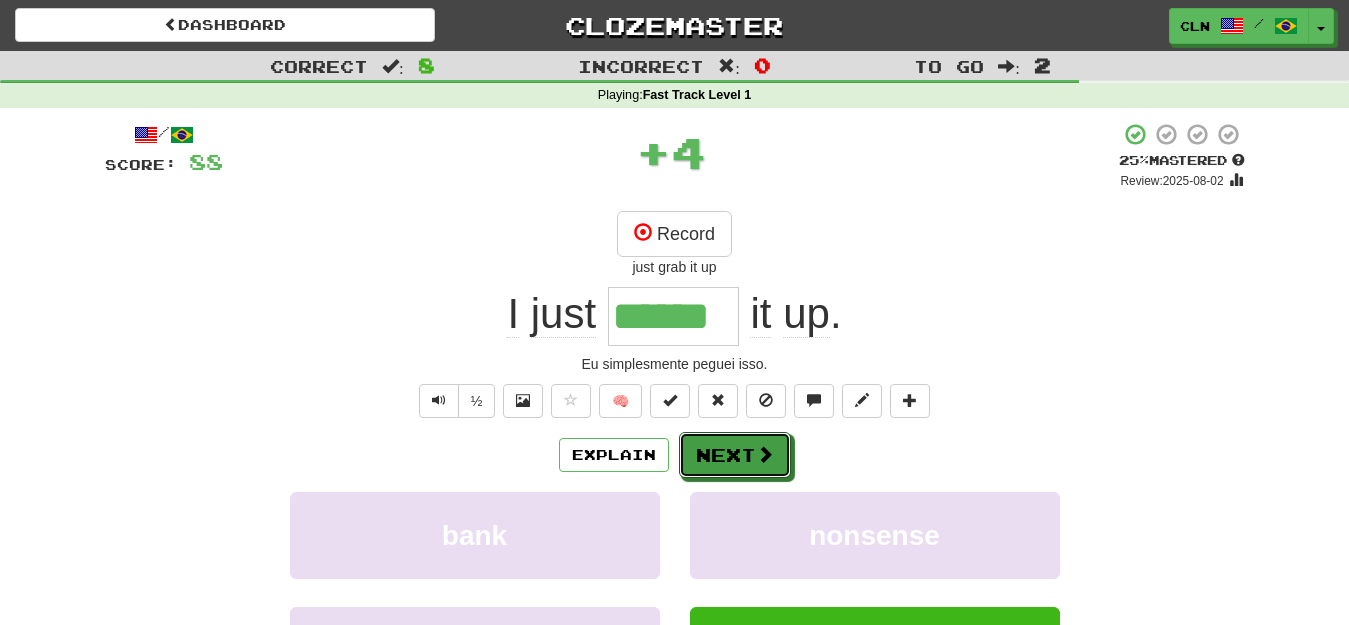 click on "Next" at bounding box center [735, 455] 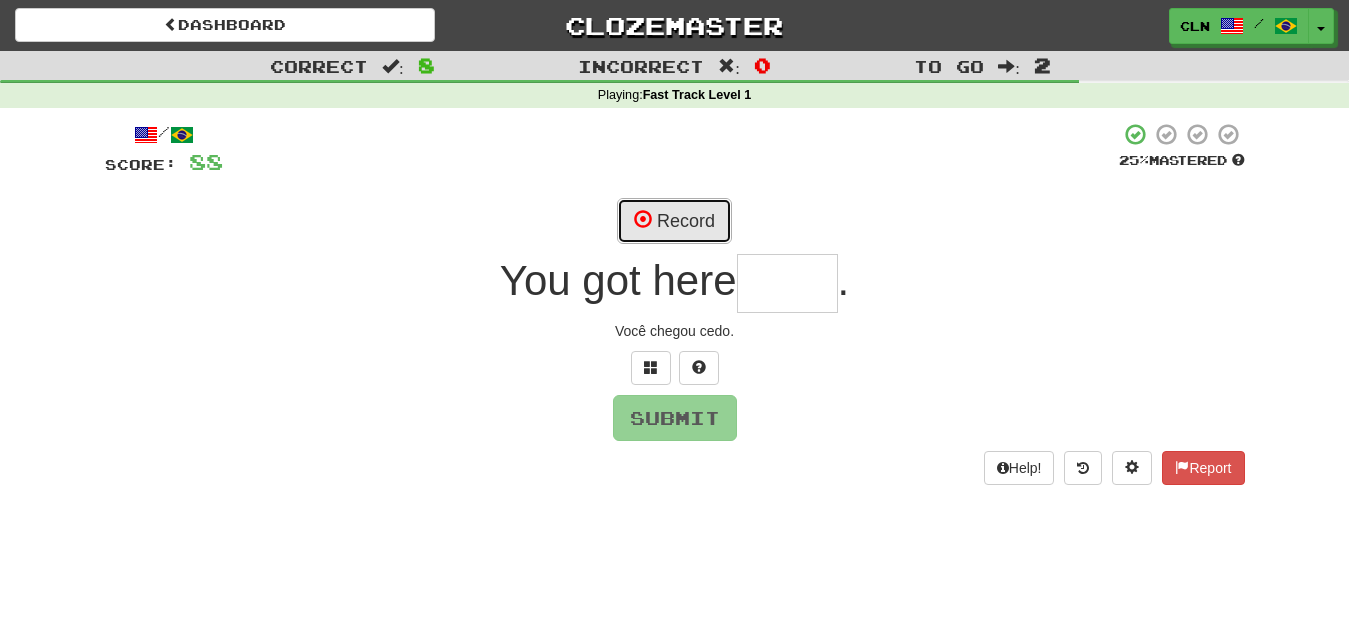 click on "Record" at bounding box center [674, 221] 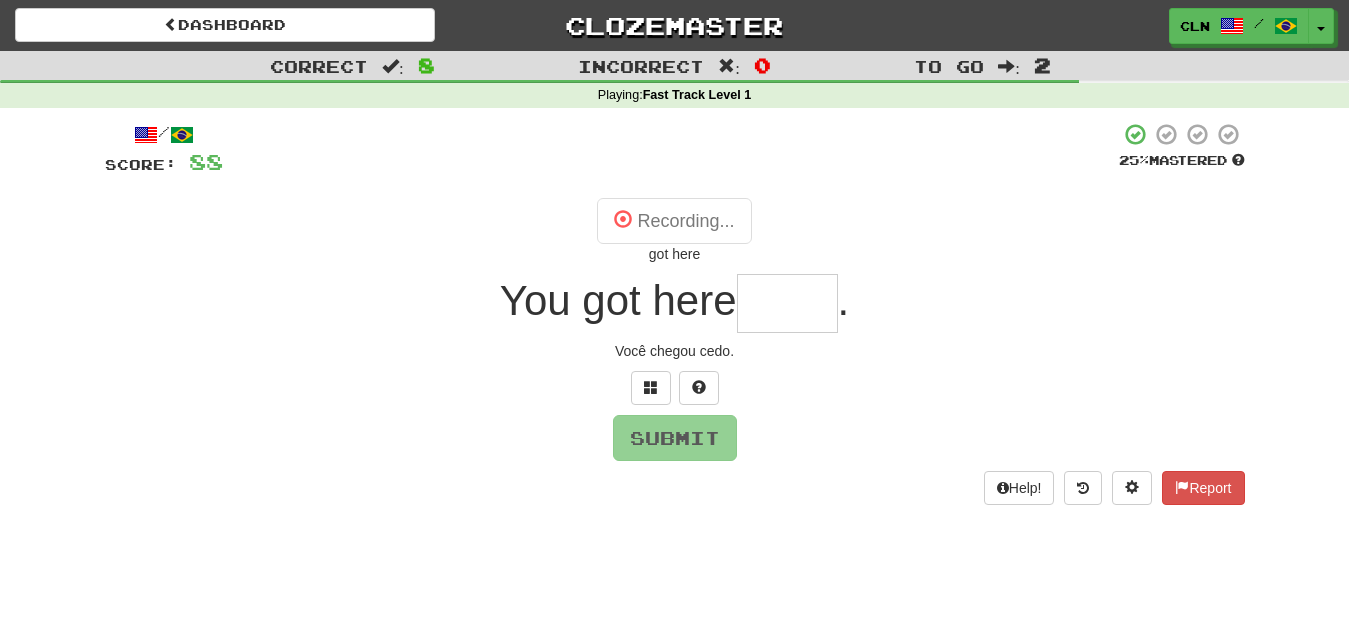type on "*****" 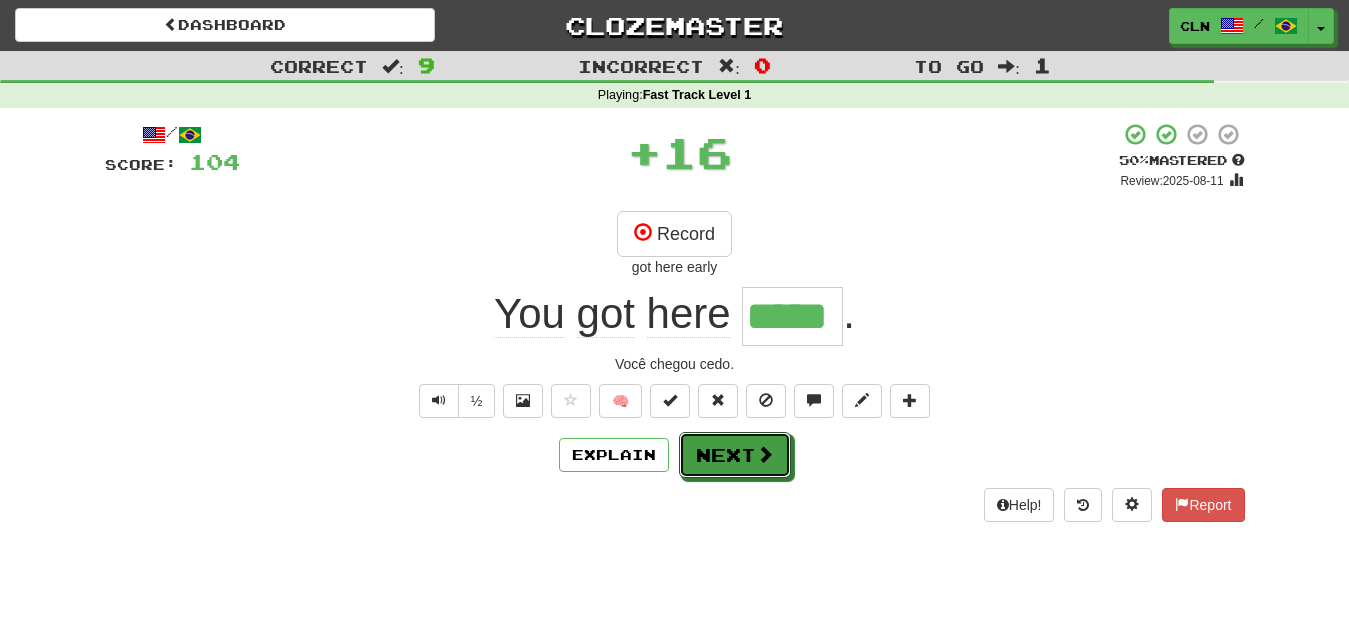 click on "Next" at bounding box center [735, 455] 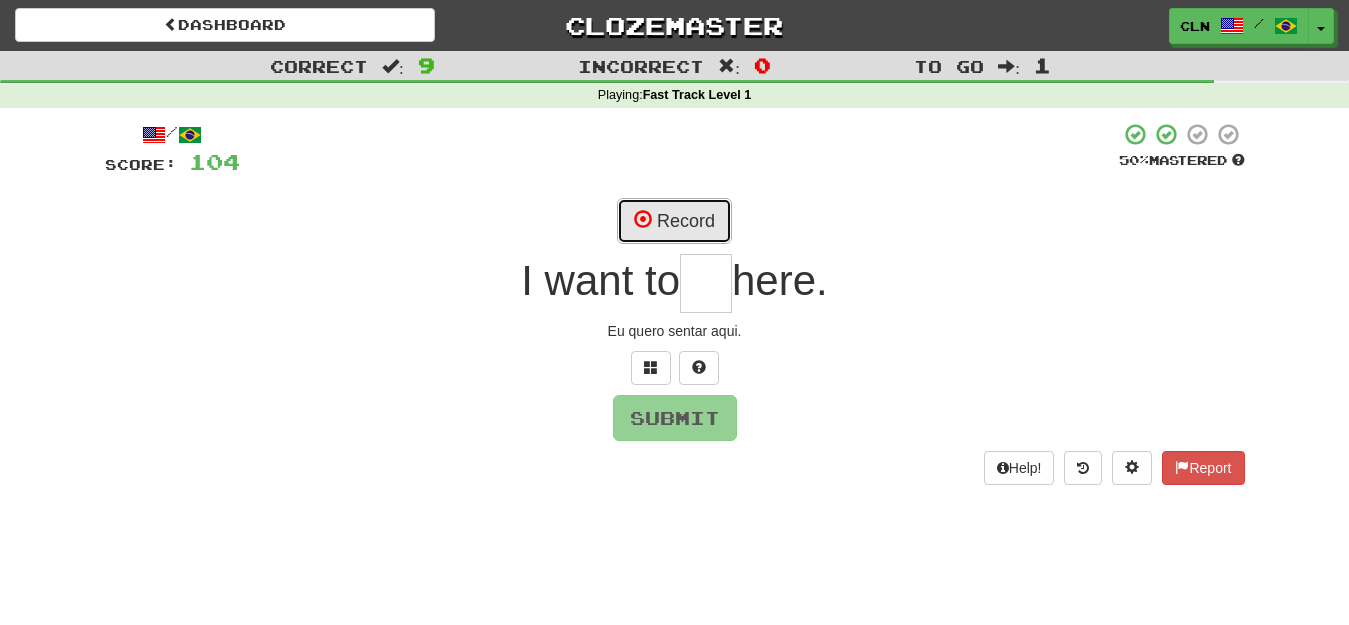 click on "Record" at bounding box center [674, 221] 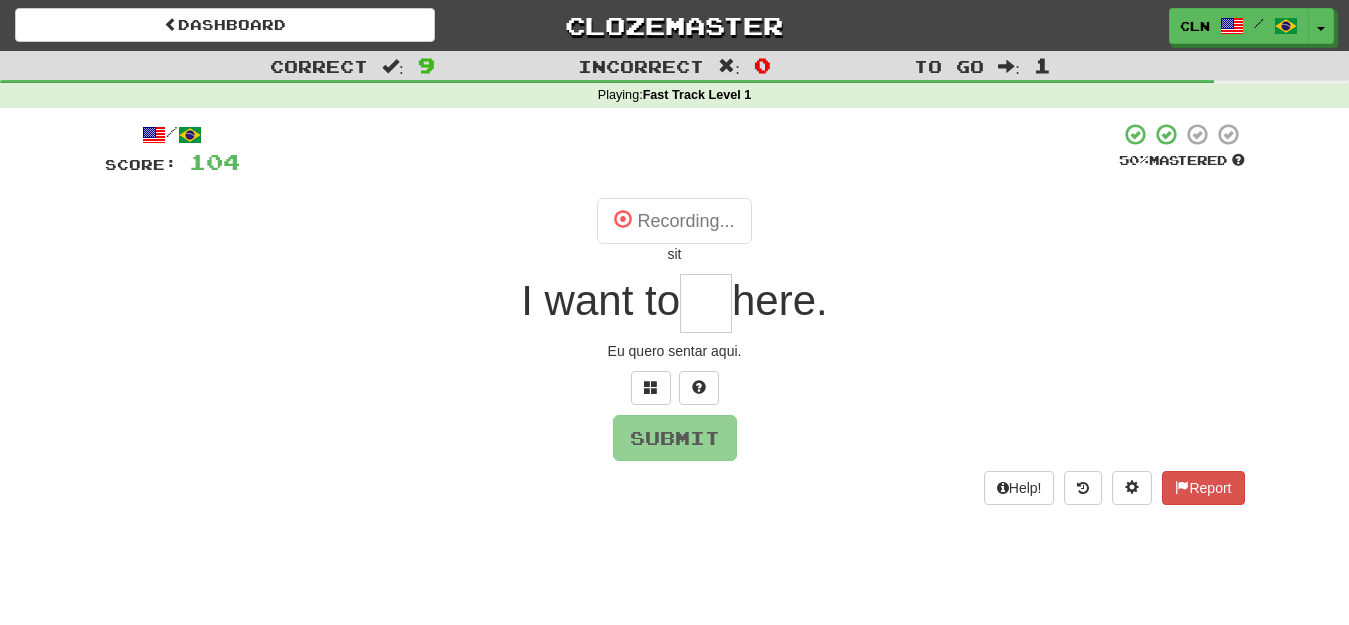 type on "***" 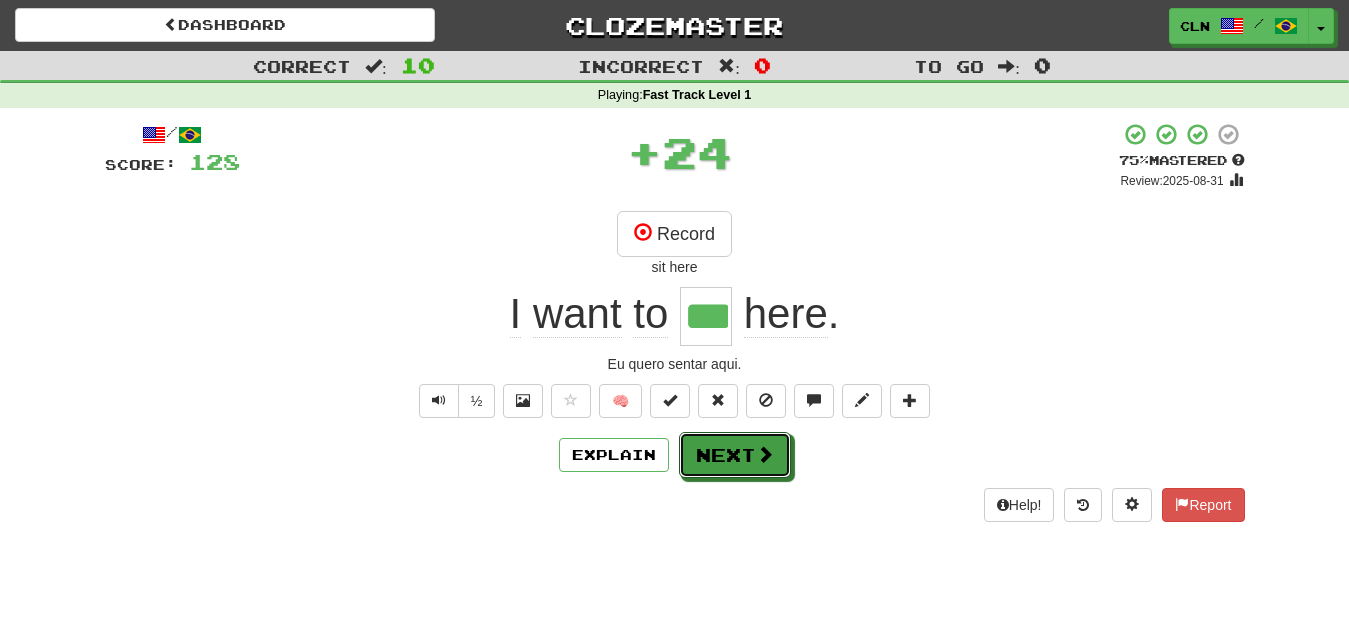 click on "Next" at bounding box center [735, 455] 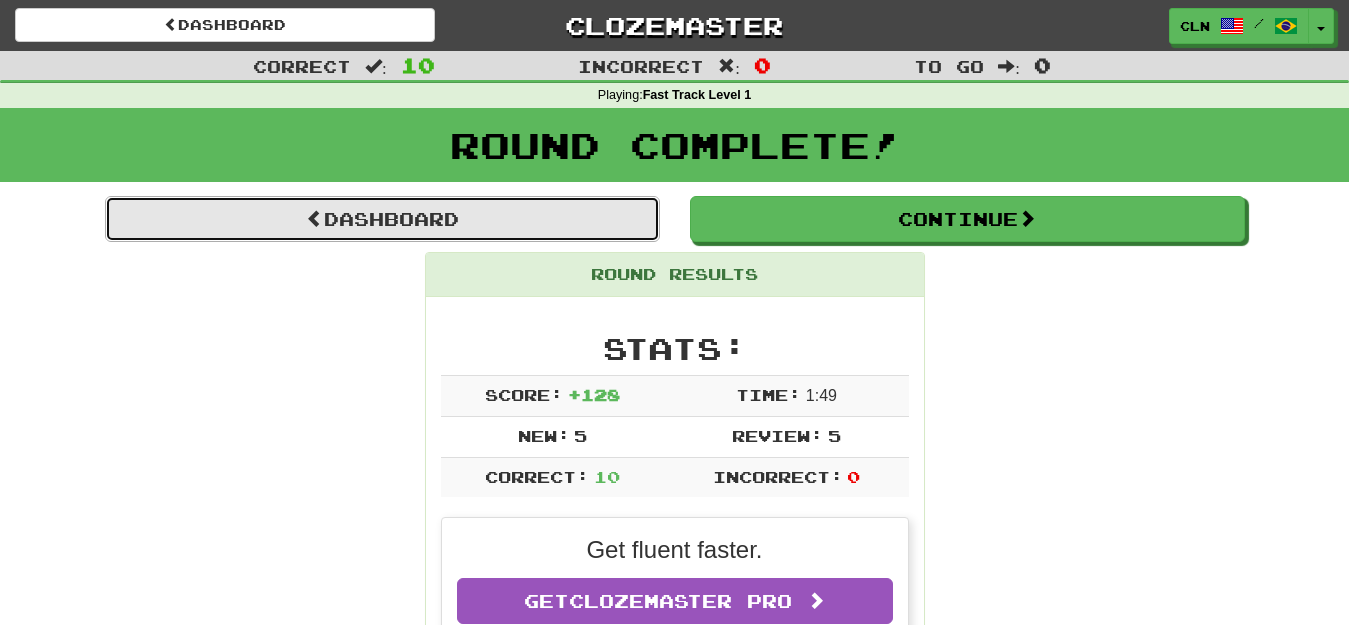 click on "Dashboard" at bounding box center [382, 219] 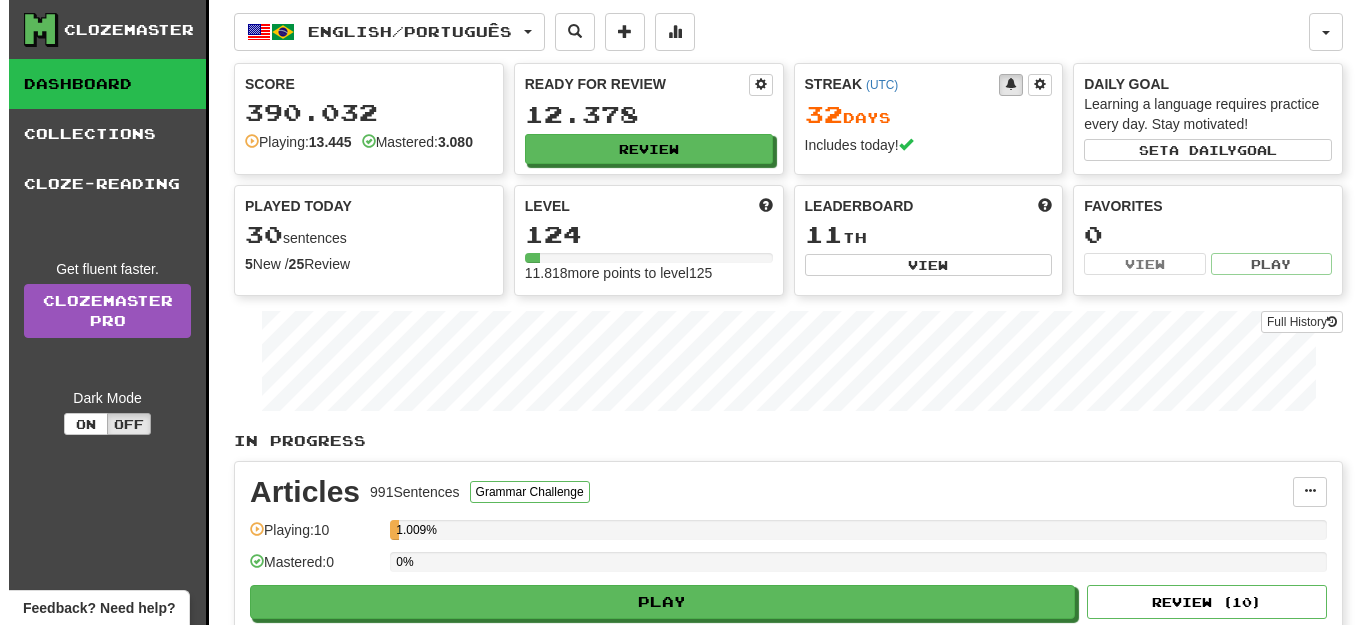 scroll, scrollTop: 0, scrollLeft: 0, axis: both 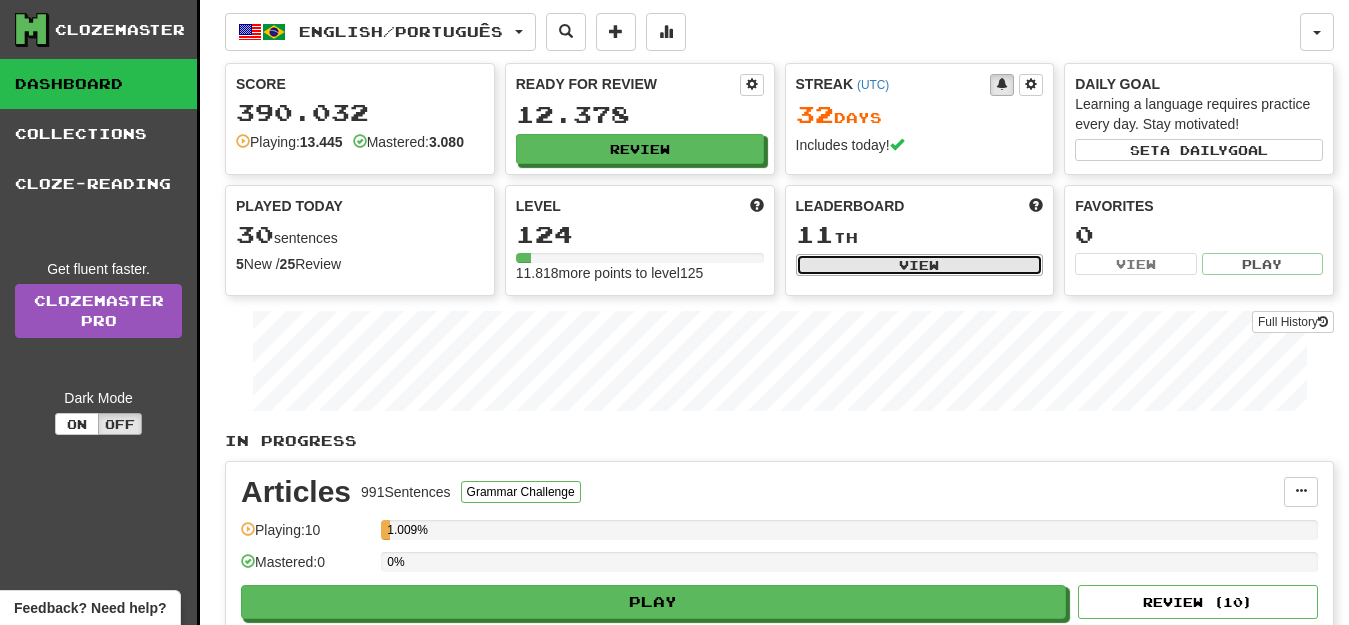 click on "View" at bounding box center (920, 265) 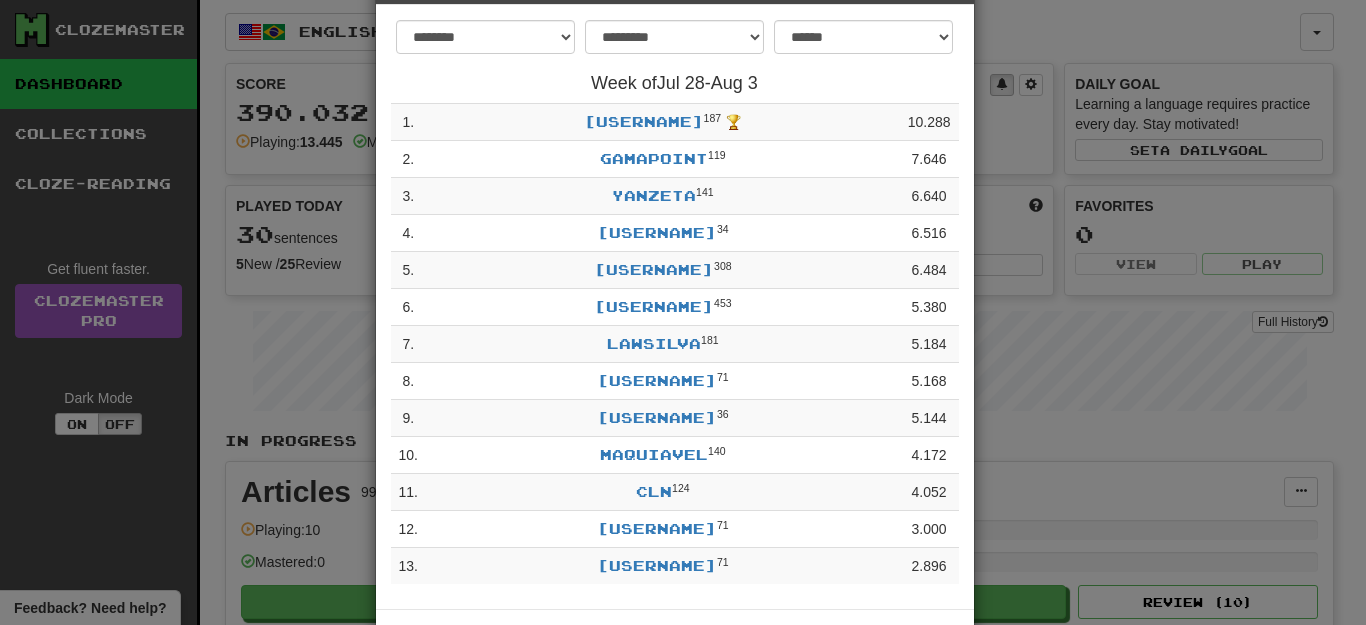 scroll, scrollTop: 0, scrollLeft: 0, axis: both 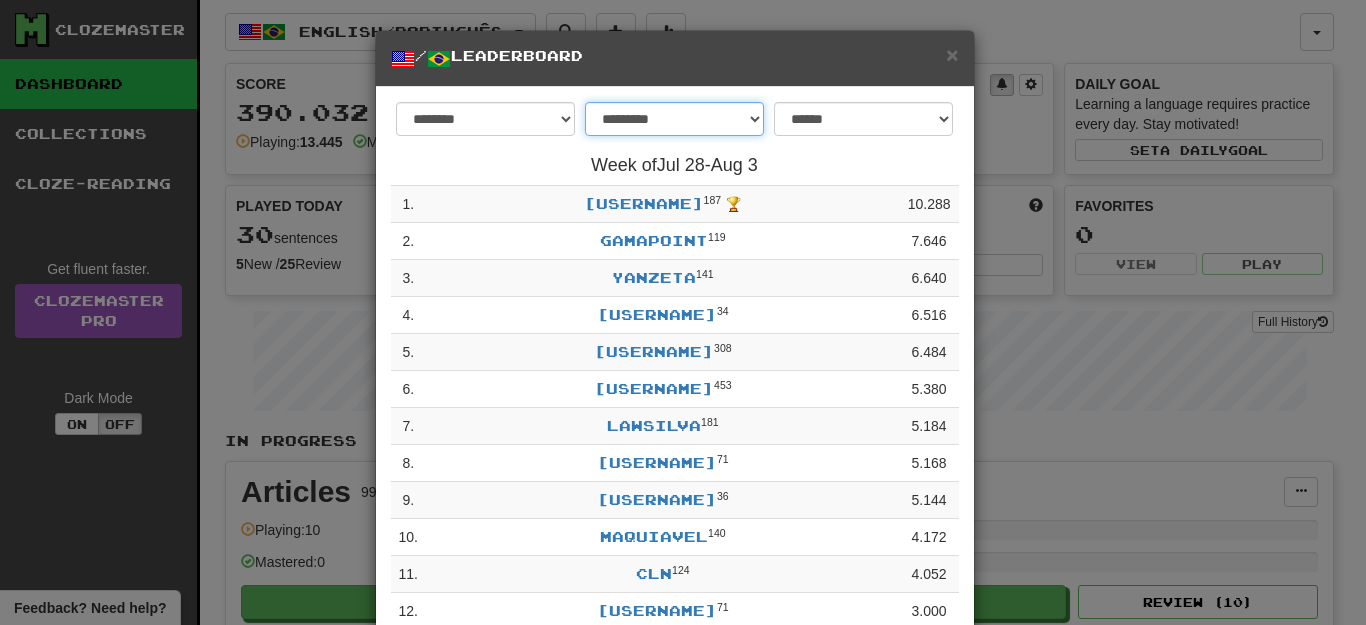 click on "**********" at bounding box center (674, 119) 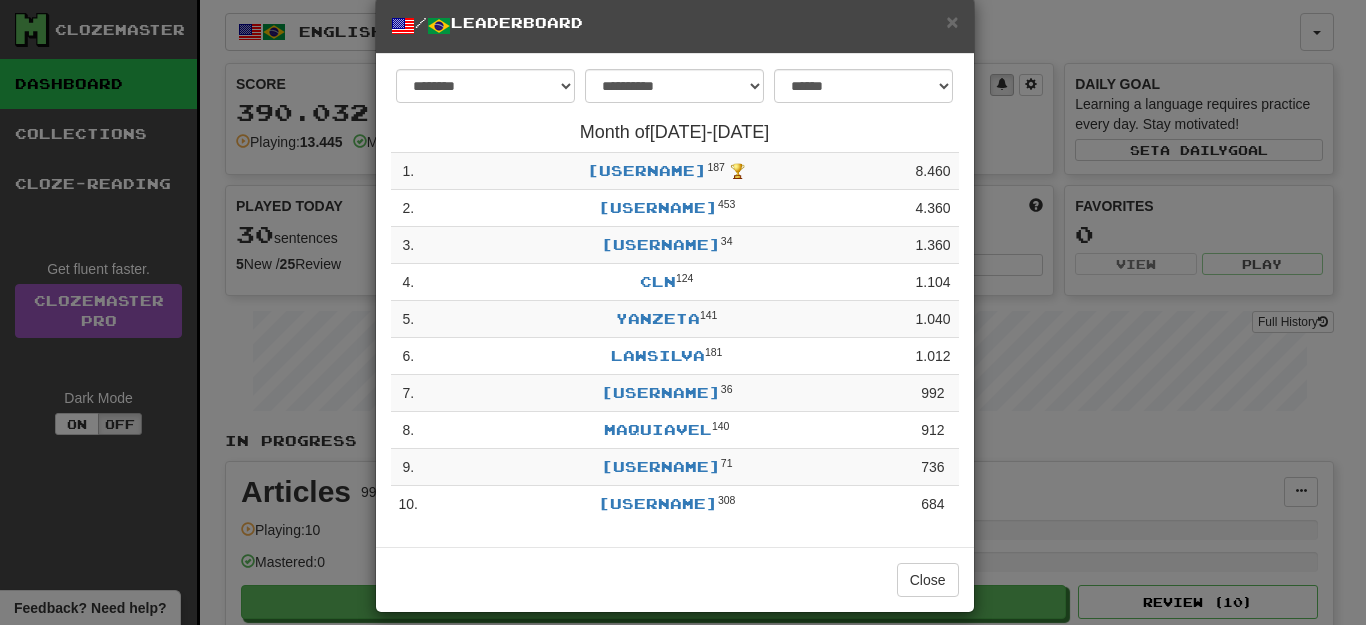 scroll, scrollTop: 51, scrollLeft: 0, axis: vertical 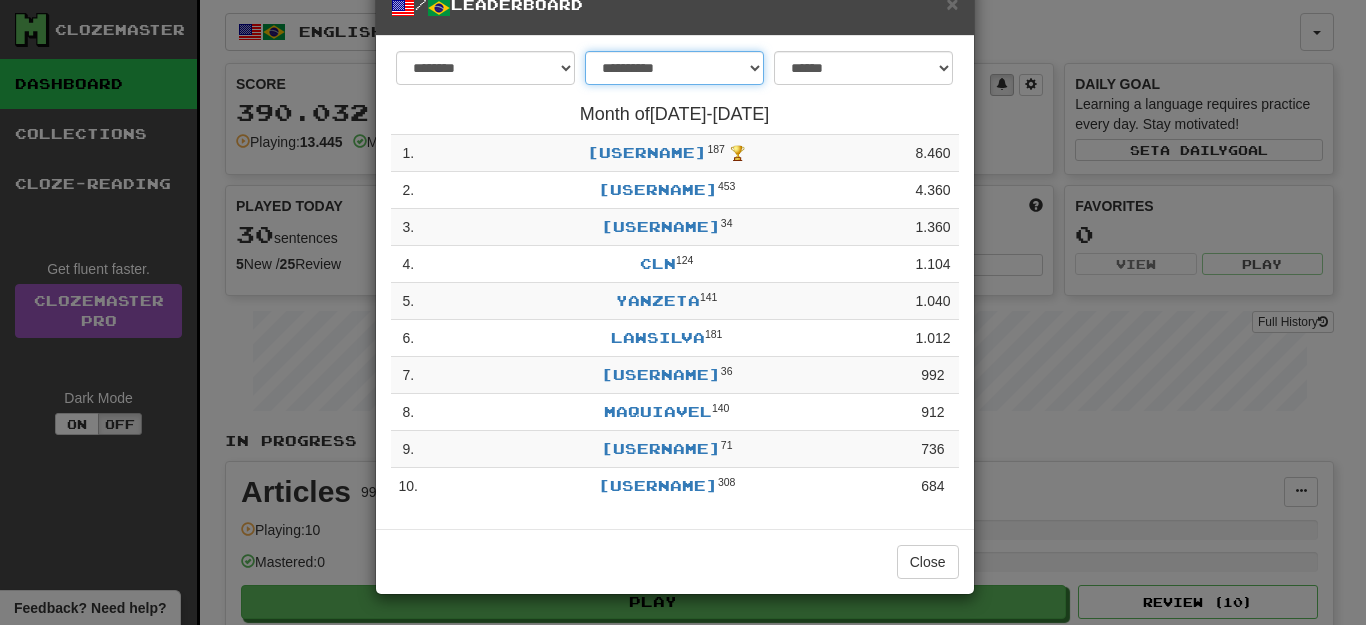 click on "**********" at bounding box center [674, 68] 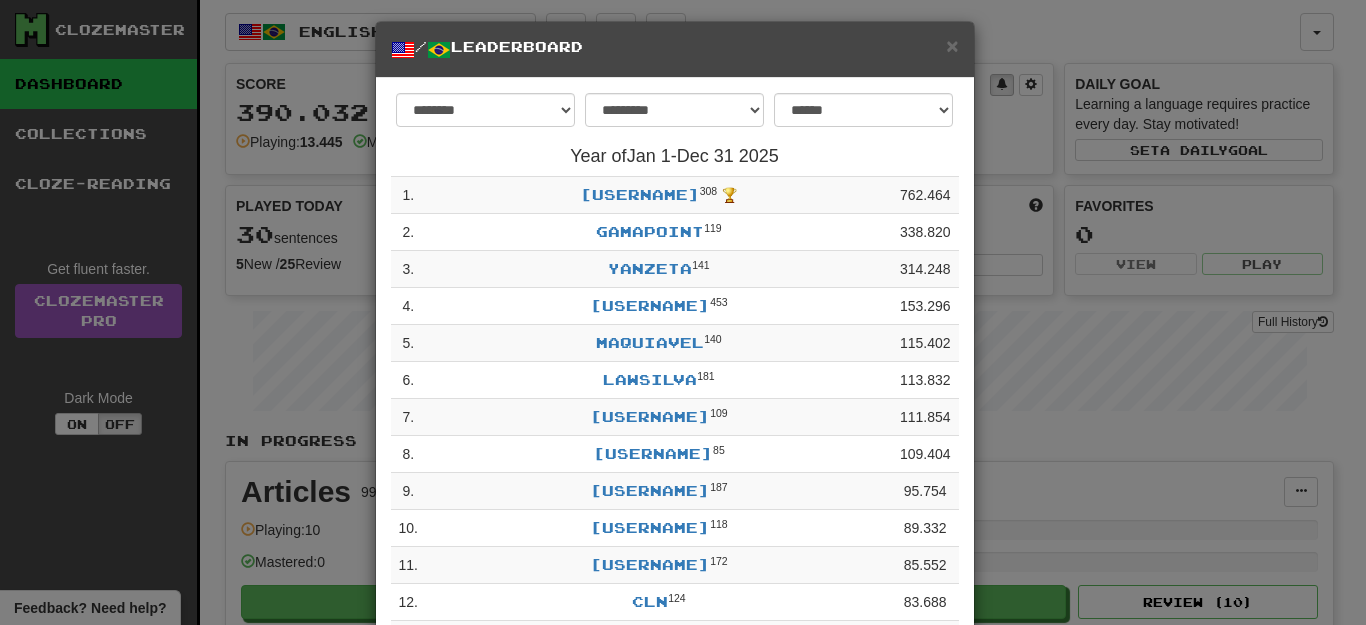 scroll, scrollTop: 0, scrollLeft: 0, axis: both 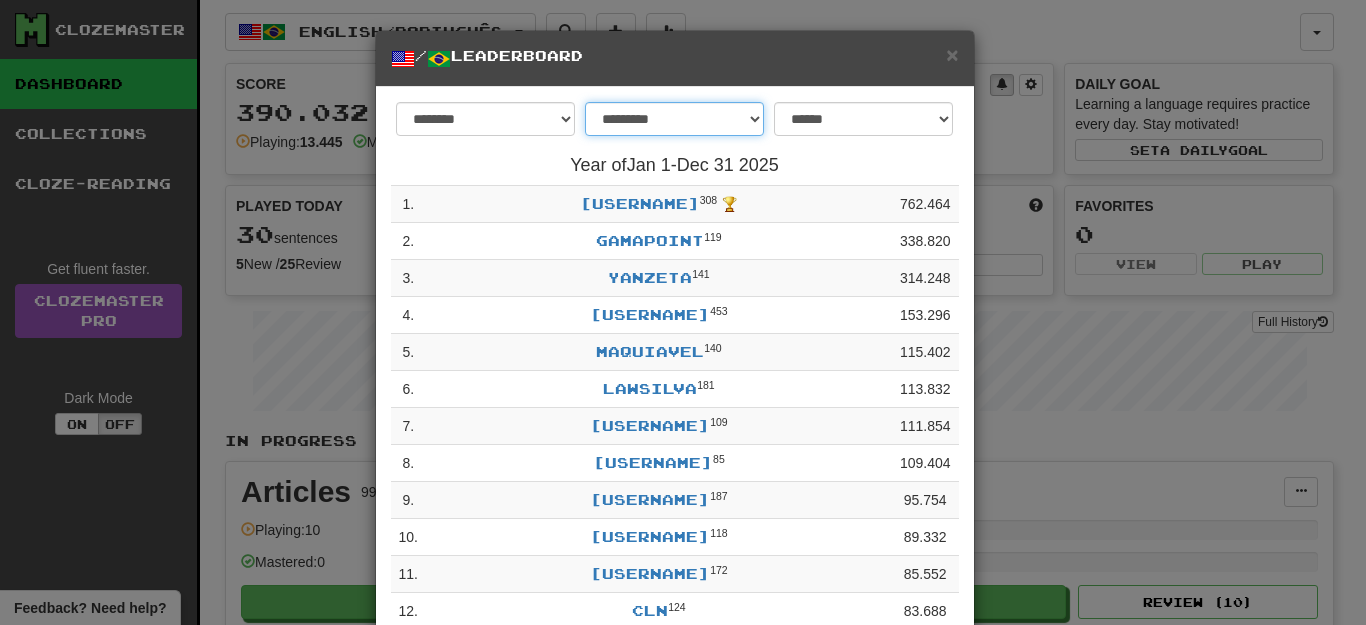 click on "**********" at bounding box center [674, 119] 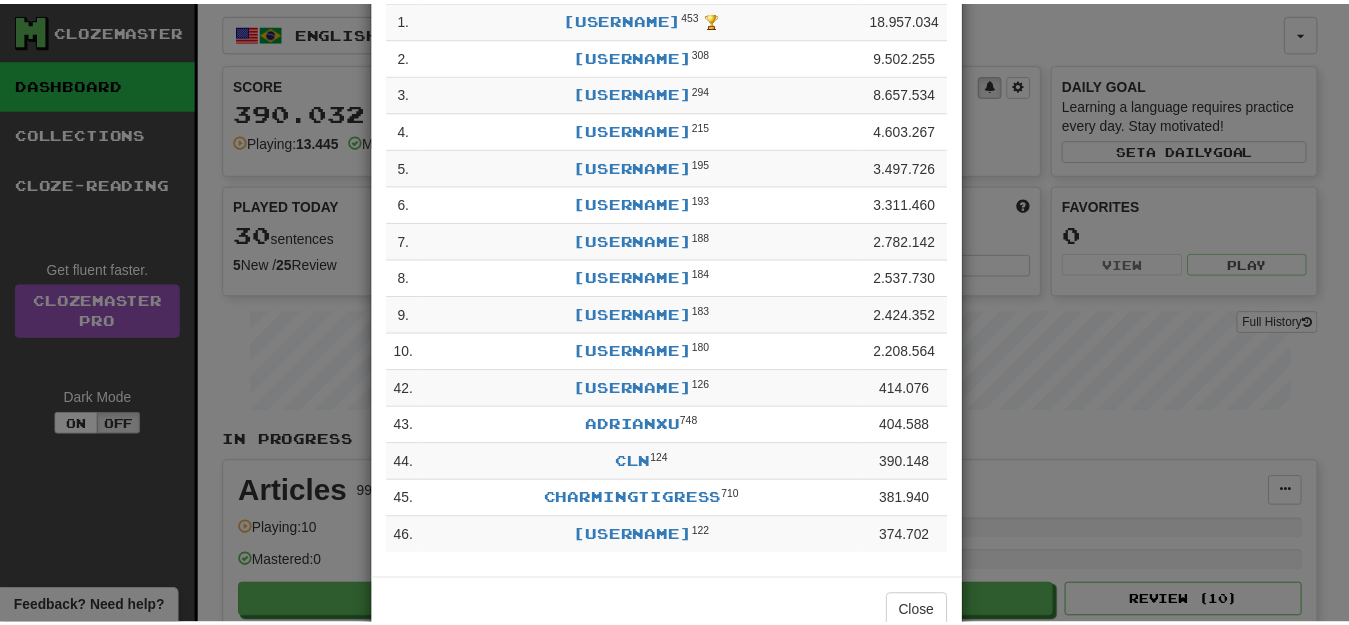 scroll, scrollTop: 136, scrollLeft: 0, axis: vertical 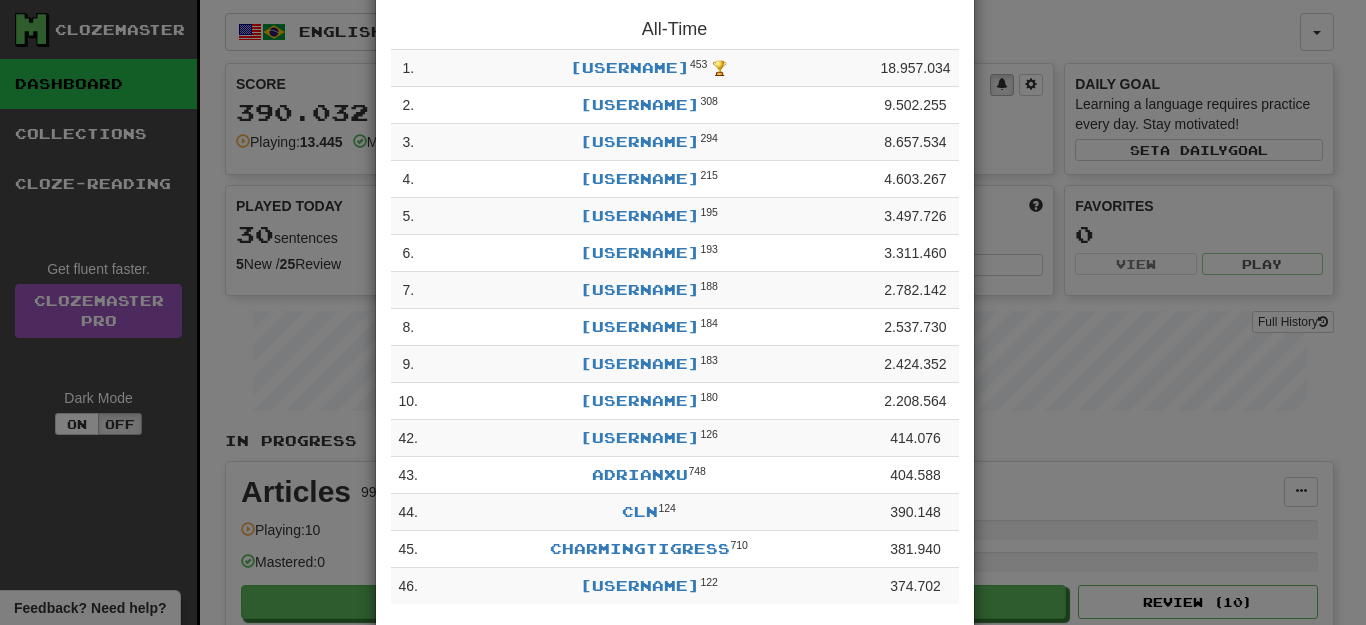 click on "**********" at bounding box center [683, 312] 